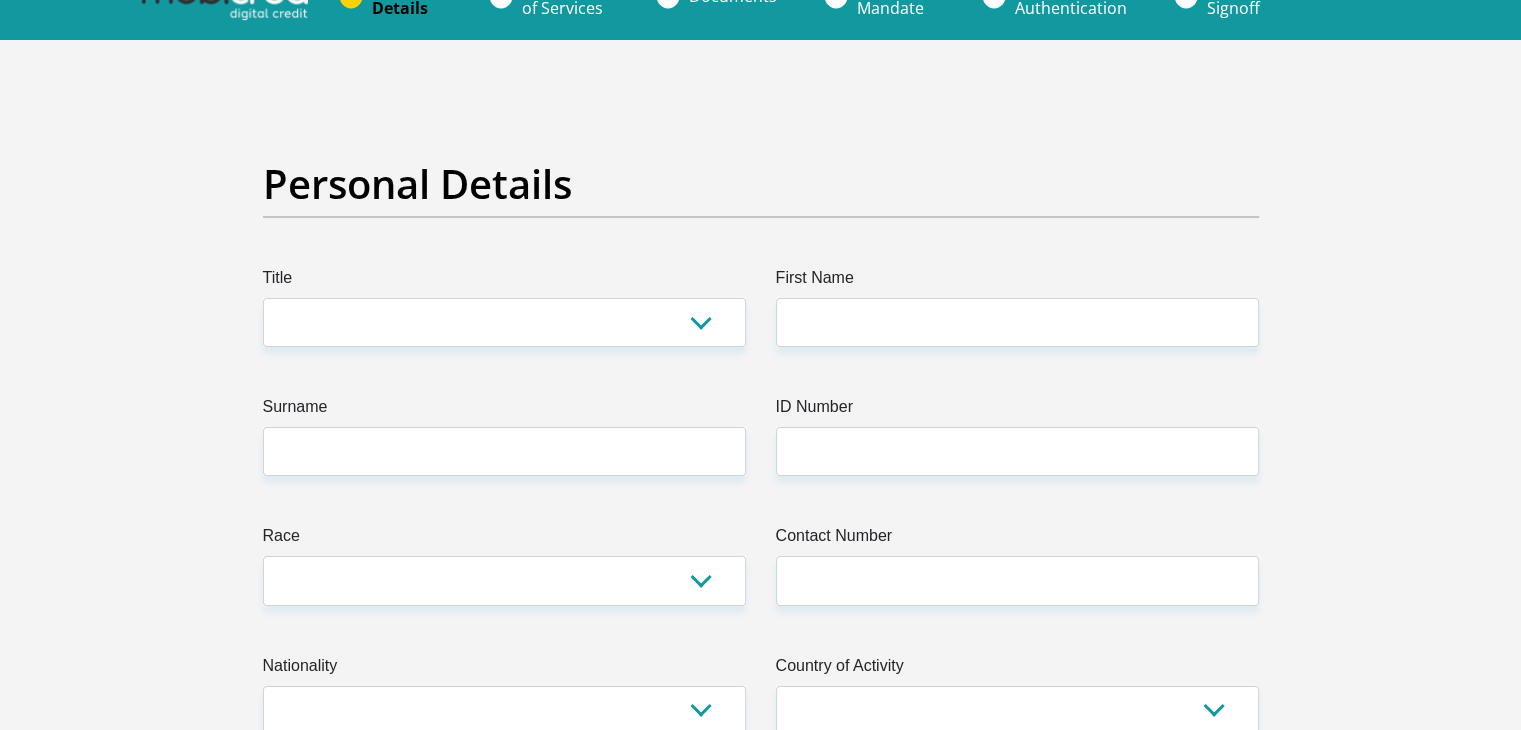 scroll, scrollTop: 0, scrollLeft: 0, axis: both 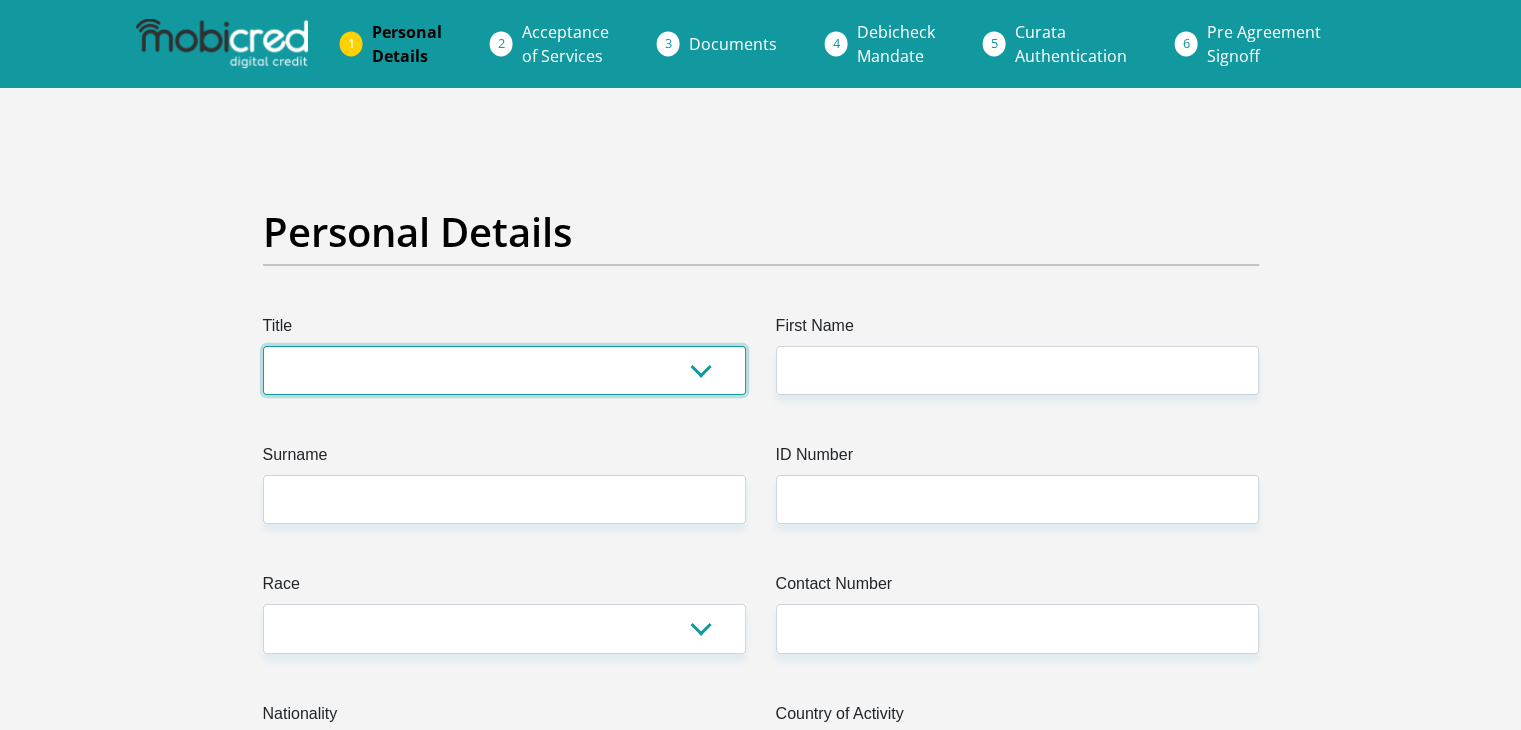 click on "Mr
Ms
Mrs
Dr
Other" at bounding box center (504, 370) 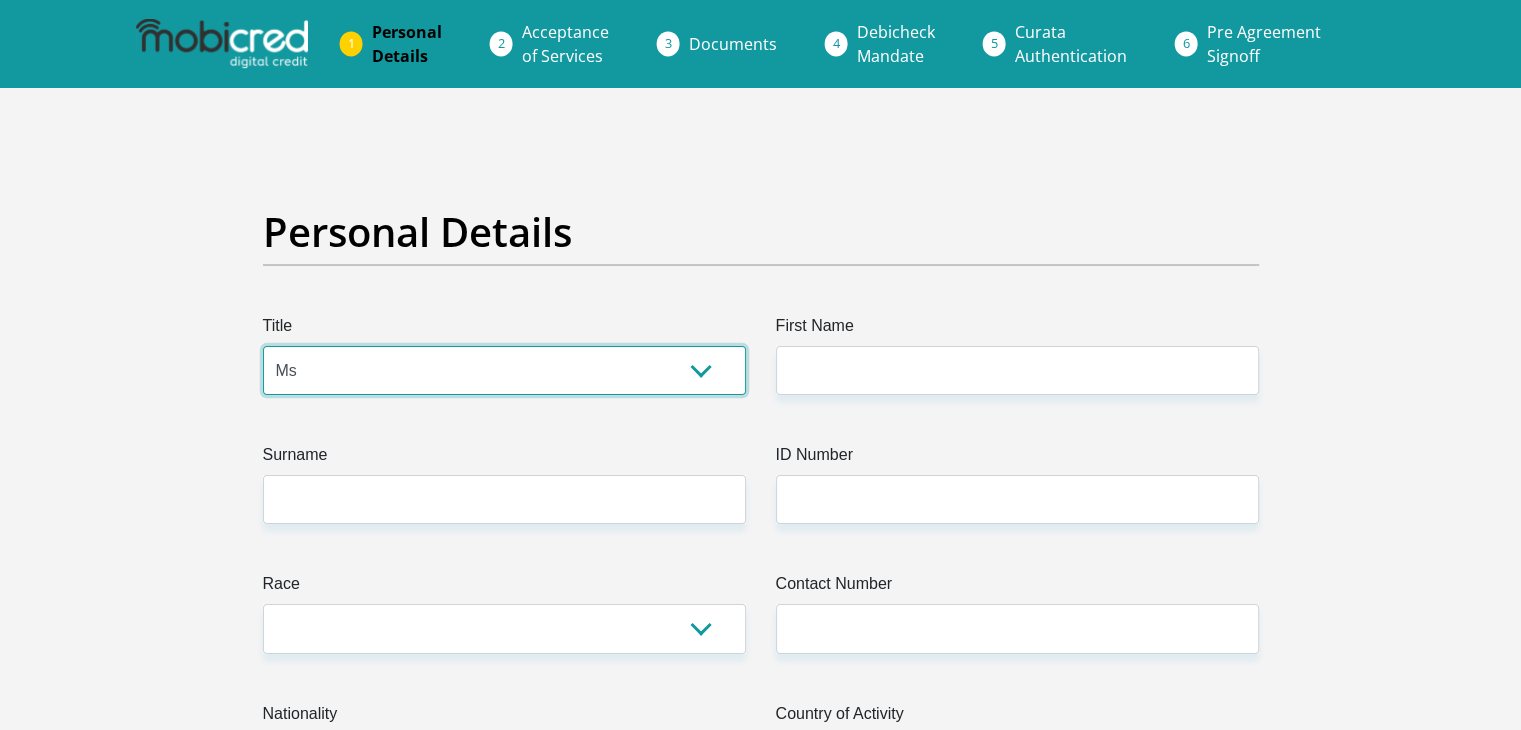 click on "Mr
Ms
Mrs
Dr
Other" at bounding box center [504, 370] 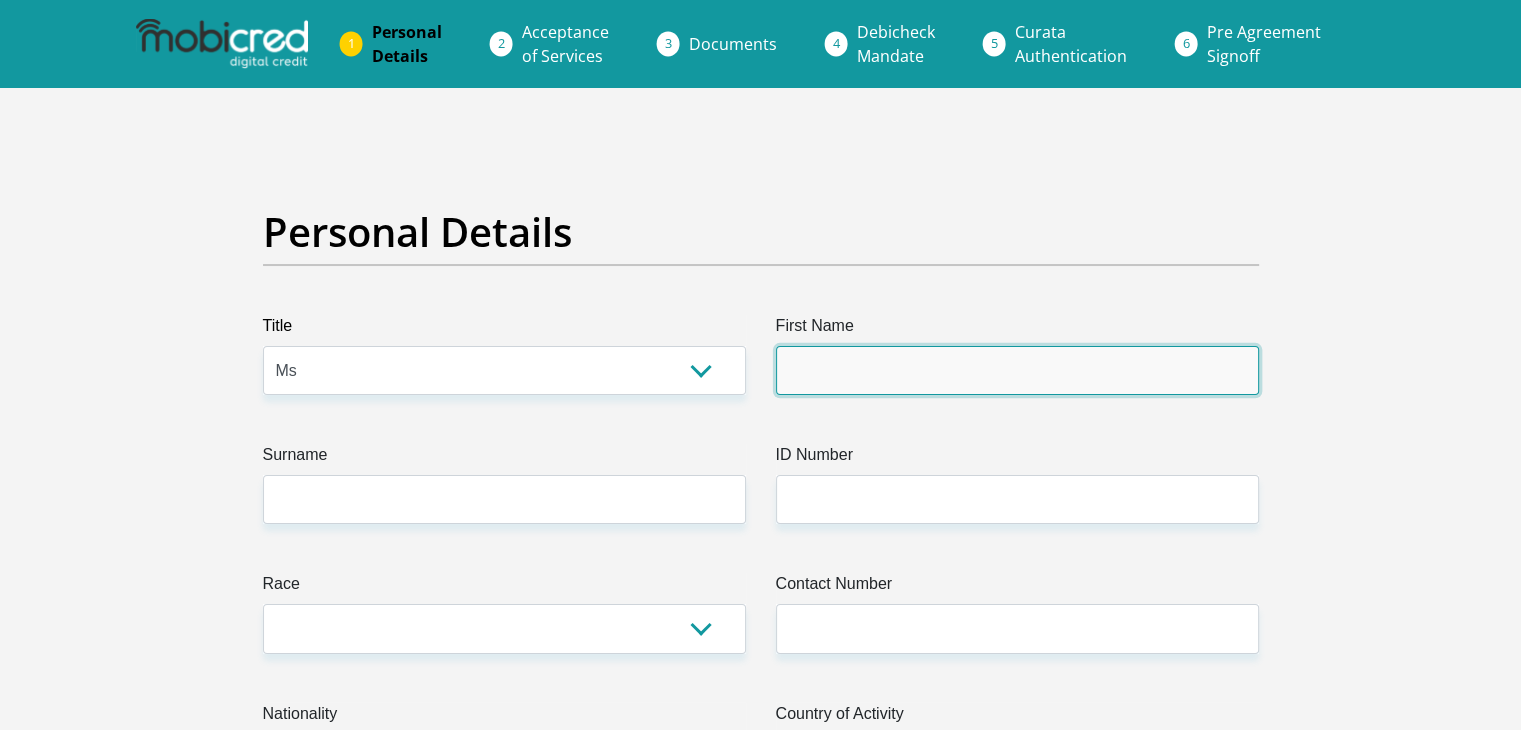 drag, startPoint x: 876, startPoint y: 374, endPoint x: 906, endPoint y: 375, distance: 30.016663 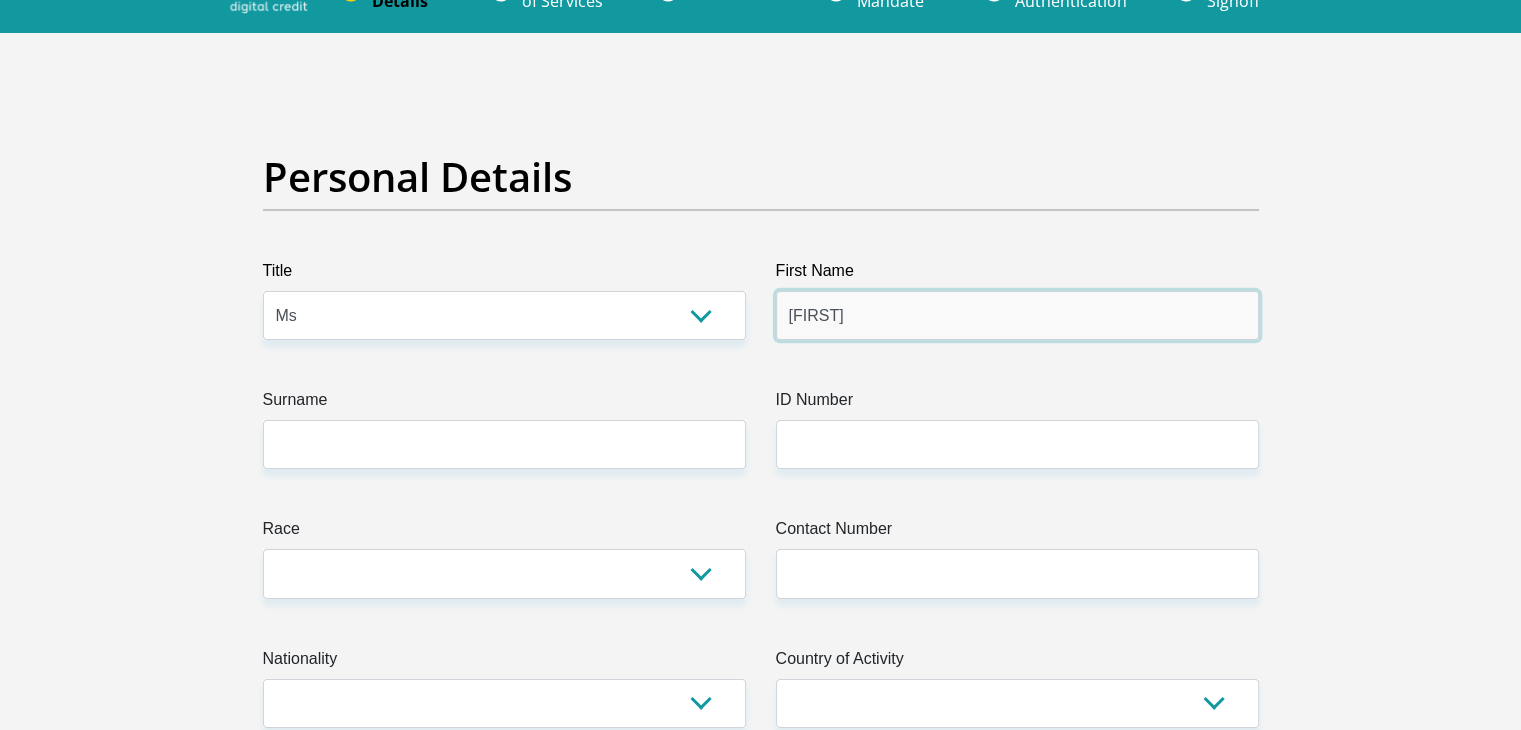 scroll, scrollTop: 100, scrollLeft: 0, axis: vertical 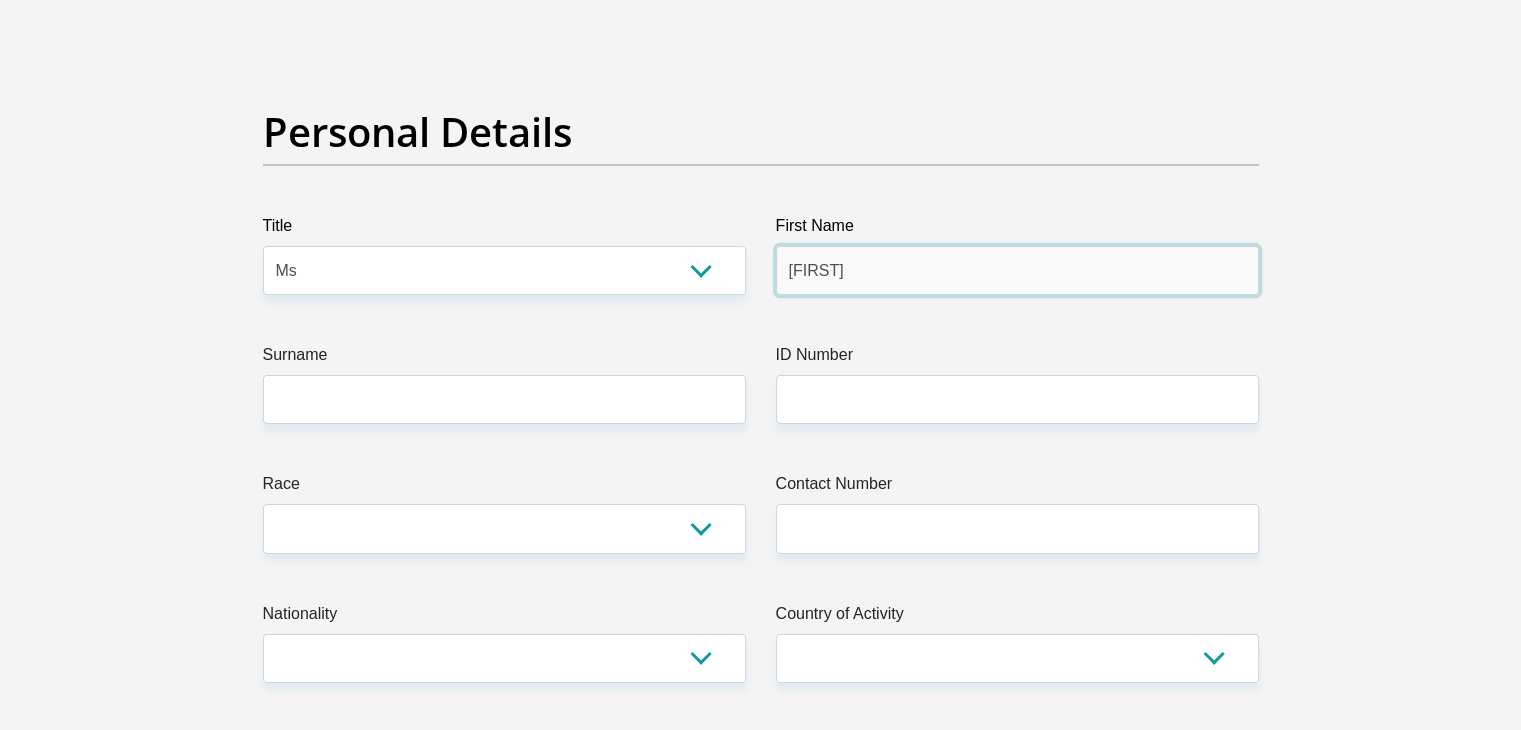 type on "[FIRST]" 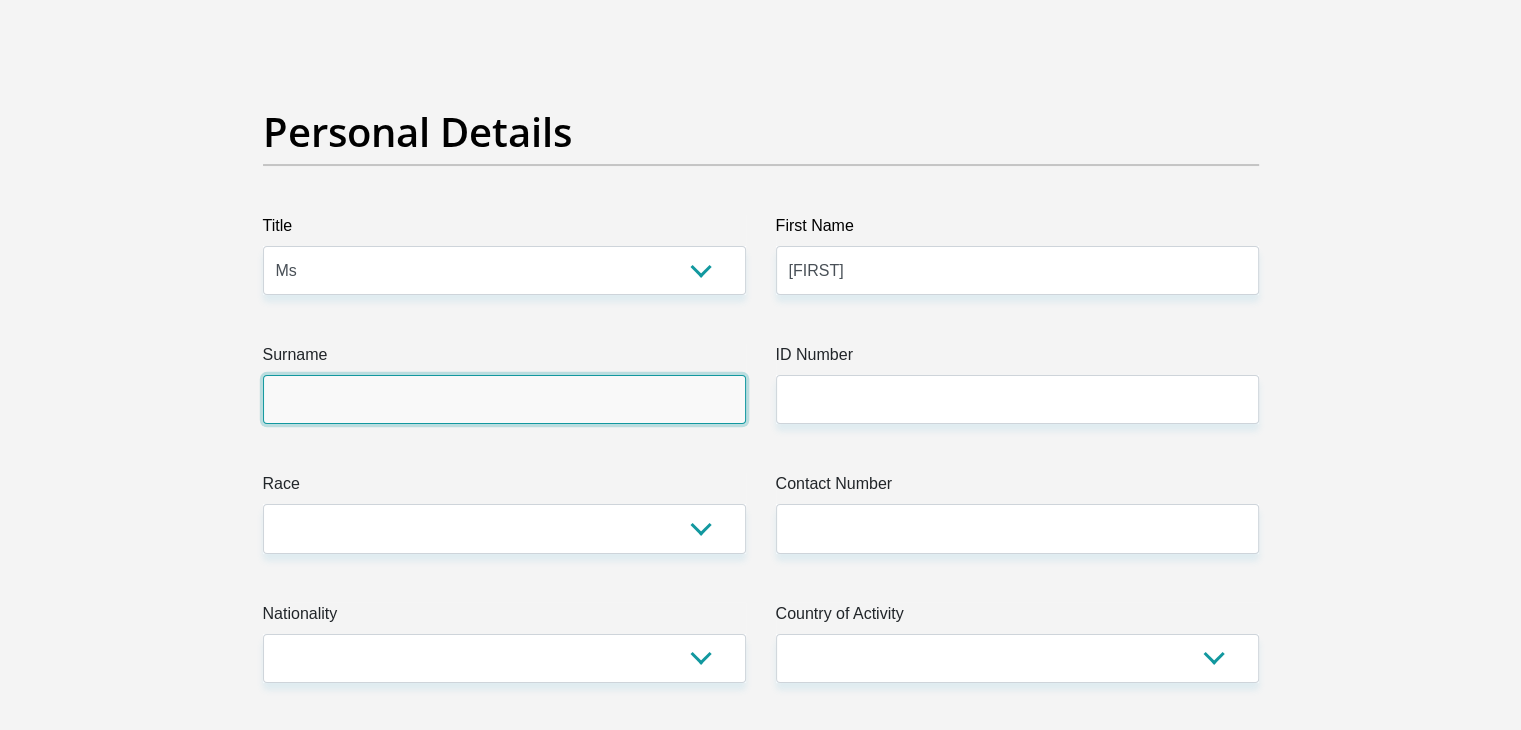 click on "Surname" at bounding box center [504, 399] 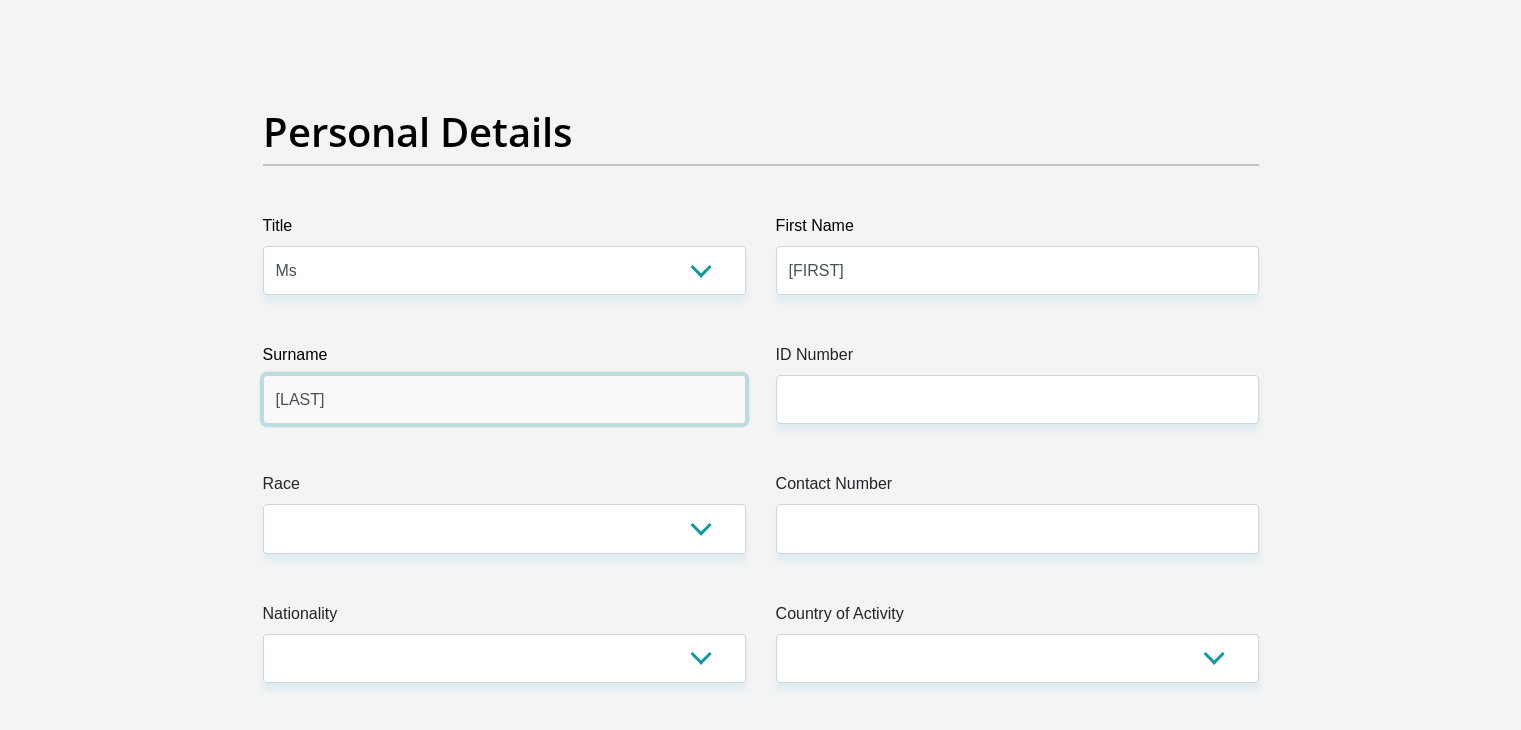 type on "[LAST]" 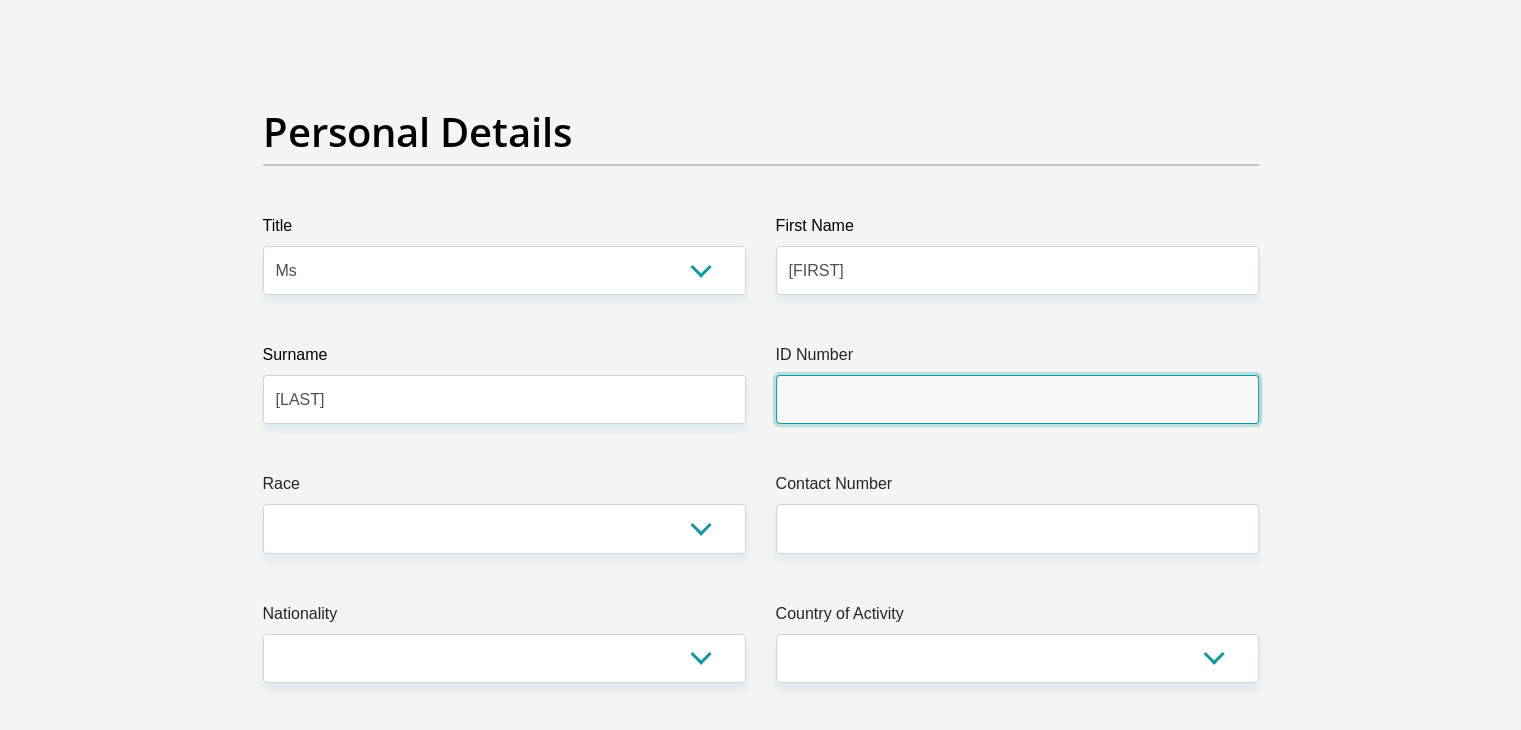 click on "ID Number" at bounding box center (1017, 399) 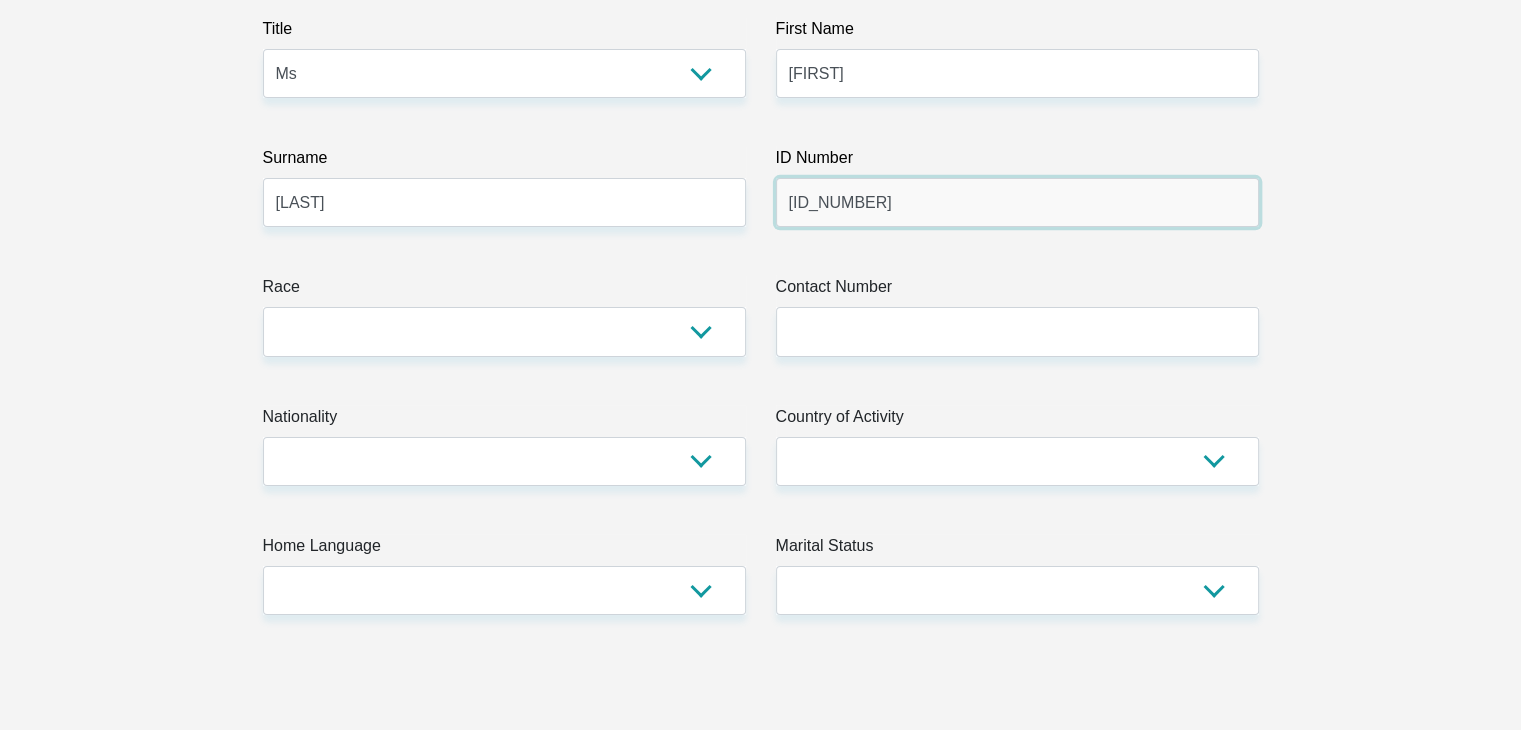 scroll, scrollTop: 300, scrollLeft: 0, axis: vertical 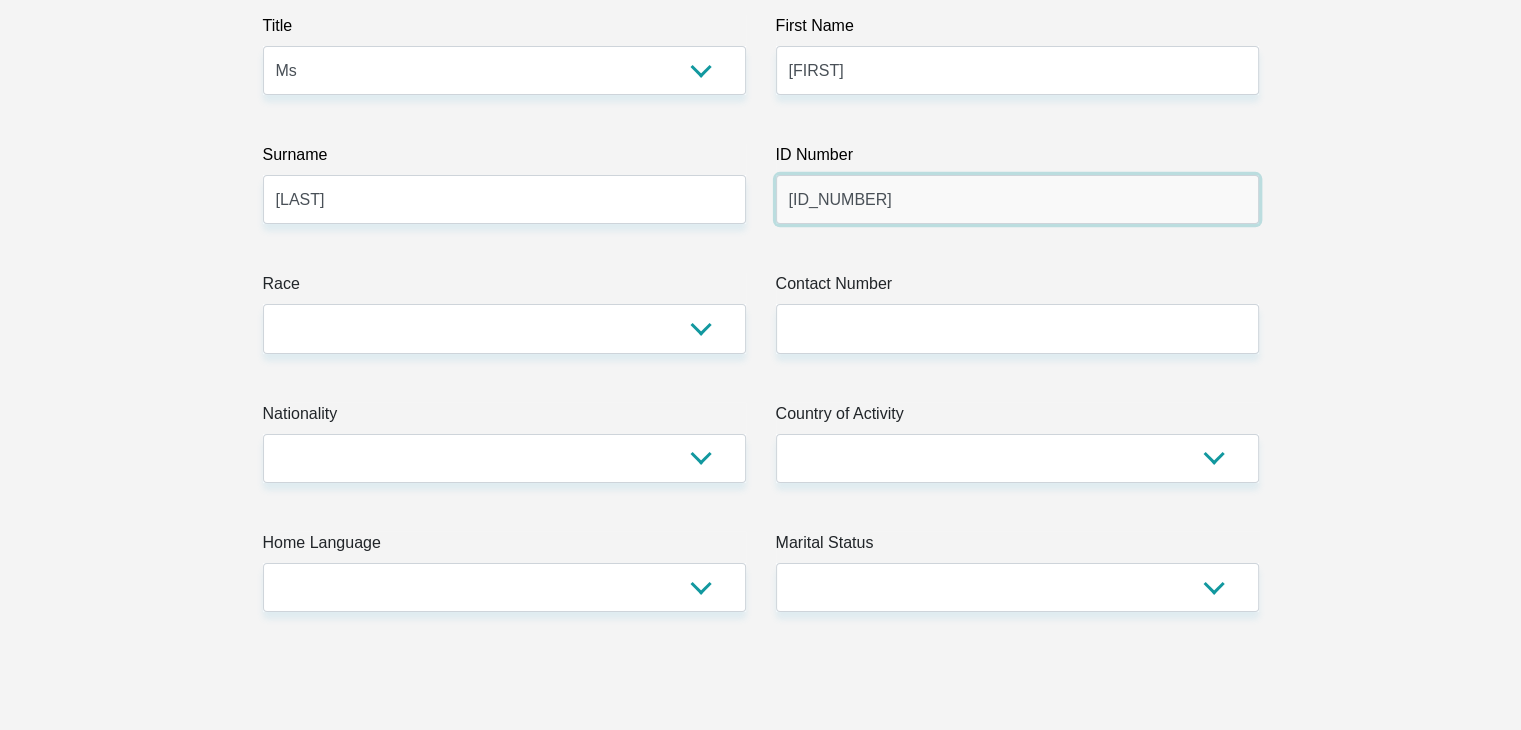 type on "[ID_NUMBER]" 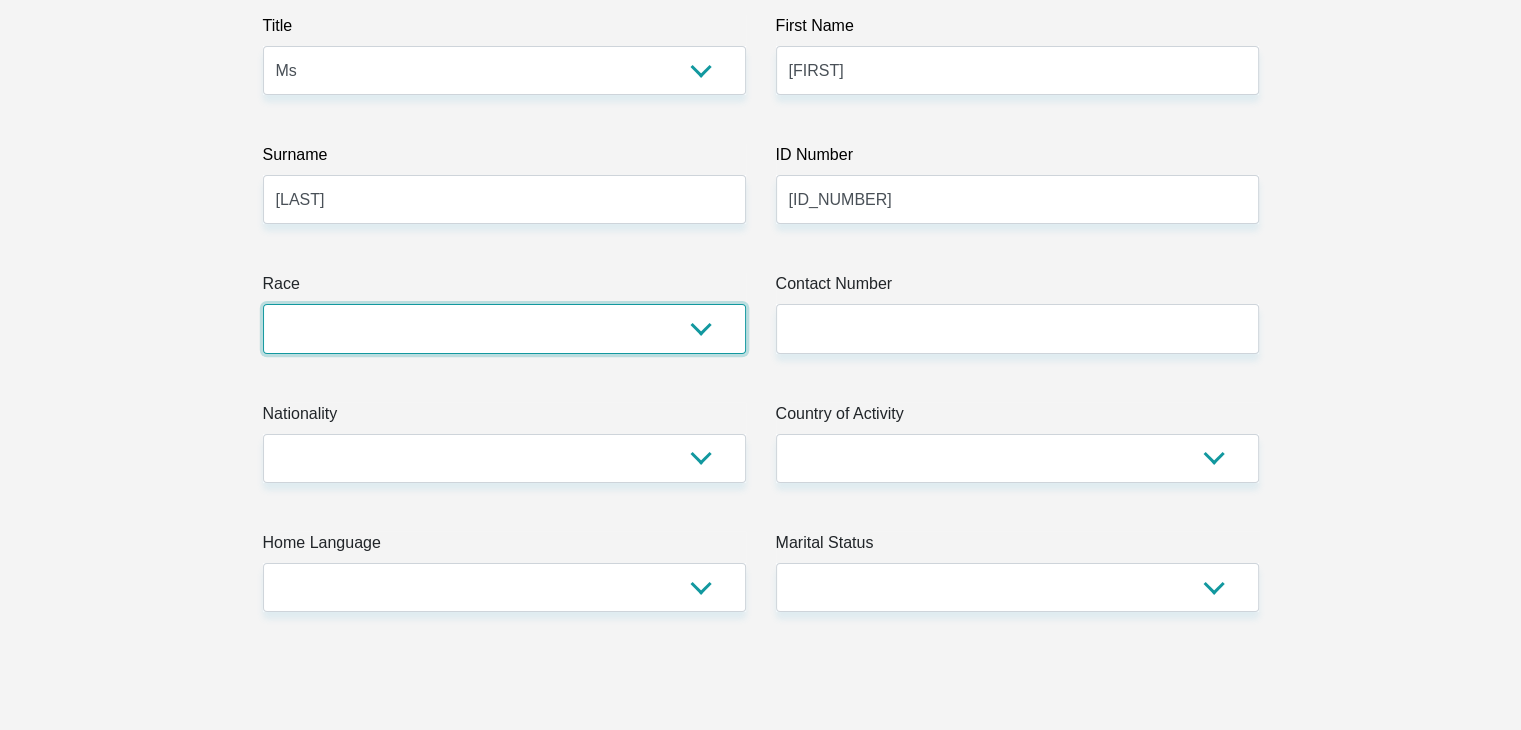 click on "Black
Coloured
Indian
White
Other" at bounding box center [504, 328] 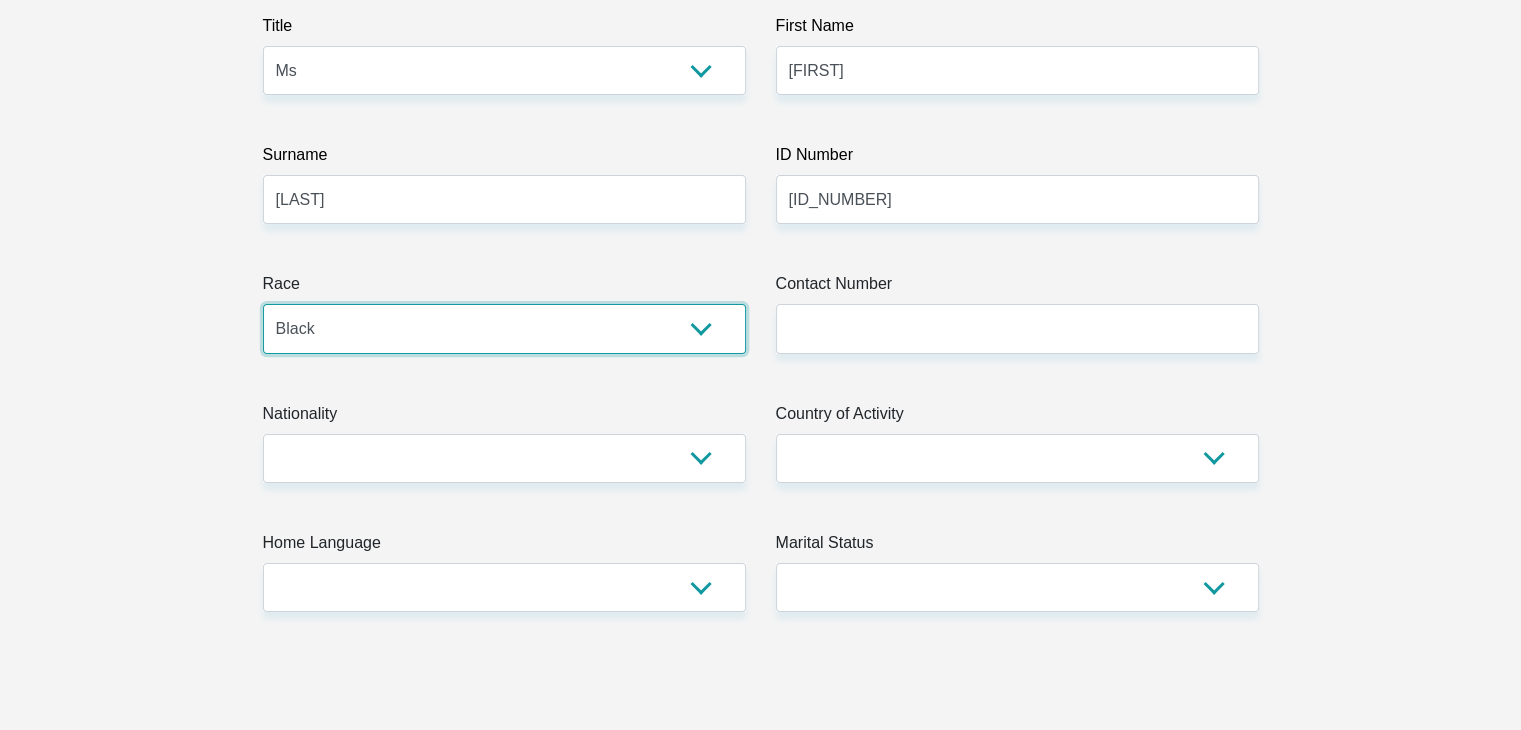 click on "Black
Coloured
Indian
White
Other" at bounding box center [504, 328] 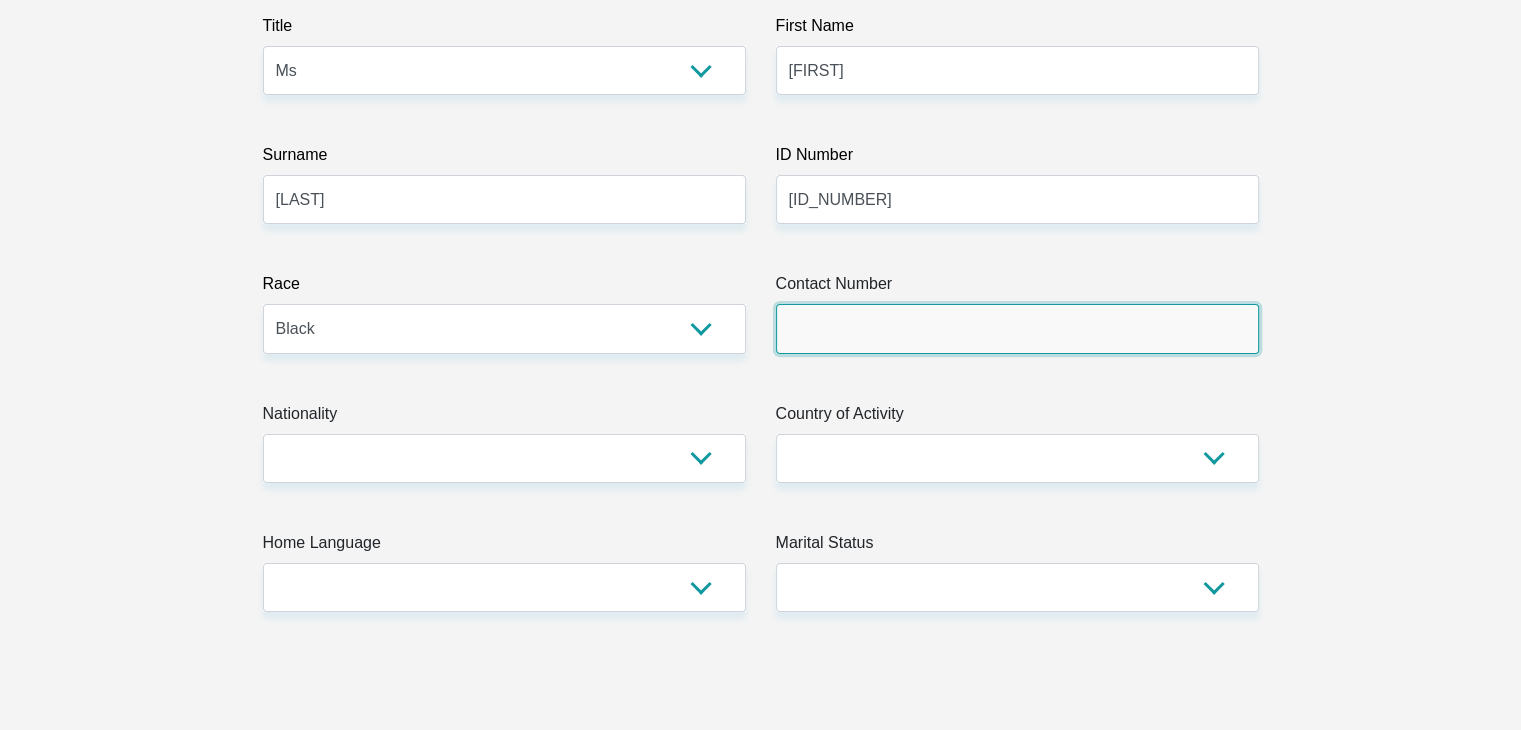 click on "Contact Number" at bounding box center [1017, 328] 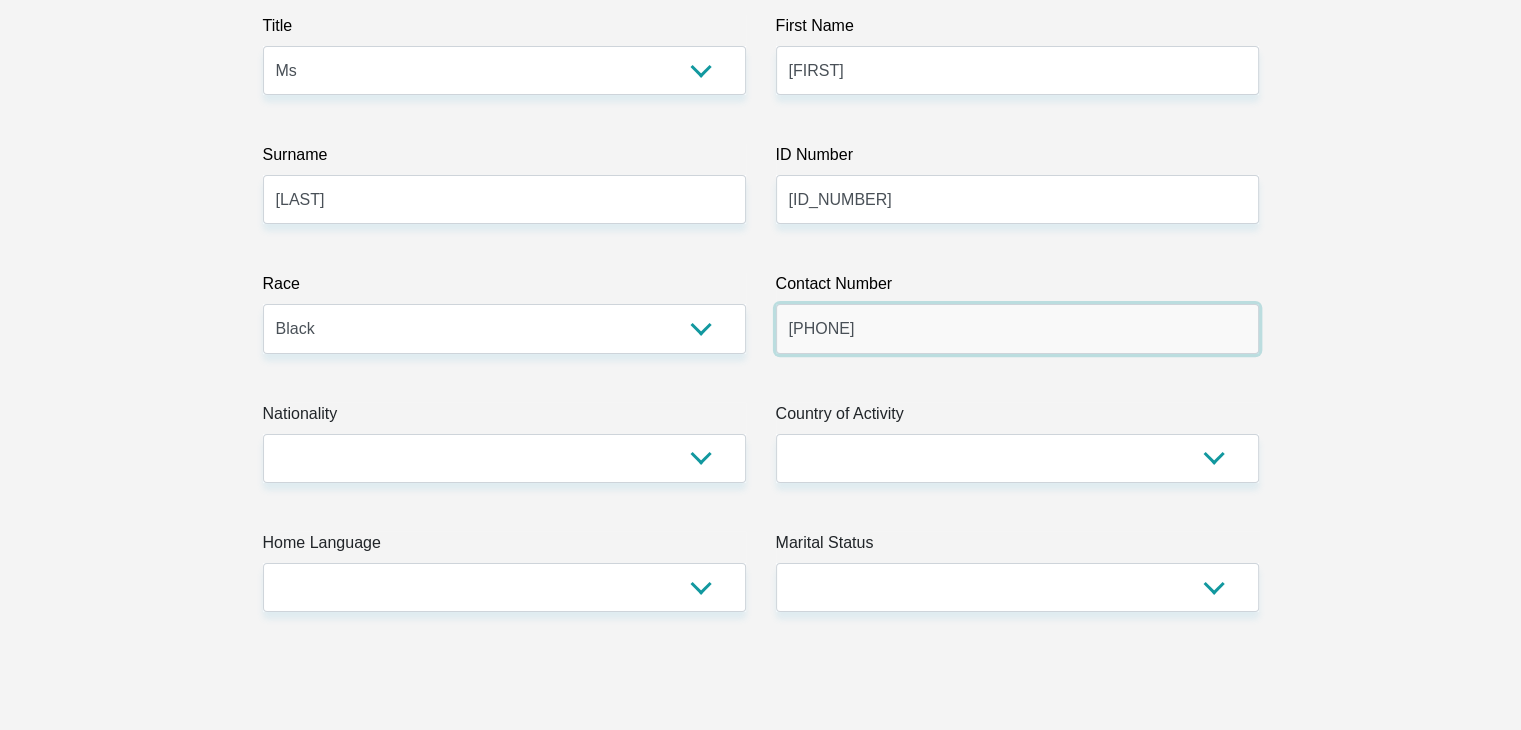type on "[PHONE]" 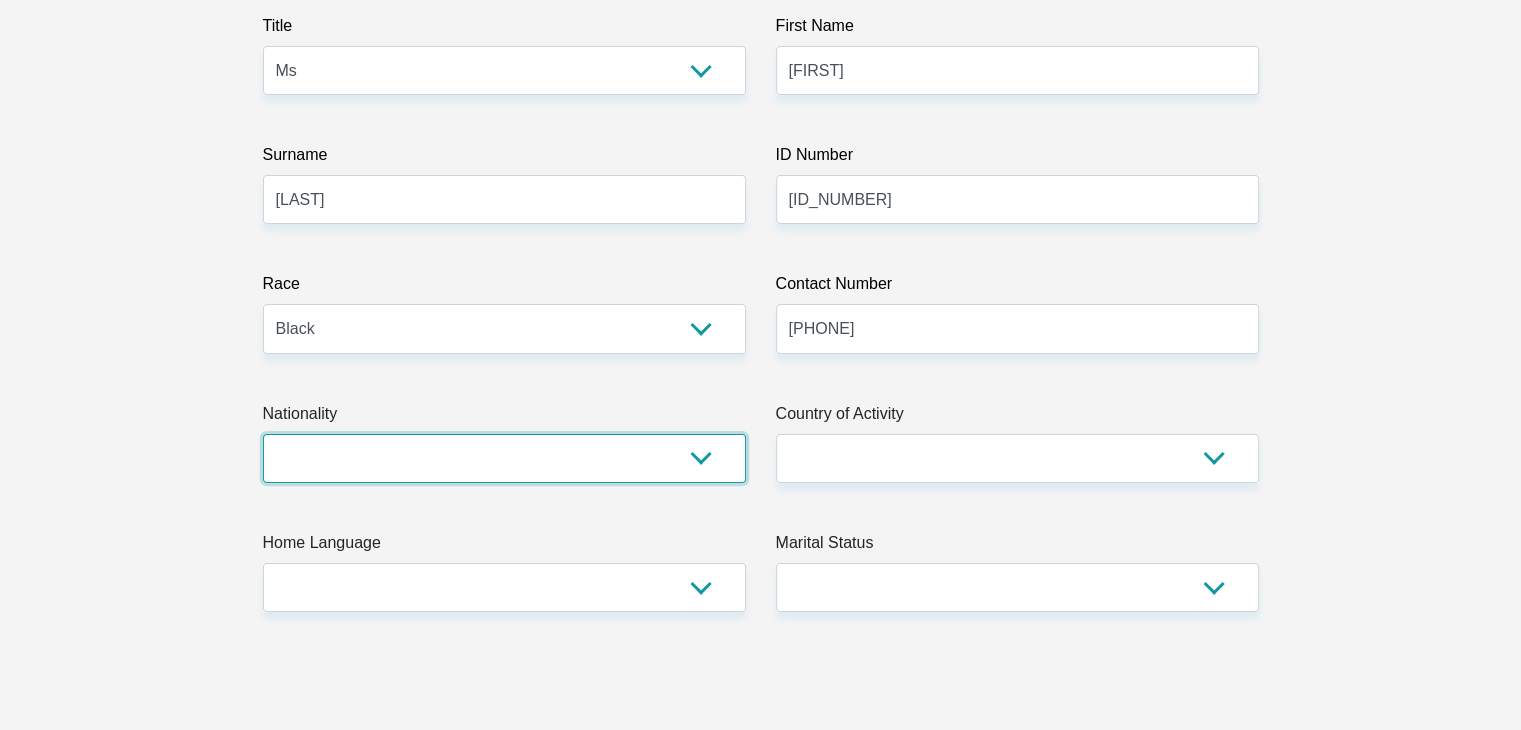 click on "South Africa
Afghanistan
Aland Islands
Albania
Algeria
America Samoa
American Virgin Islands
Andorra
Angola
Anguilla
Antarctica
Antigua and Barbuda
Argentina
Armenia
Aruba
Ascension Island
Australia
Austria
Azerbaijan
Bahamas
Bahrain
Bangladesh
Barbados
Chad" at bounding box center (504, 458) 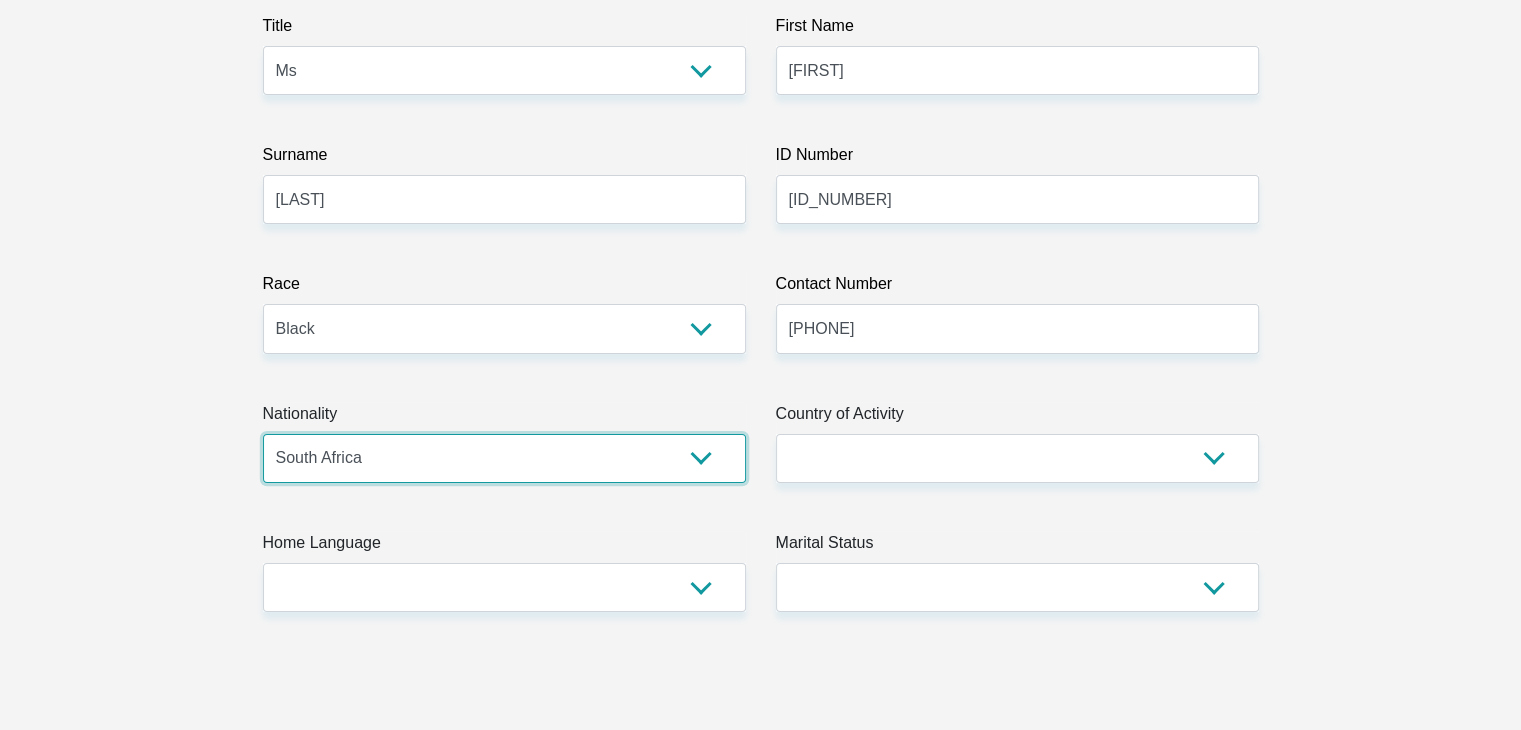 click on "South Africa
Afghanistan
Aland Islands
Albania
Algeria
America Samoa
American Virgin Islands
Andorra
Angola
Anguilla
Antarctica
Antigua and Barbuda
Argentina
Armenia
Aruba
Ascension Island
Australia
Austria
Azerbaijan
Bahamas
Bahrain
Bangladesh
Barbados
Chad" at bounding box center (504, 458) 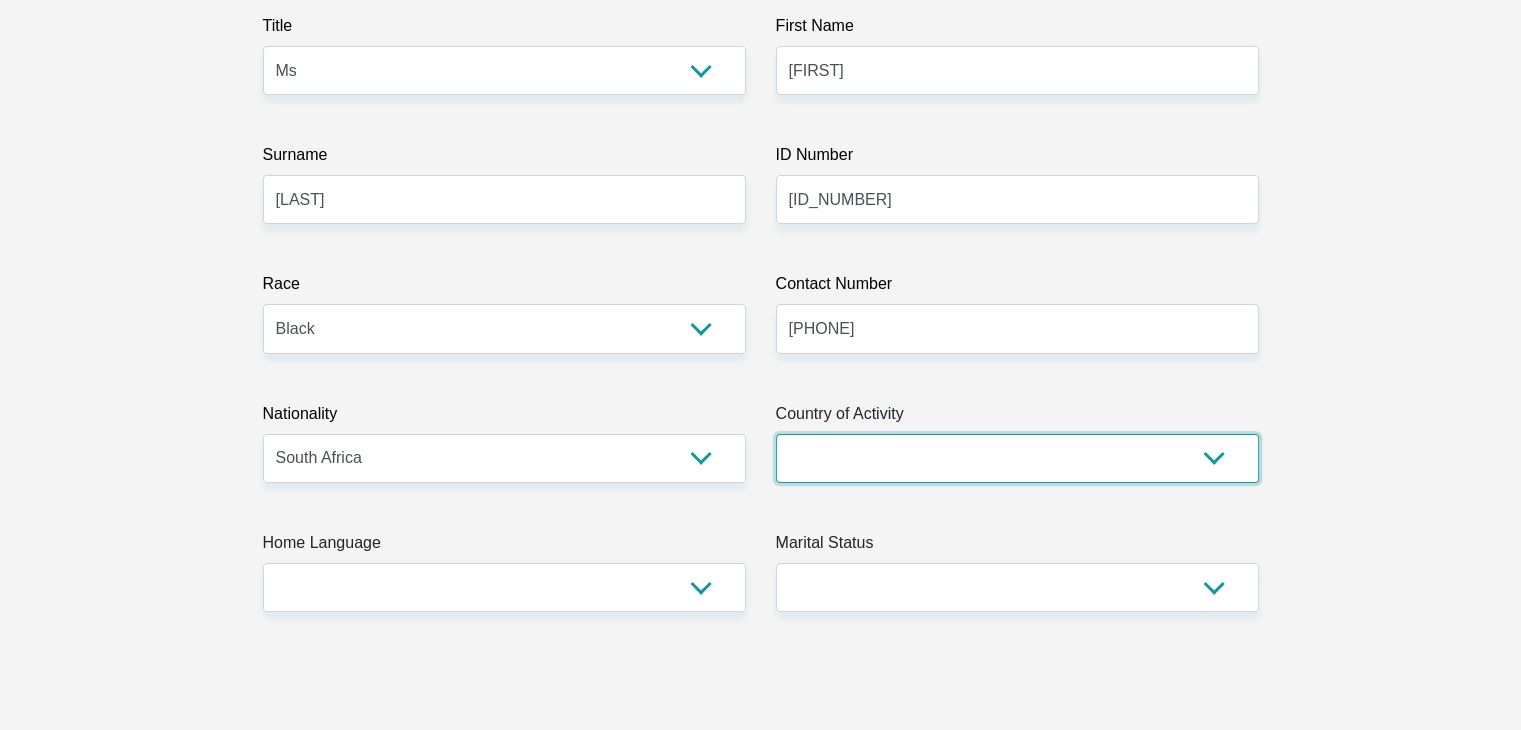click on "South Africa
Afghanistan
Aland Islands
Albania
Algeria
America Samoa
American Virgin Islands
Andorra
Angola
Anguilla
Antarctica
Antigua and Barbuda
Argentina
Armenia
Aruba
Ascension Island
Australia
Austria
Azerbaijan
Chad" at bounding box center [1017, 458] 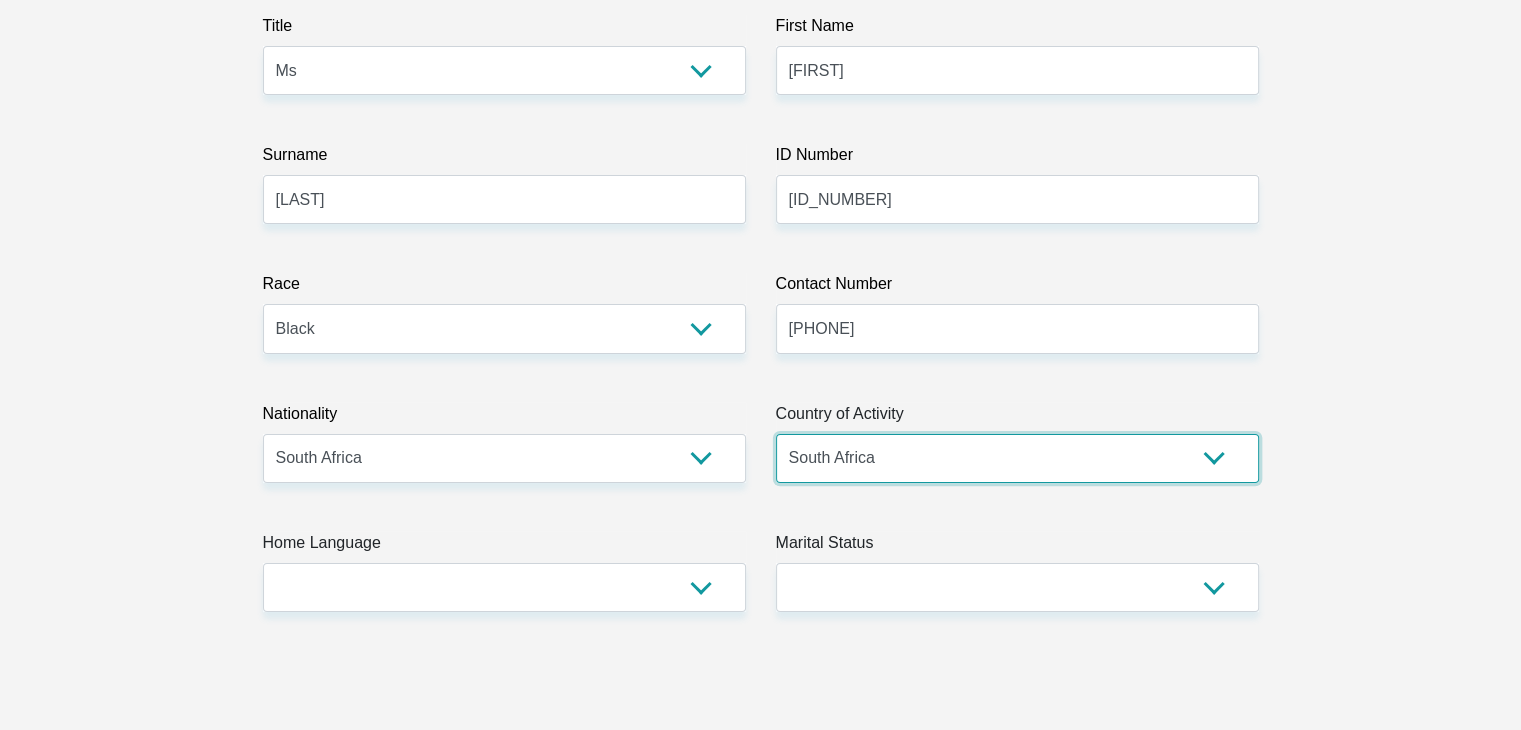 click on "South Africa
Afghanistan
Aland Islands
Albania
Algeria
America Samoa
American Virgin Islands
Andorra
Angola
Anguilla
Antarctica
Antigua and Barbuda
Argentina
Armenia
Aruba
Ascension Island
Australia
Austria
Azerbaijan
Chad" at bounding box center [1017, 458] 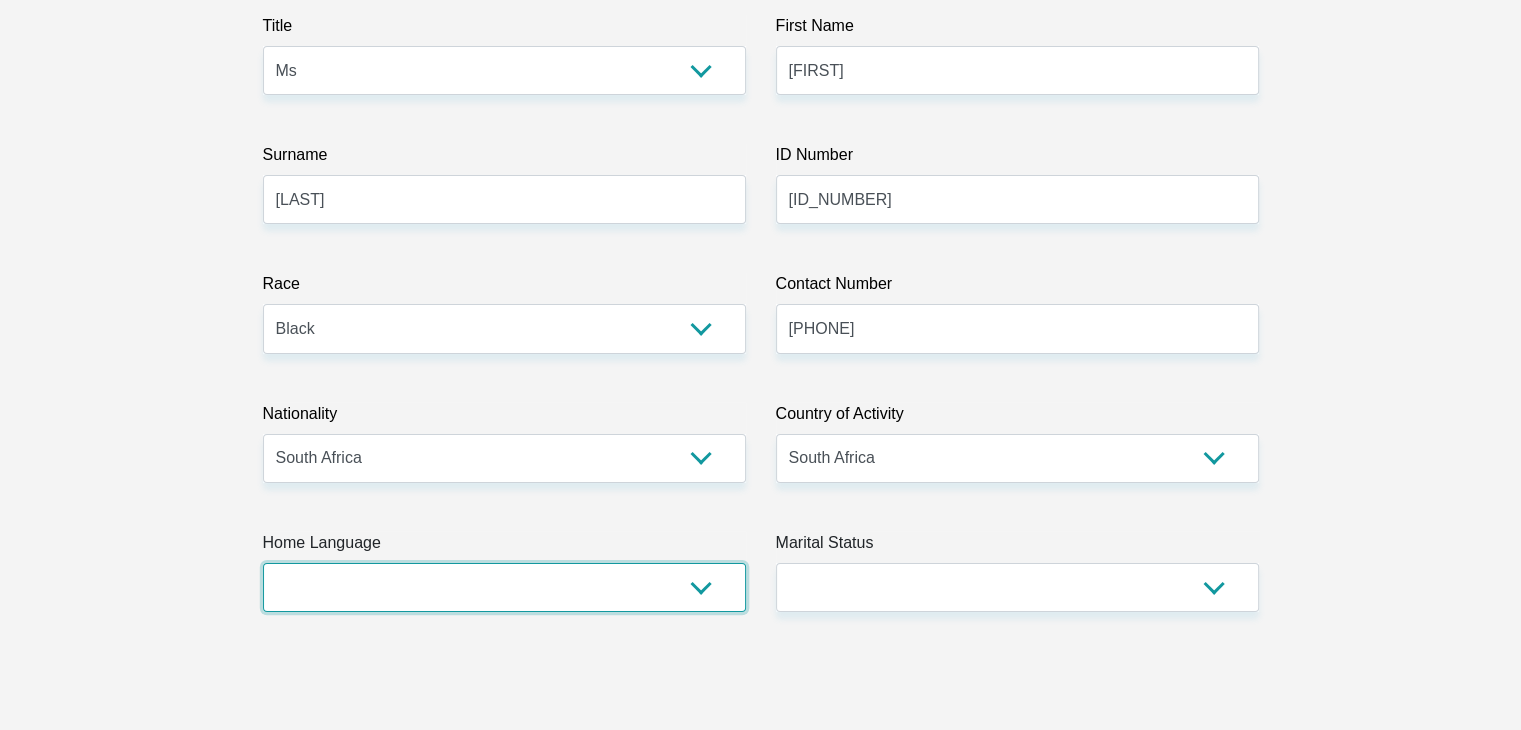 click on "Afrikaans
English
Sepedi
South Ndebele
Southern Sotho
Swati
Tsonga
Tswana
Venda
Xhosa
Zulu
Other" at bounding box center [504, 587] 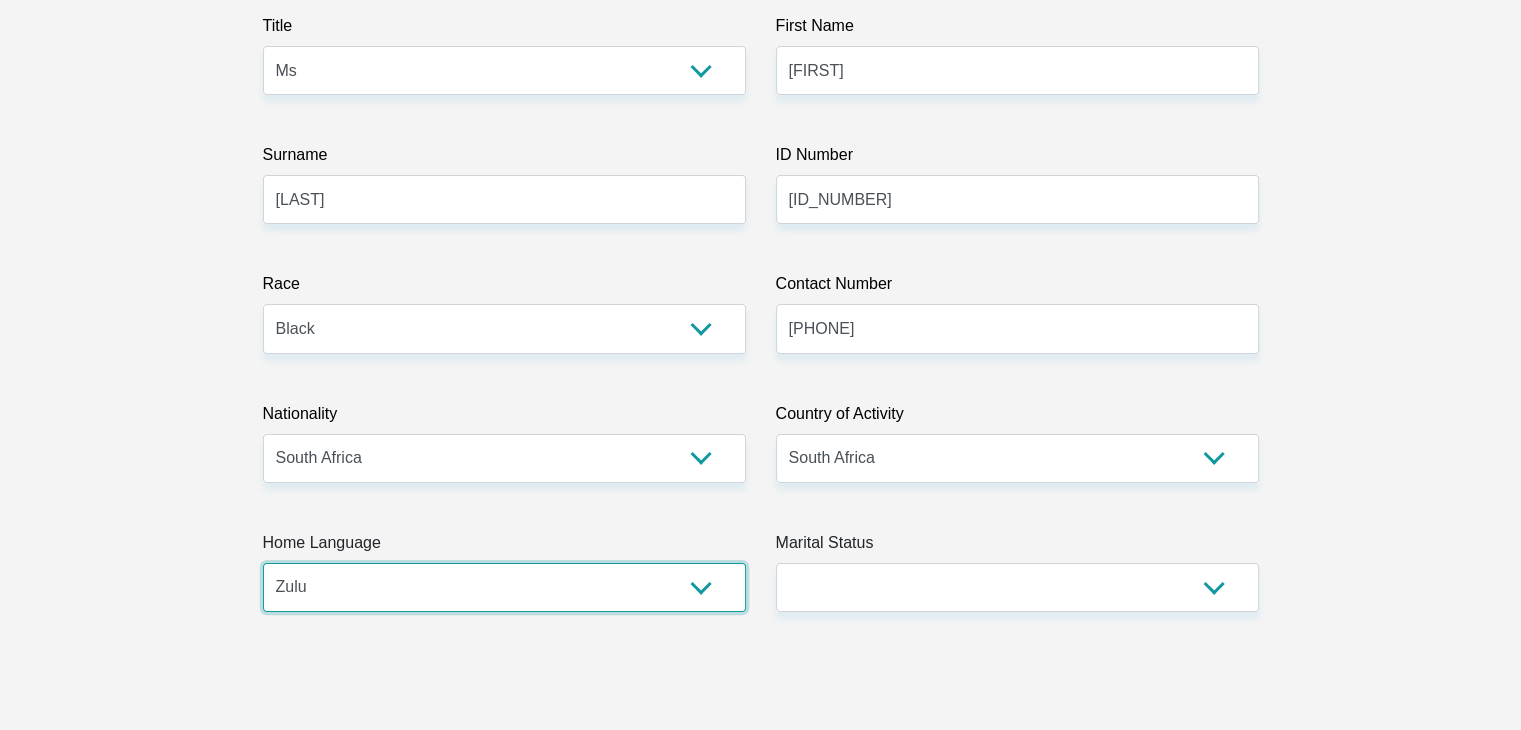 click on "Afrikaans
English
Sepedi
South Ndebele
Southern Sotho
Swati
Tsonga
Tswana
Venda
Xhosa
Zulu
Other" at bounding box center (504, 587) 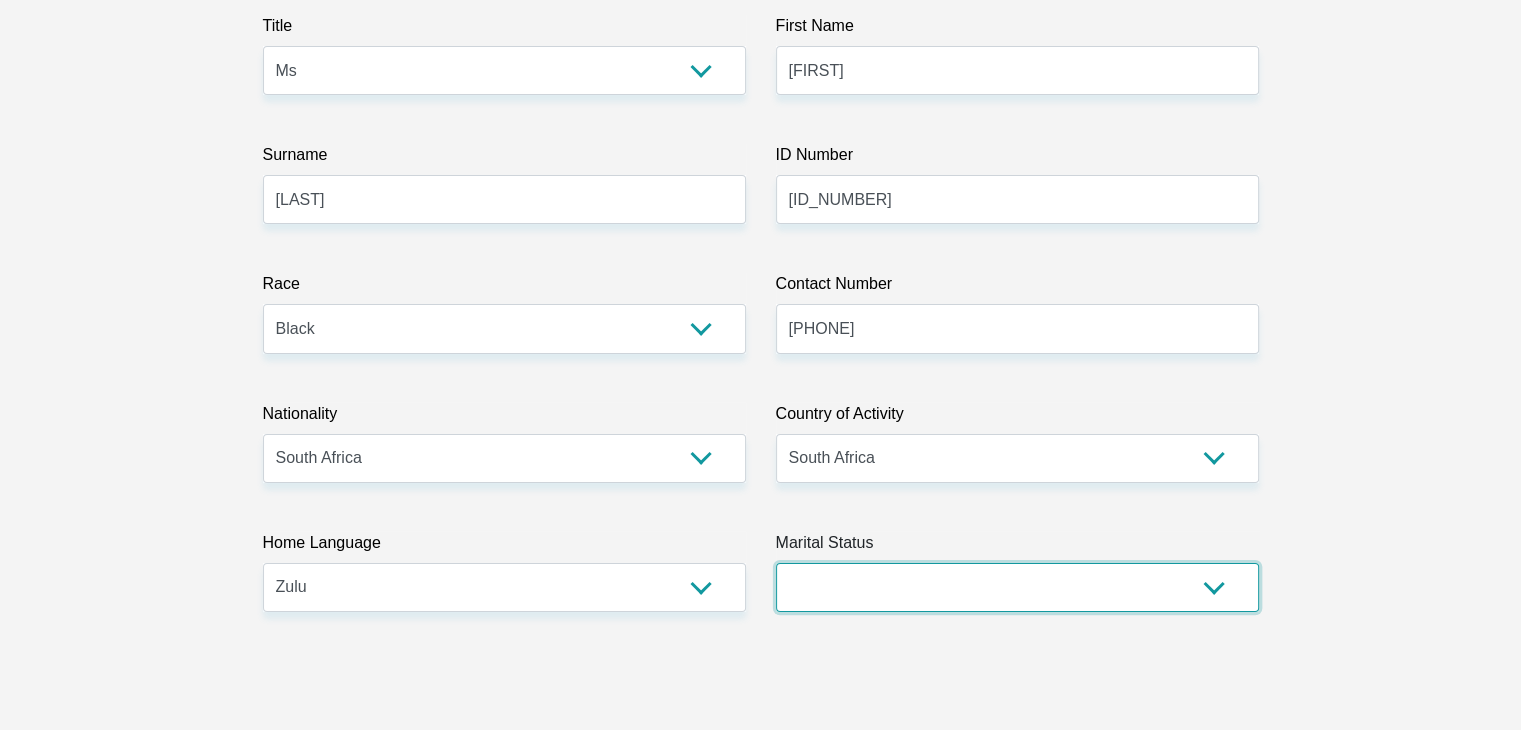 click on "Married ANC
Single
Divorced
Widowed
Married COP or Customary Law" at bounding box center [1017, 587] 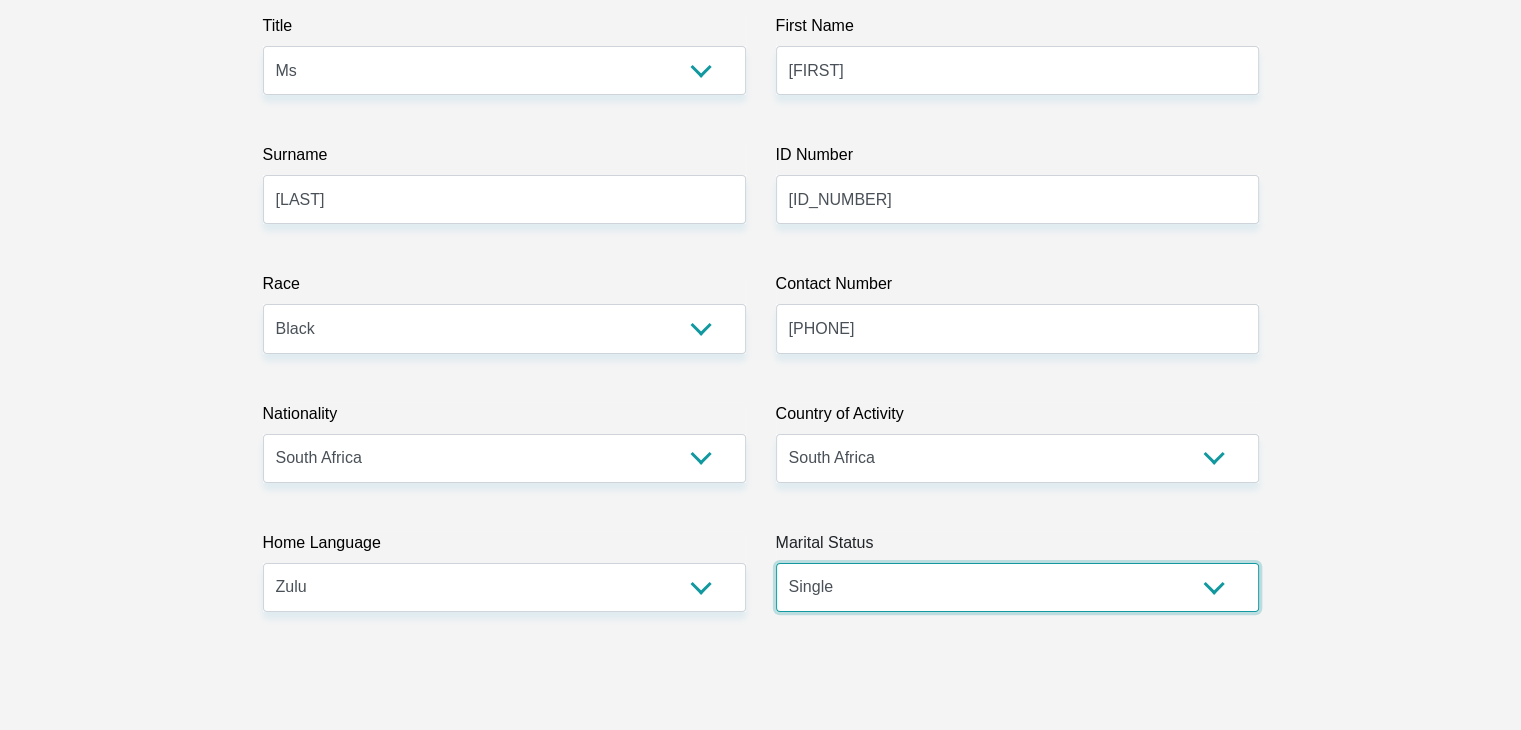 click on "Married ANC
Single
Divorced
Widowed
Married COP or Customary Law" at bounding box center [1017, 587] 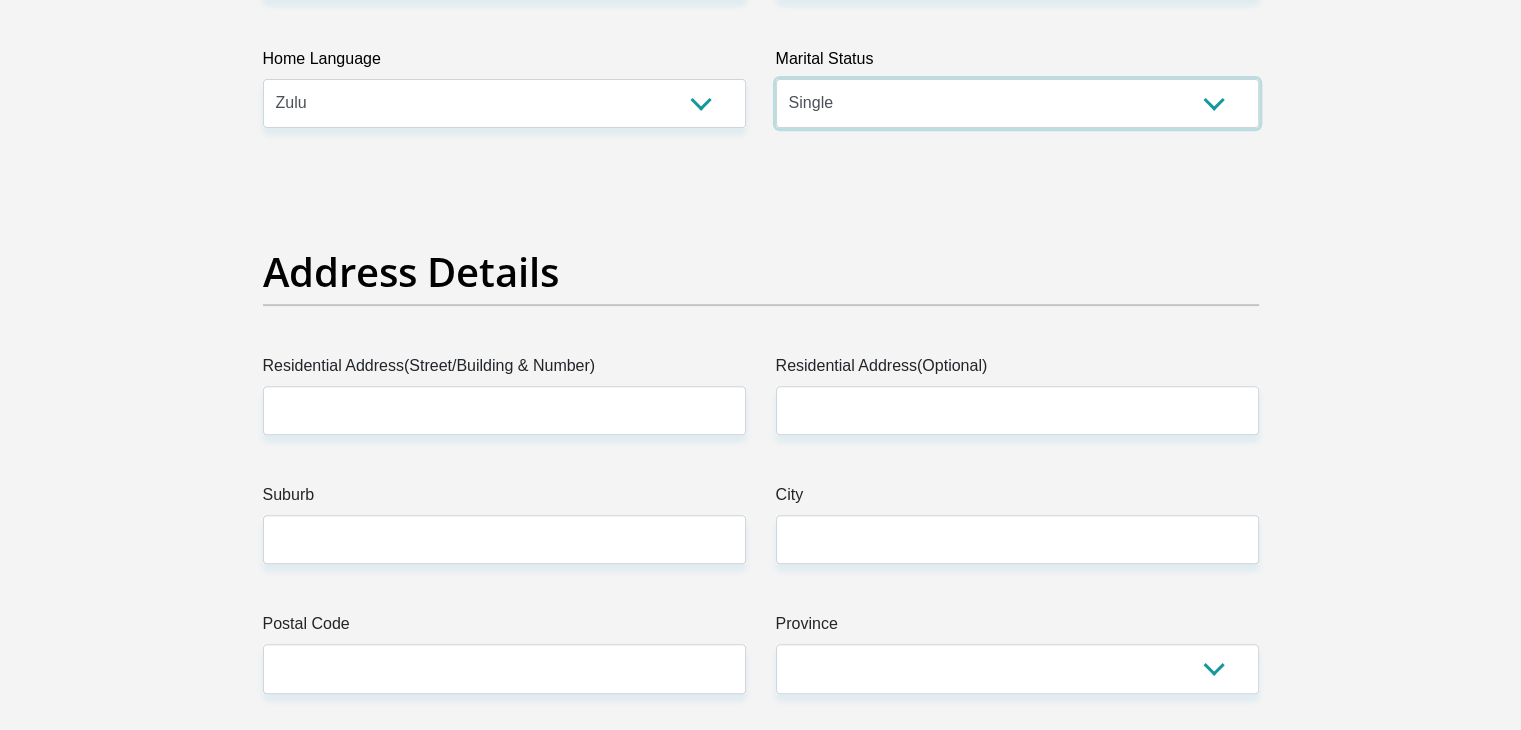 scroll, scrollTop: 800, scrollLeft: 0, axis: vertical 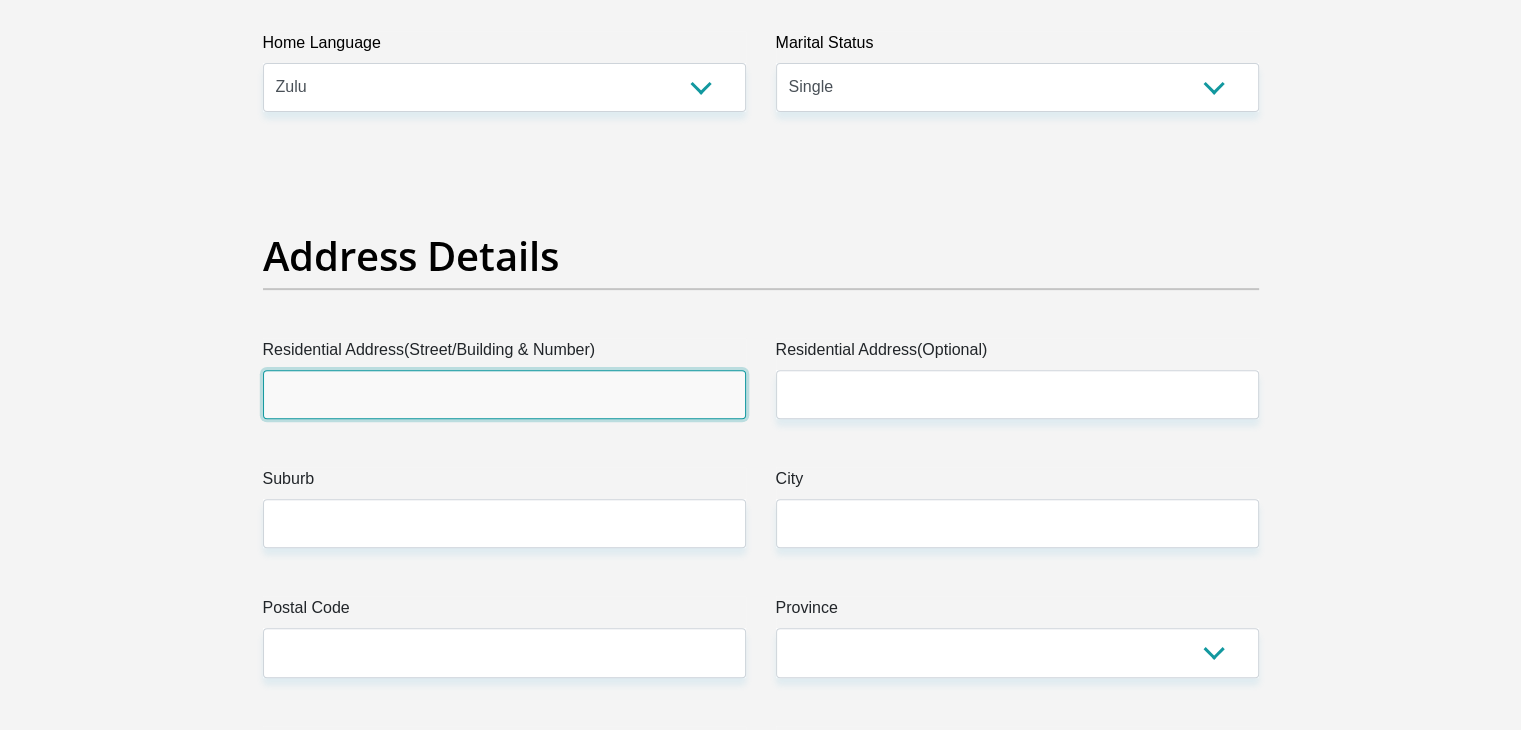 click on "Residential Address(Street/Building & Number)" at bounding box center [504, 394] 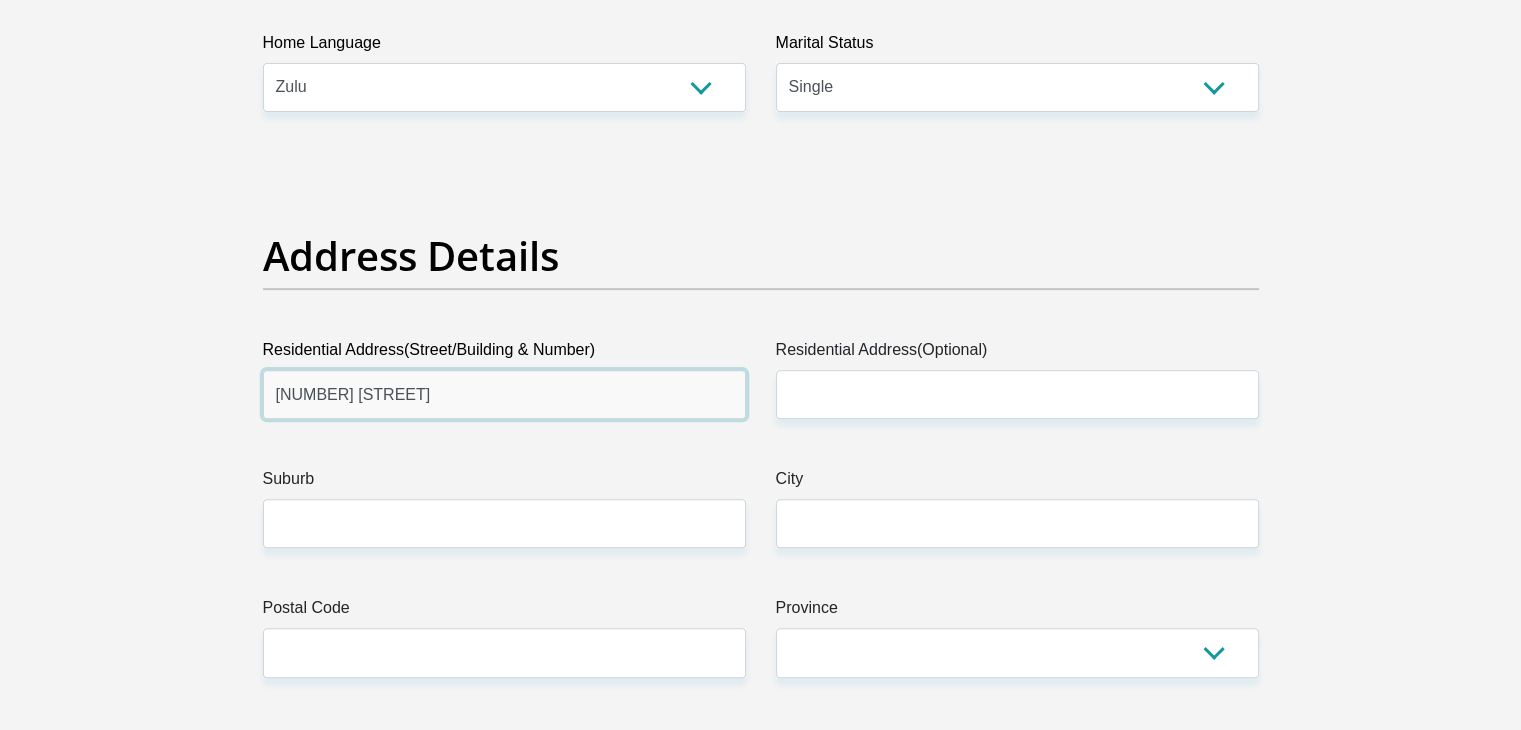 drag, startPoint x: 504, startPoint y: 393, endPoint x: 512, endPoint y: 370, distance: 24.351591 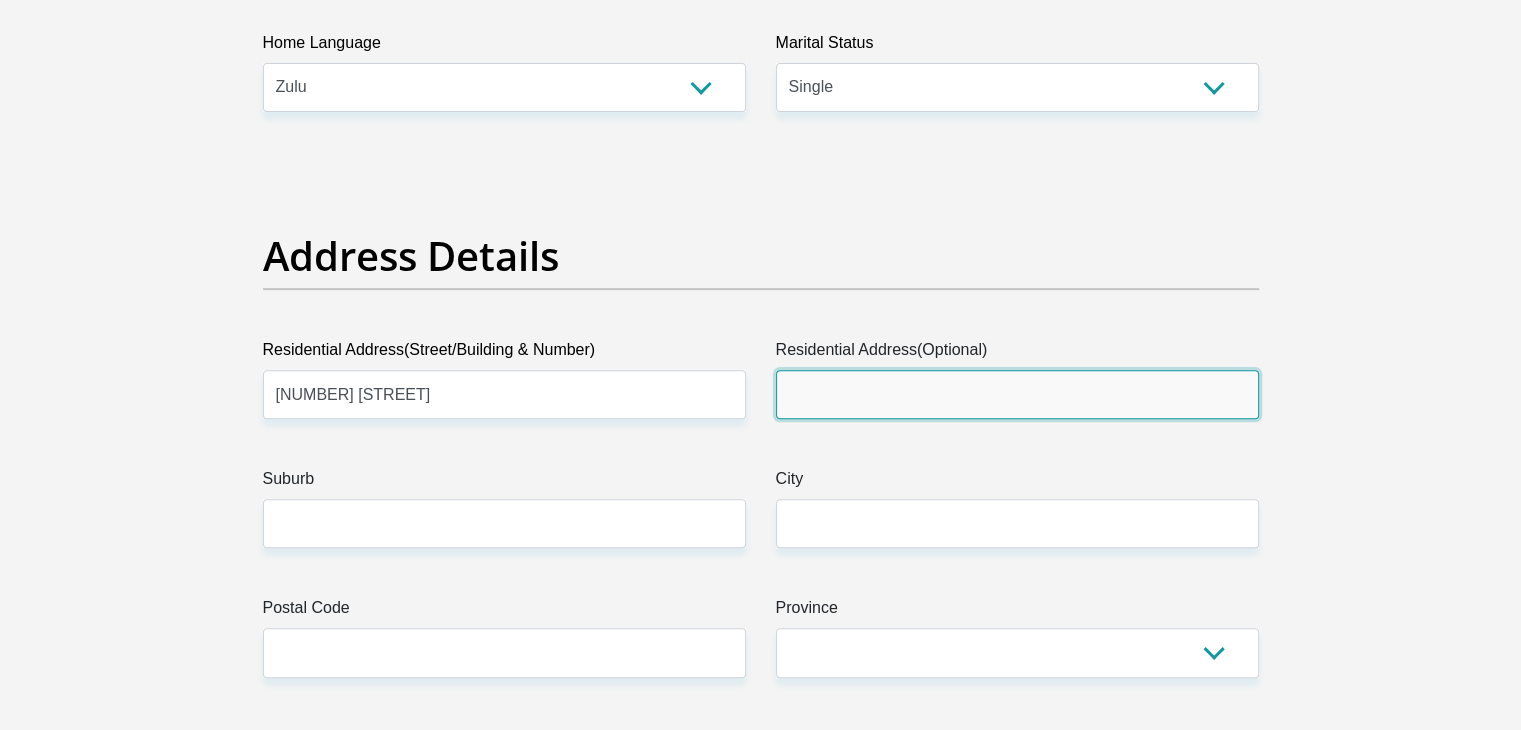 click on "Residential Address(Optional)" at bounding box center (1017, 394) 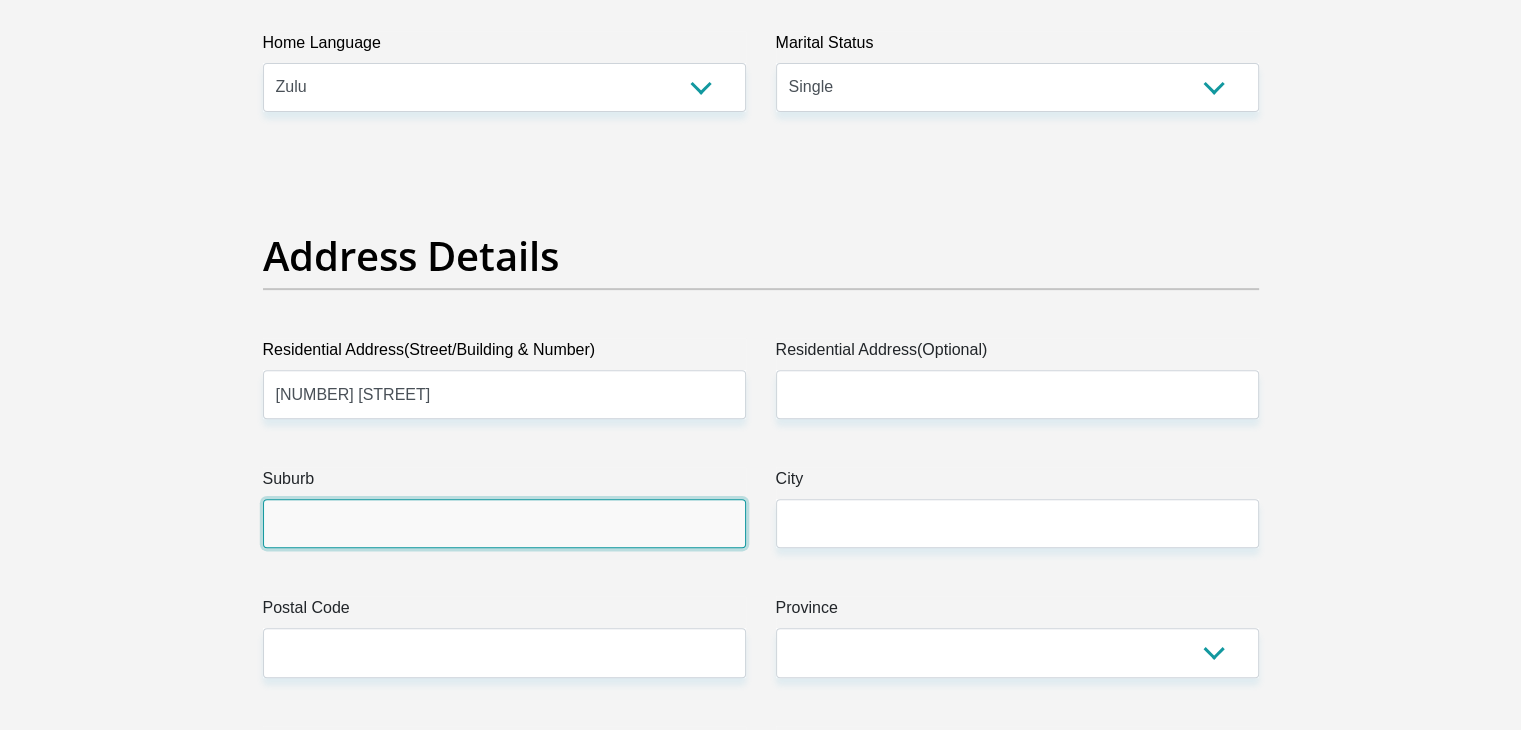 click on "Suburb" at bounding box center (504, 523) 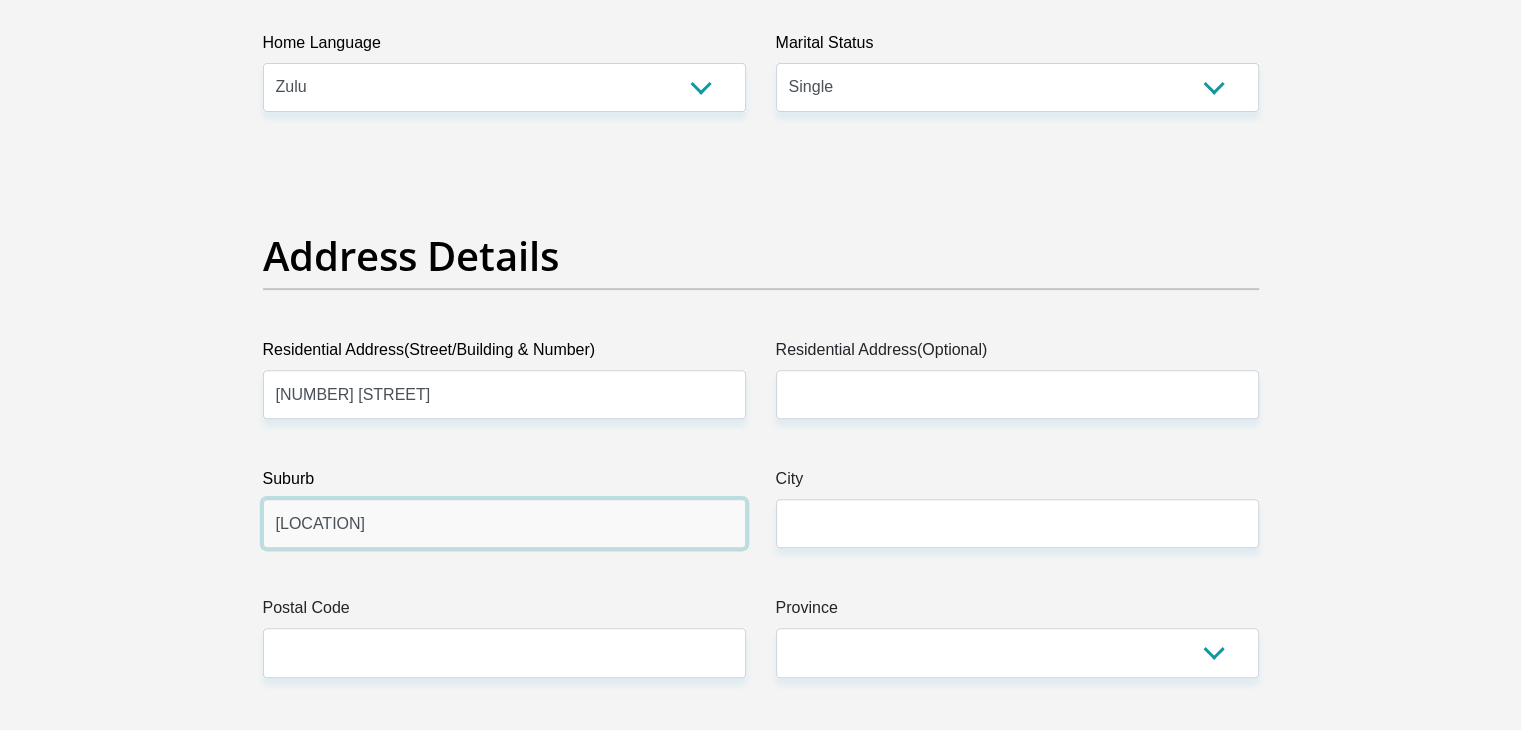 type on "[LOCATION]" 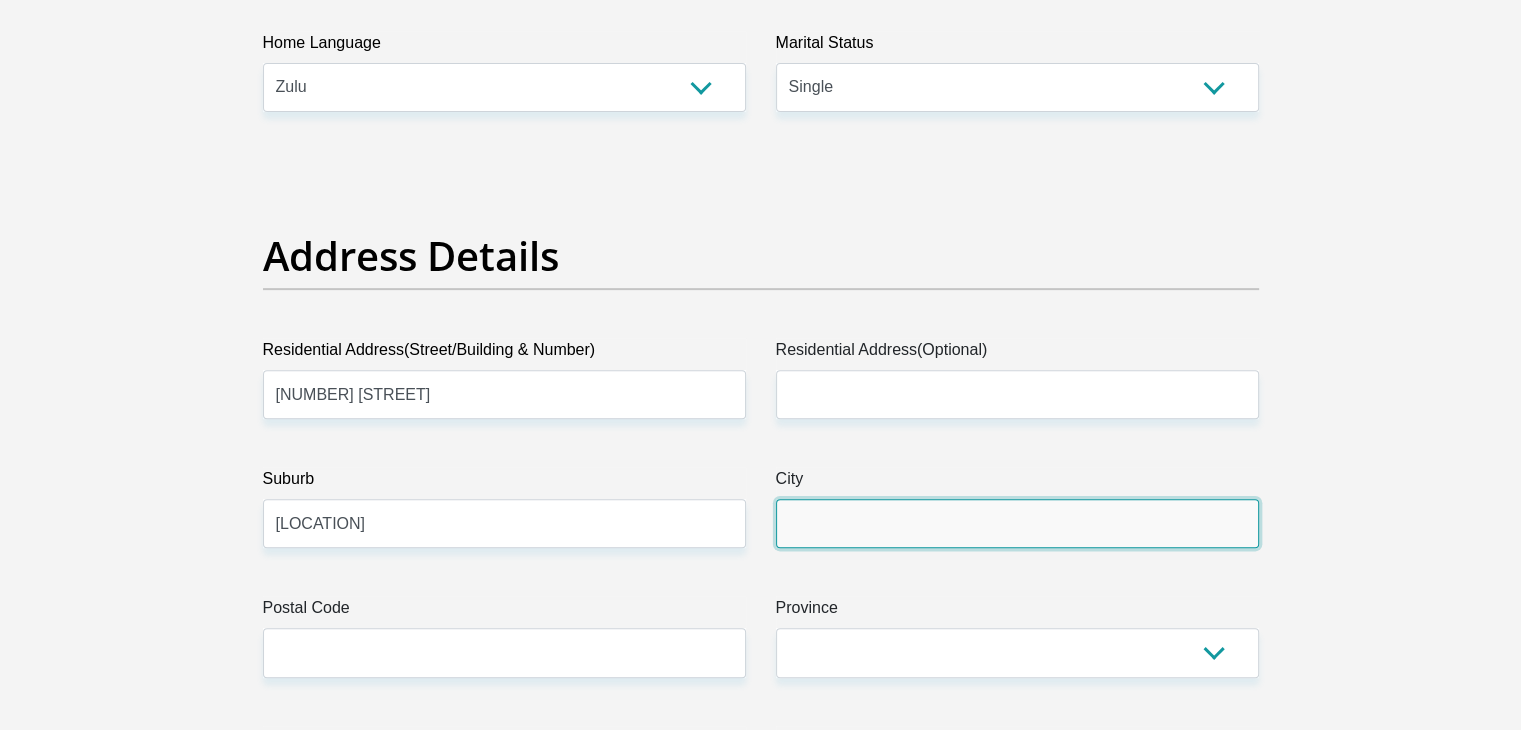 click on "City" at bounding box center (1017, 523) 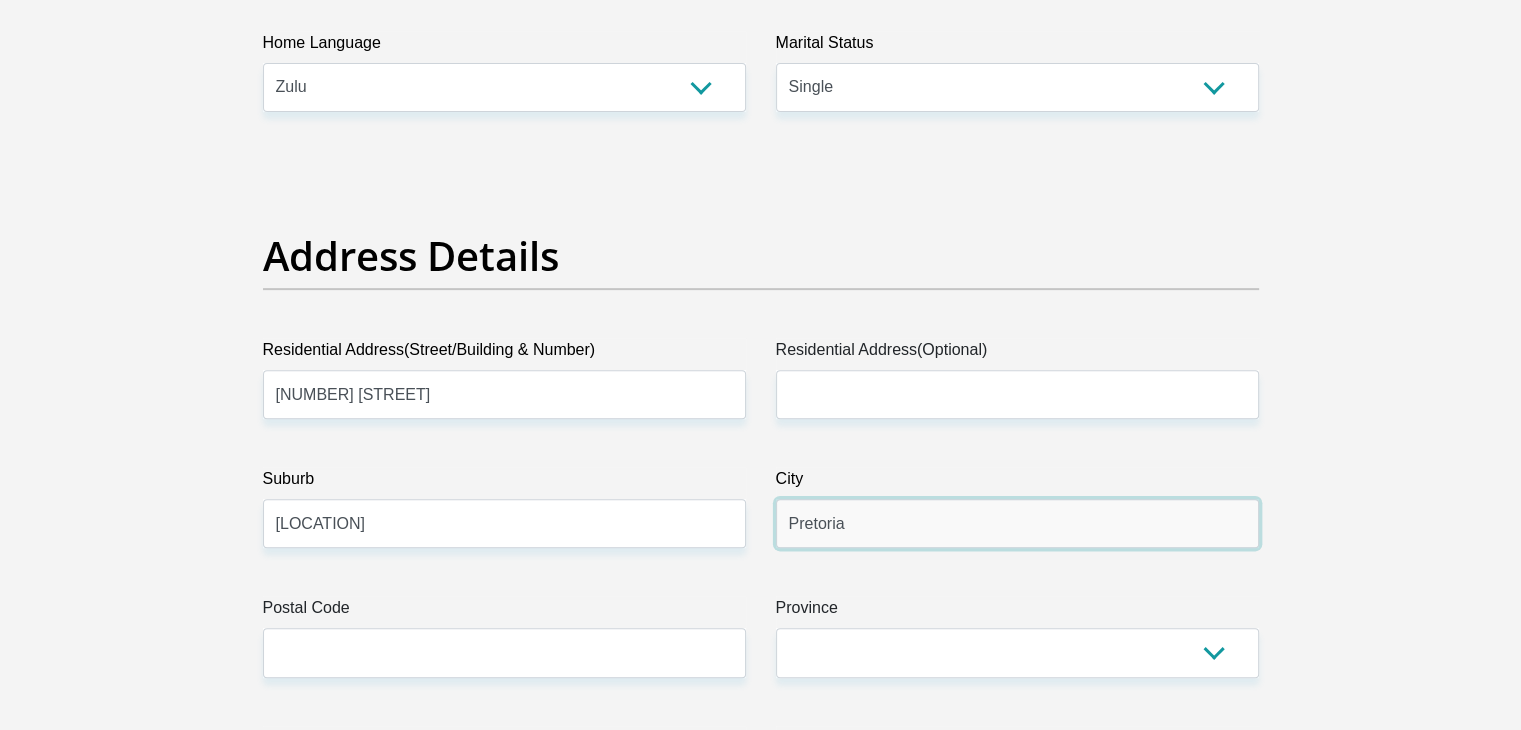 scroll, scrollTop: 1000, scrollLeft: 0, axis: vertical 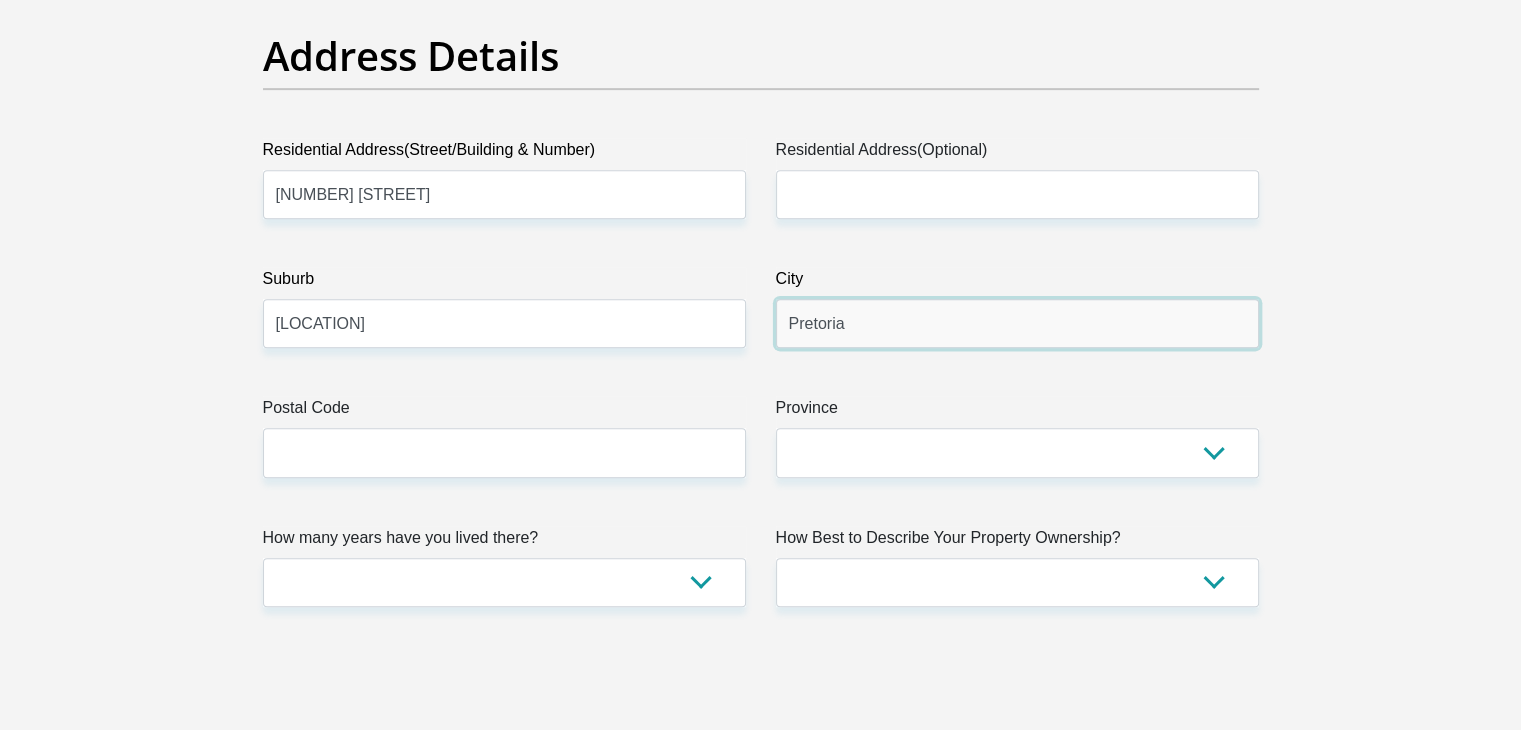 type on "Pretoria" 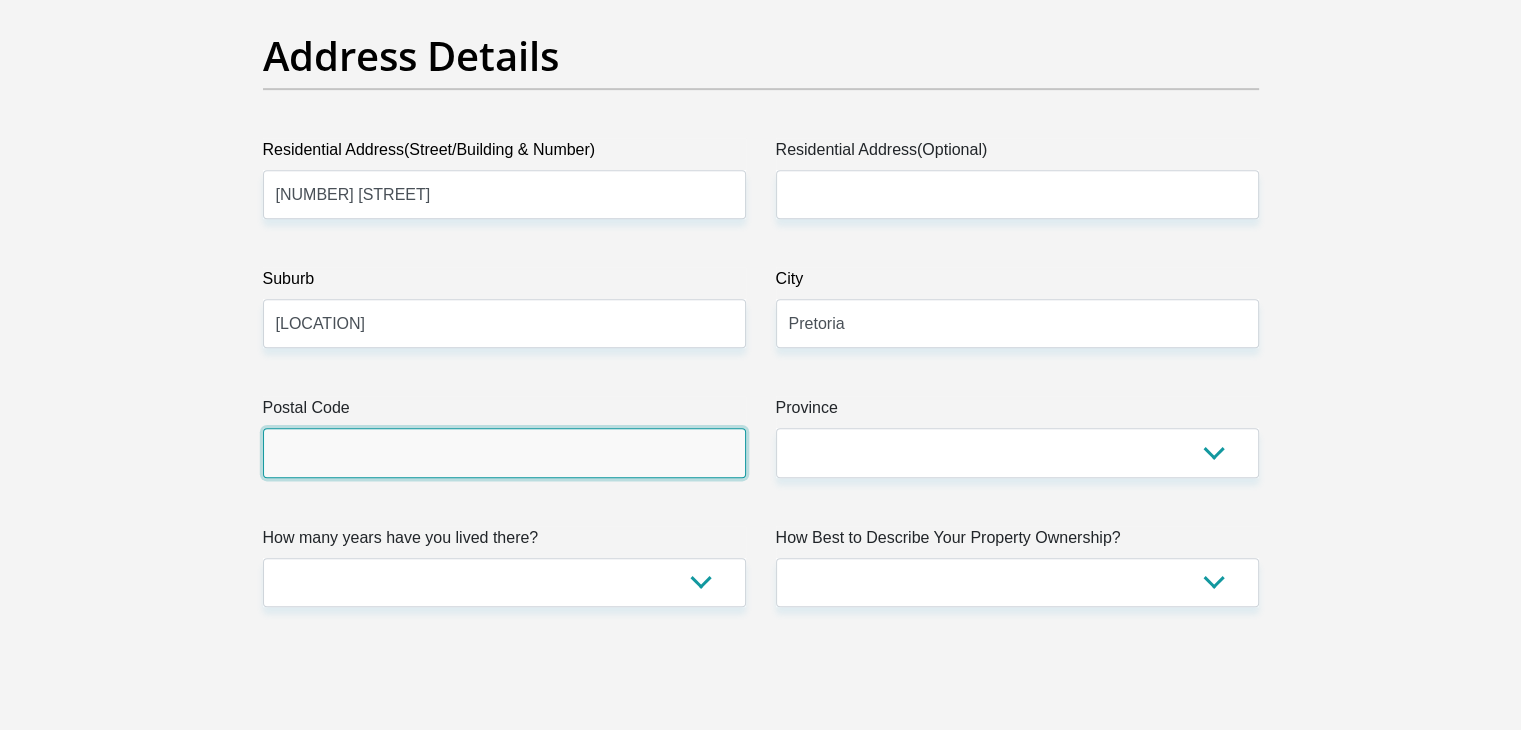 click on "Postal Code" at bounding box center (504, 452) 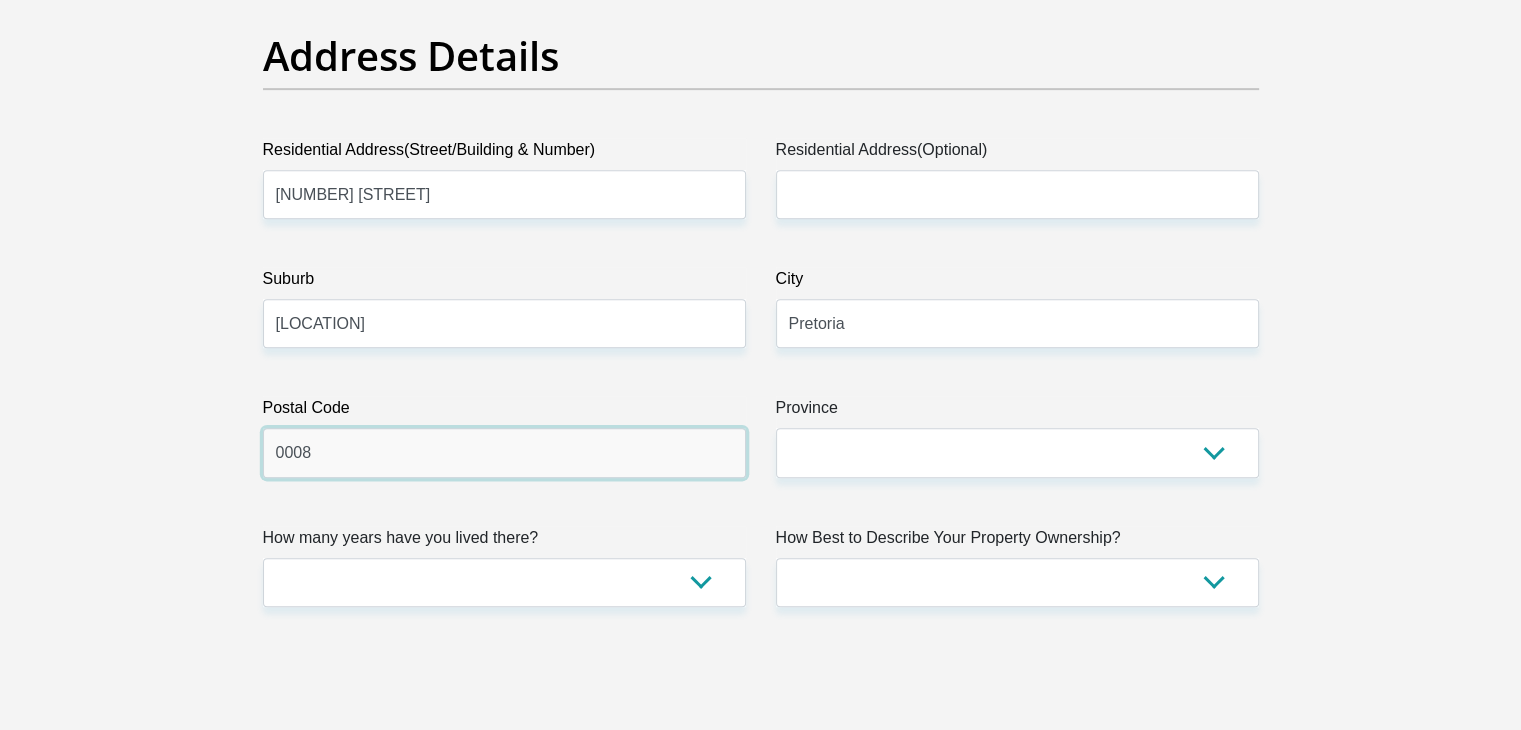 type on "0008" 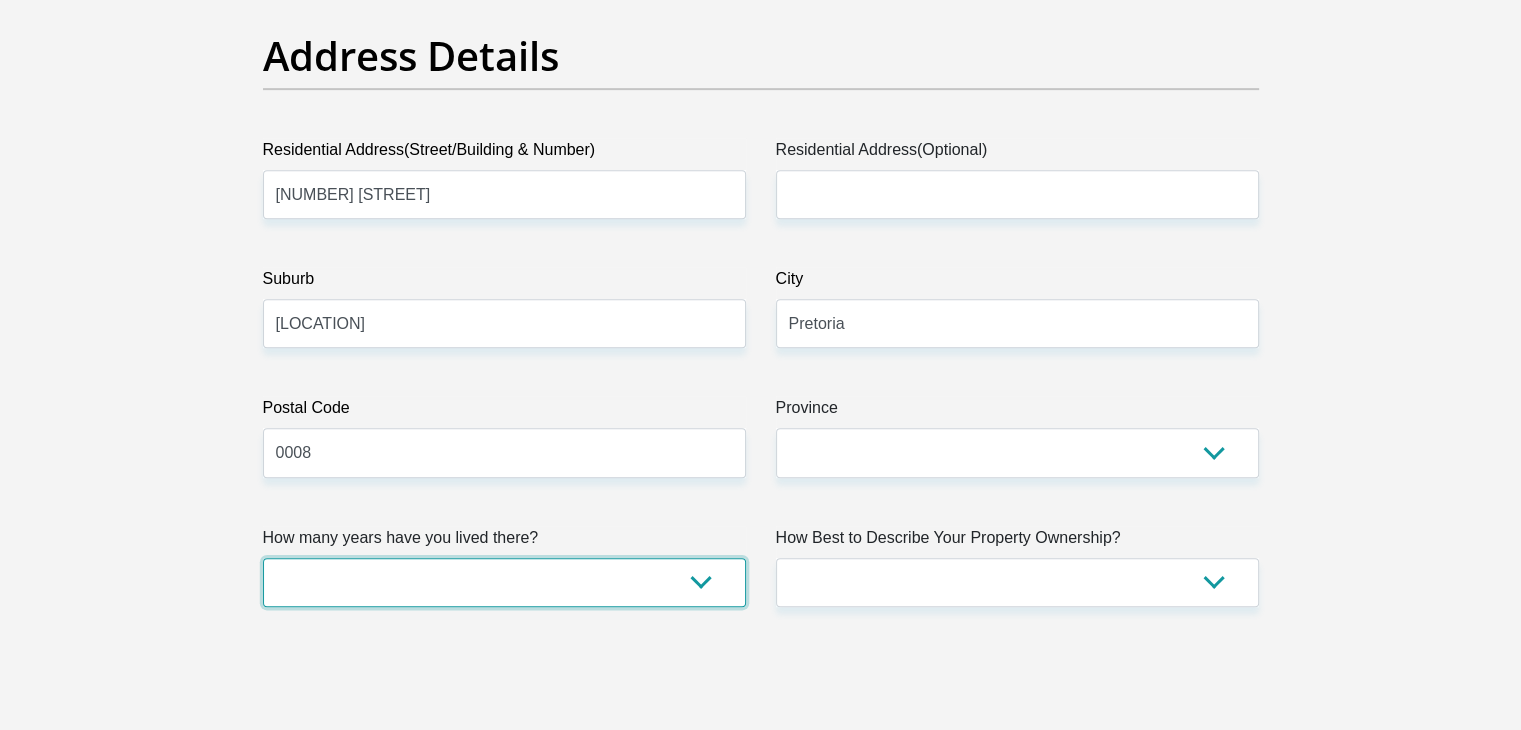 click on "less than 1 year
1-3 years
3-5 years
5+ years" at bounding box center [504, 582] 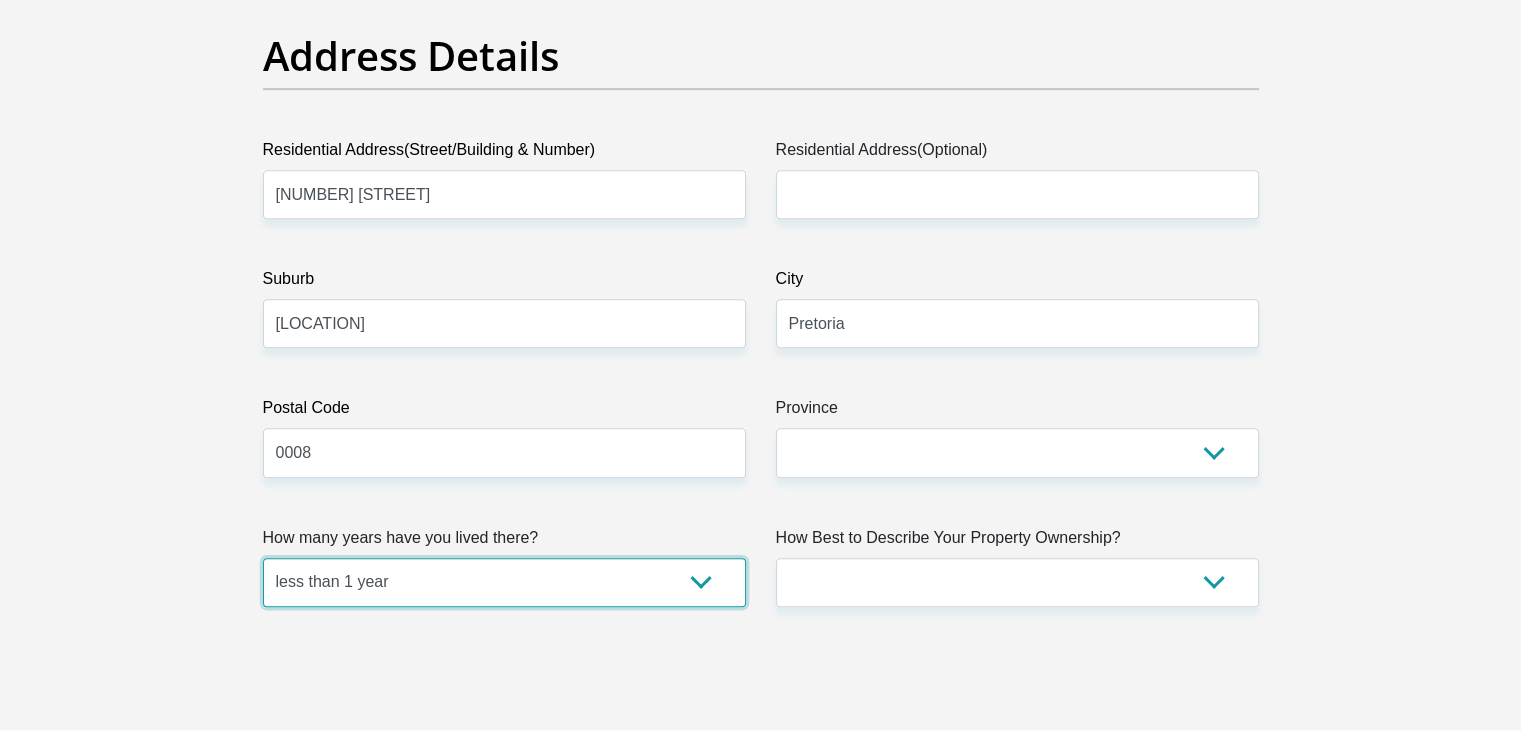 click on "less than 1 year
1-3 years
3-5 years
5+ years" at bounding box center (504, 582) 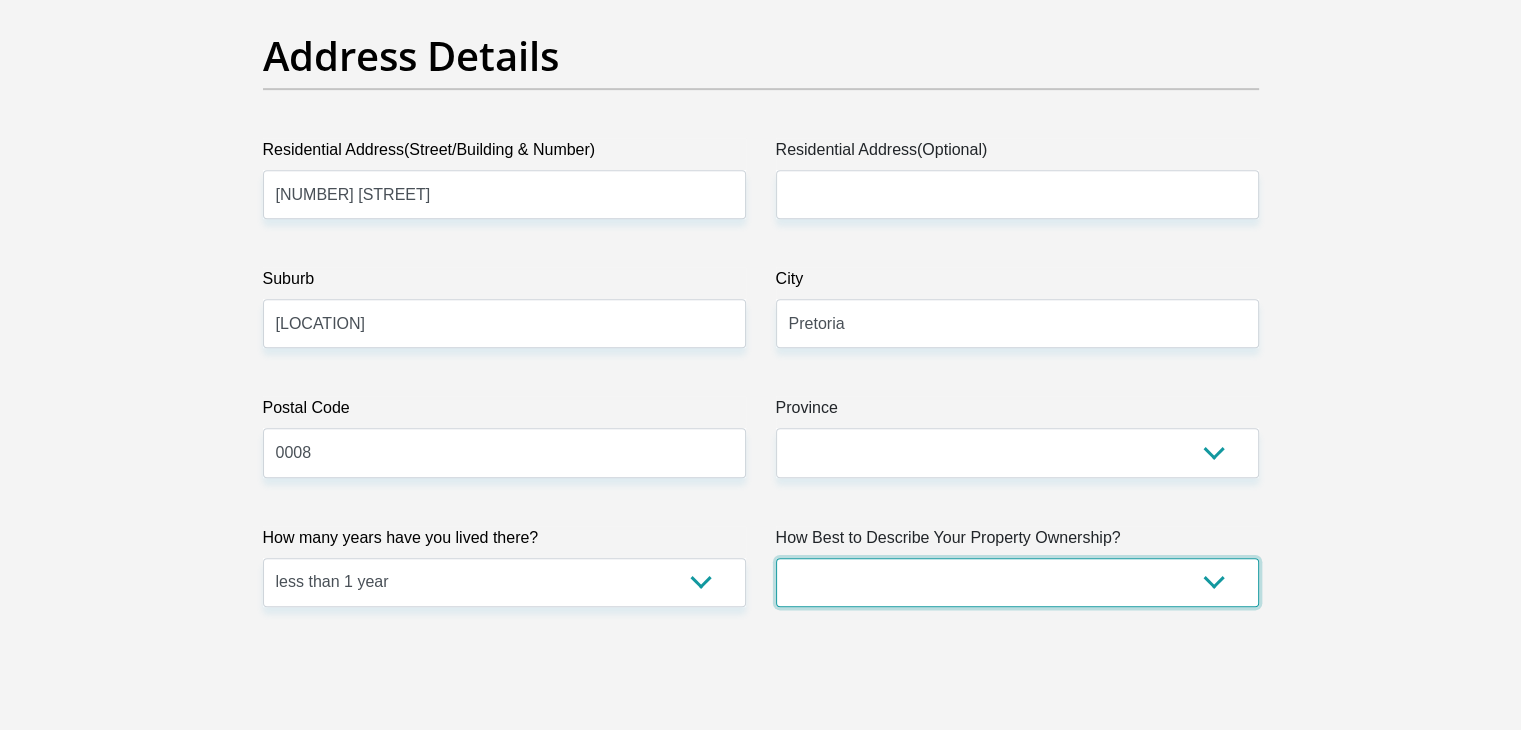 click on "Owned
Rented
Family Owned
Company Dwelling" at bounding box center (1017, 582) 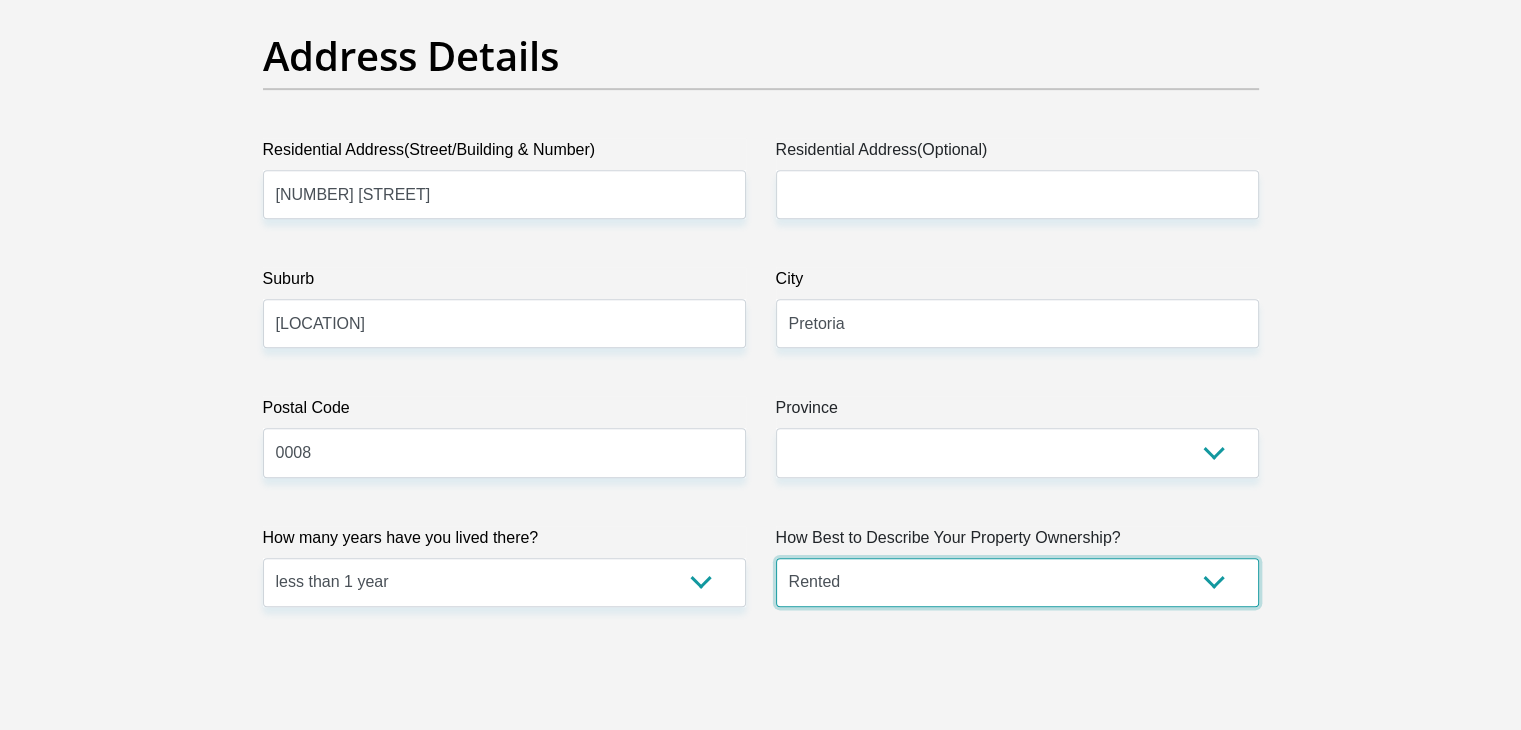 click on "Owned
Rented
Family Owned
Company Dwelling" at bounding box center [1017, 582] 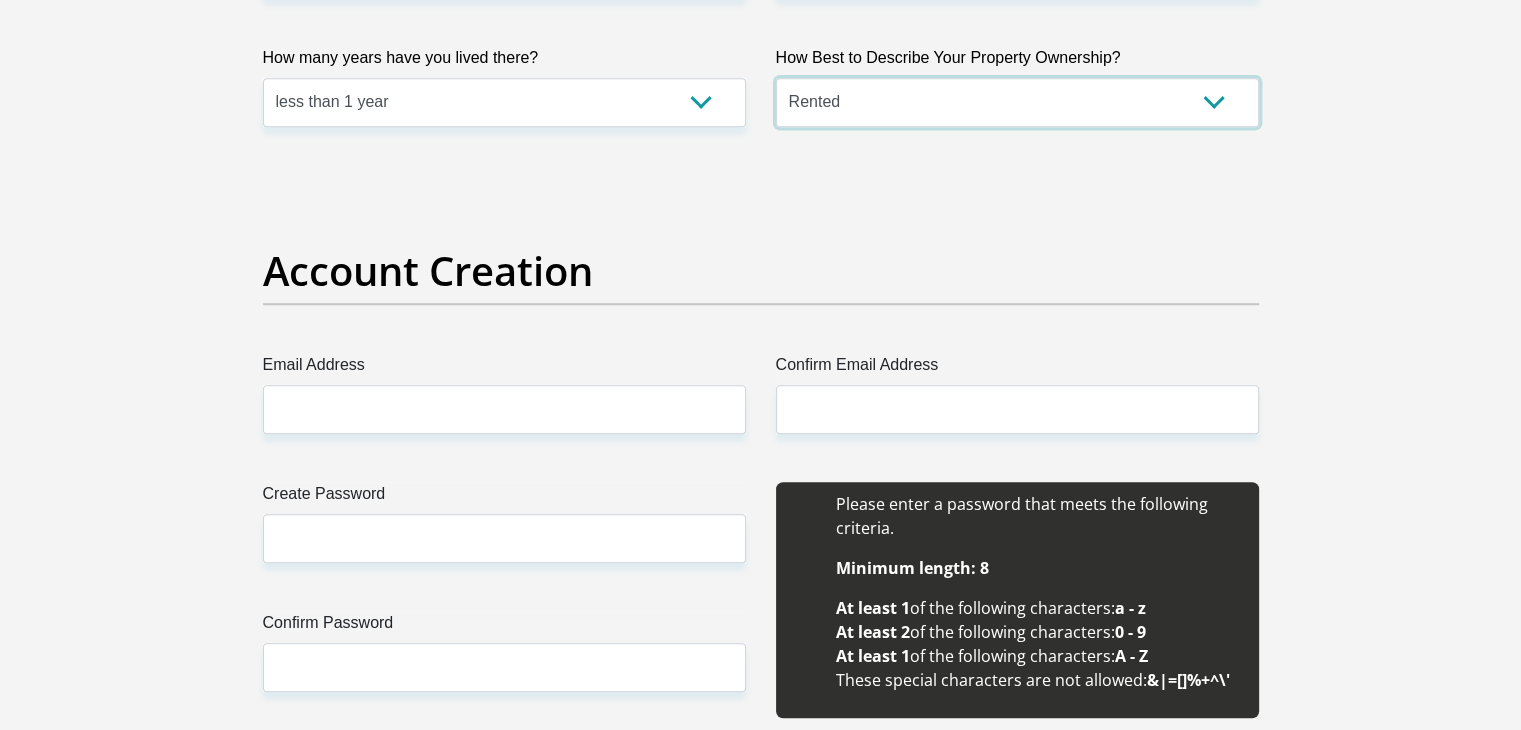 scroll, scrollTop: 1600, scrollLeft: 0, axis: vertical 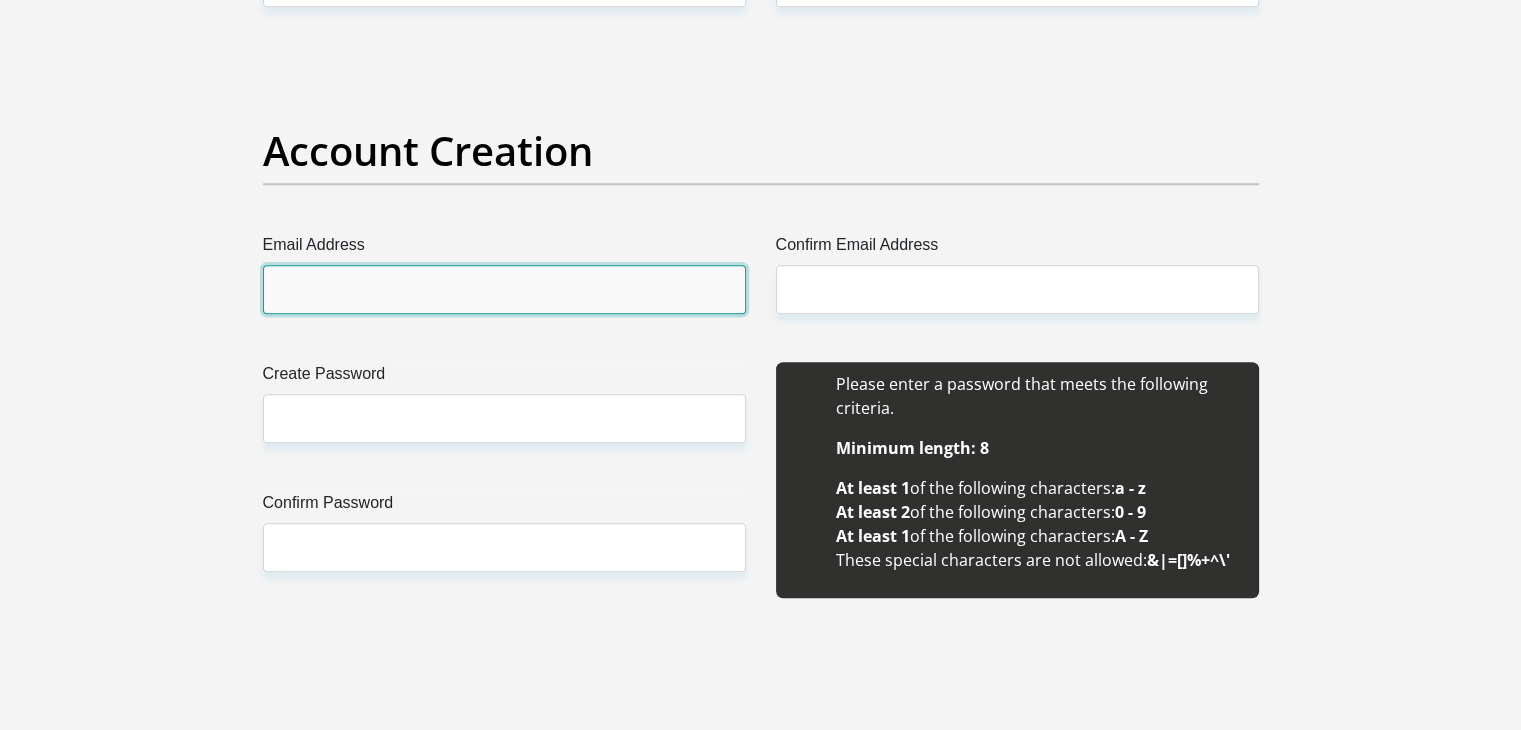 click on "Email Address" at bounding box center (504, 289) 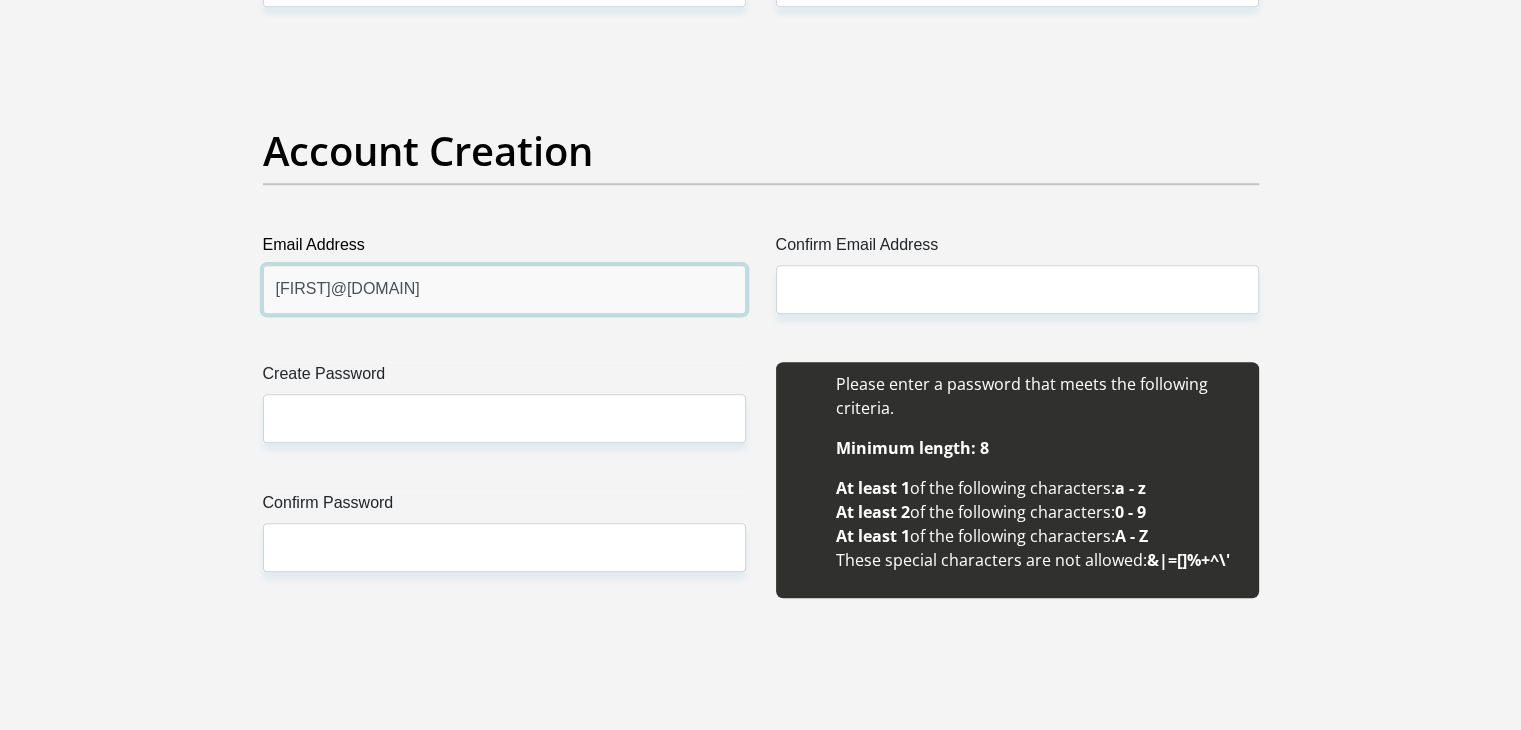 type on "[FIRST]@[DOMAIN]" 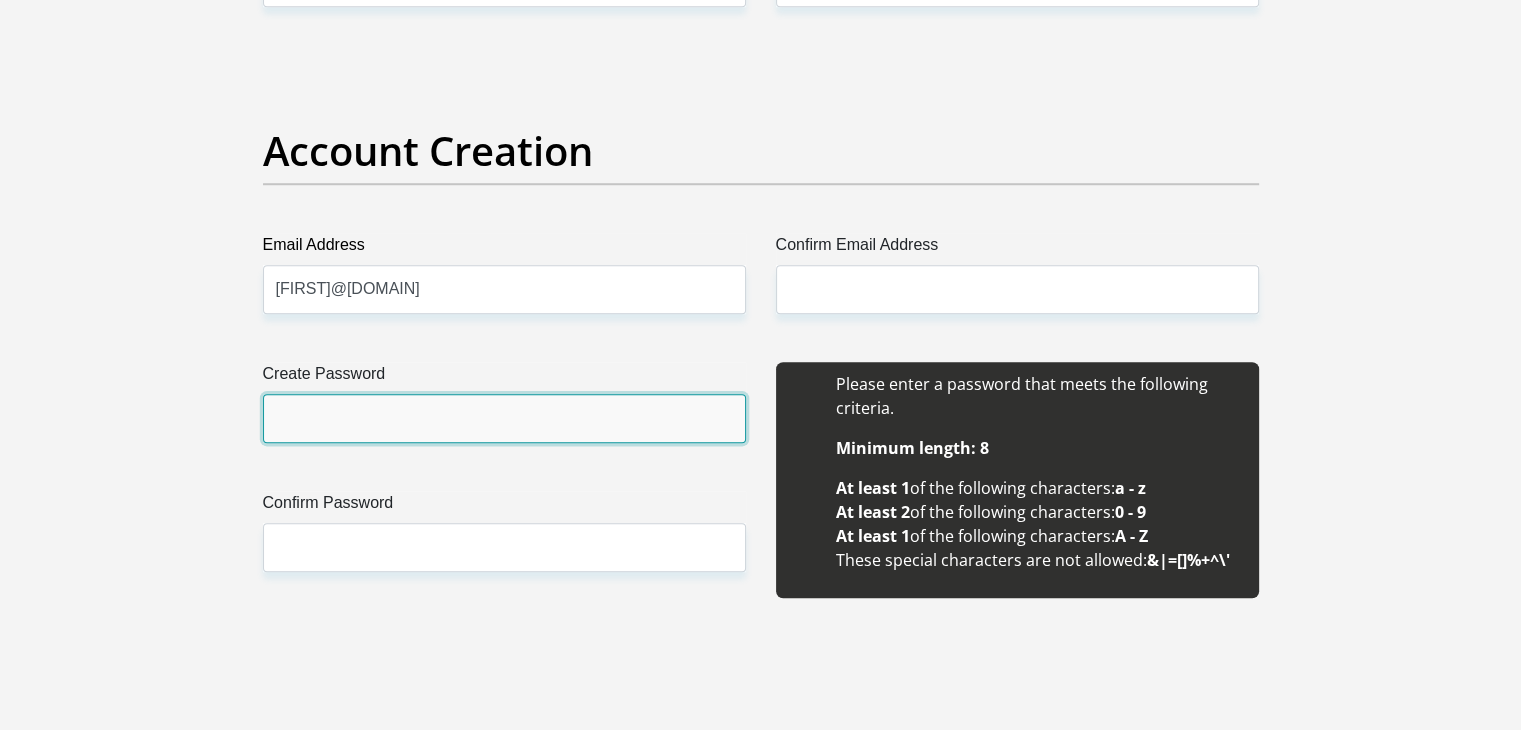 click on "Create Password" at bounding box center [504, 418] 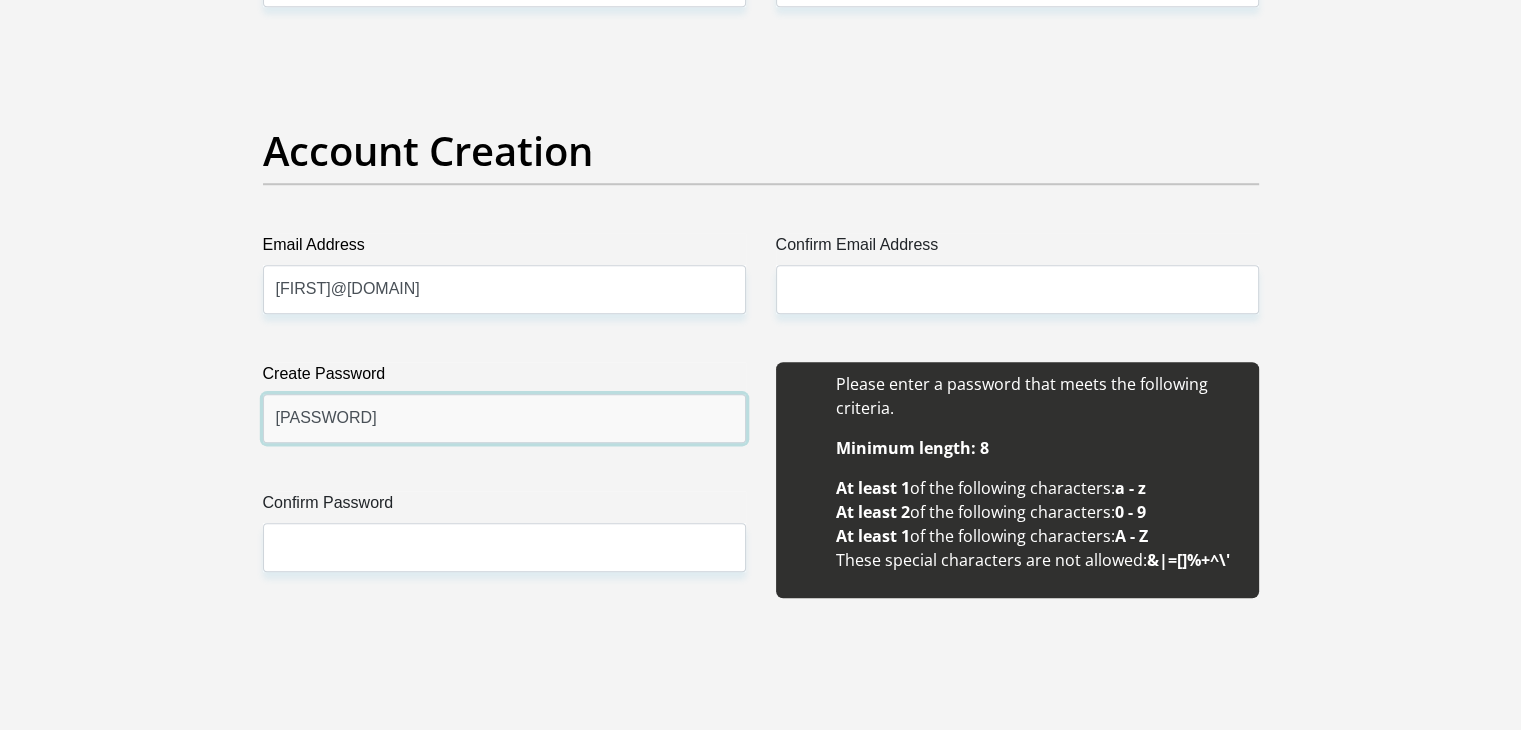 type on "[PASSWORD]" 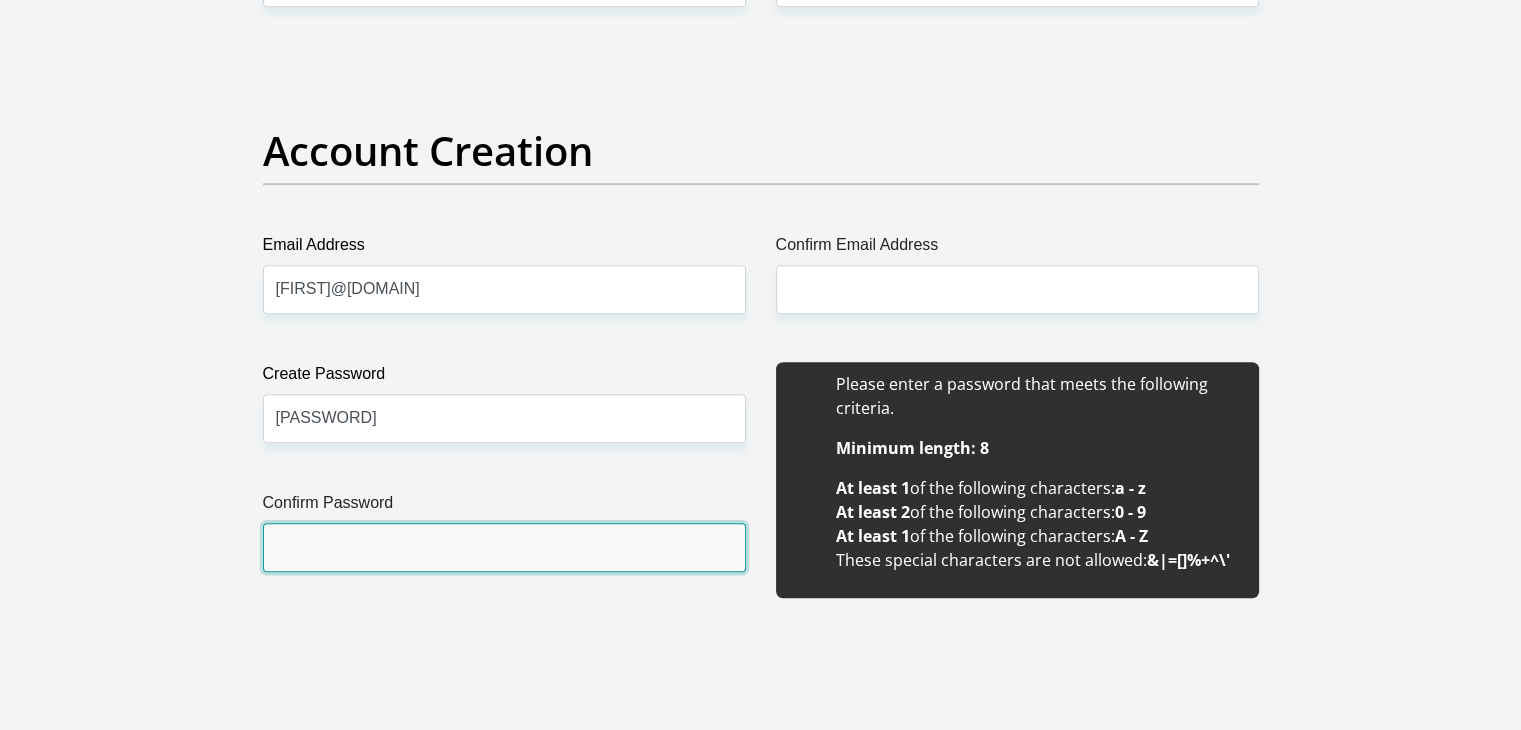 click on "Confirm Password" at bounding box center [504, 547] 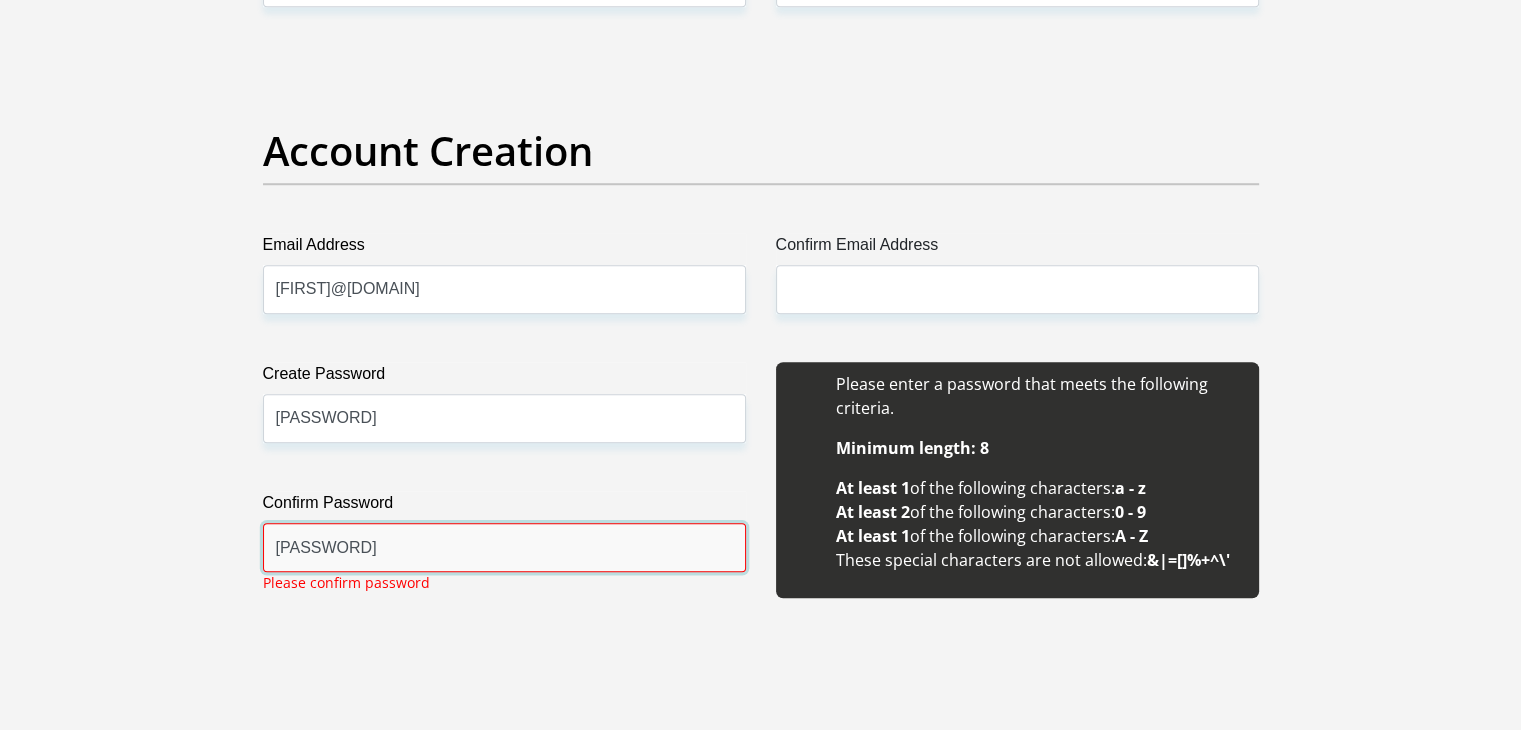 type on "[PASSWORD]" 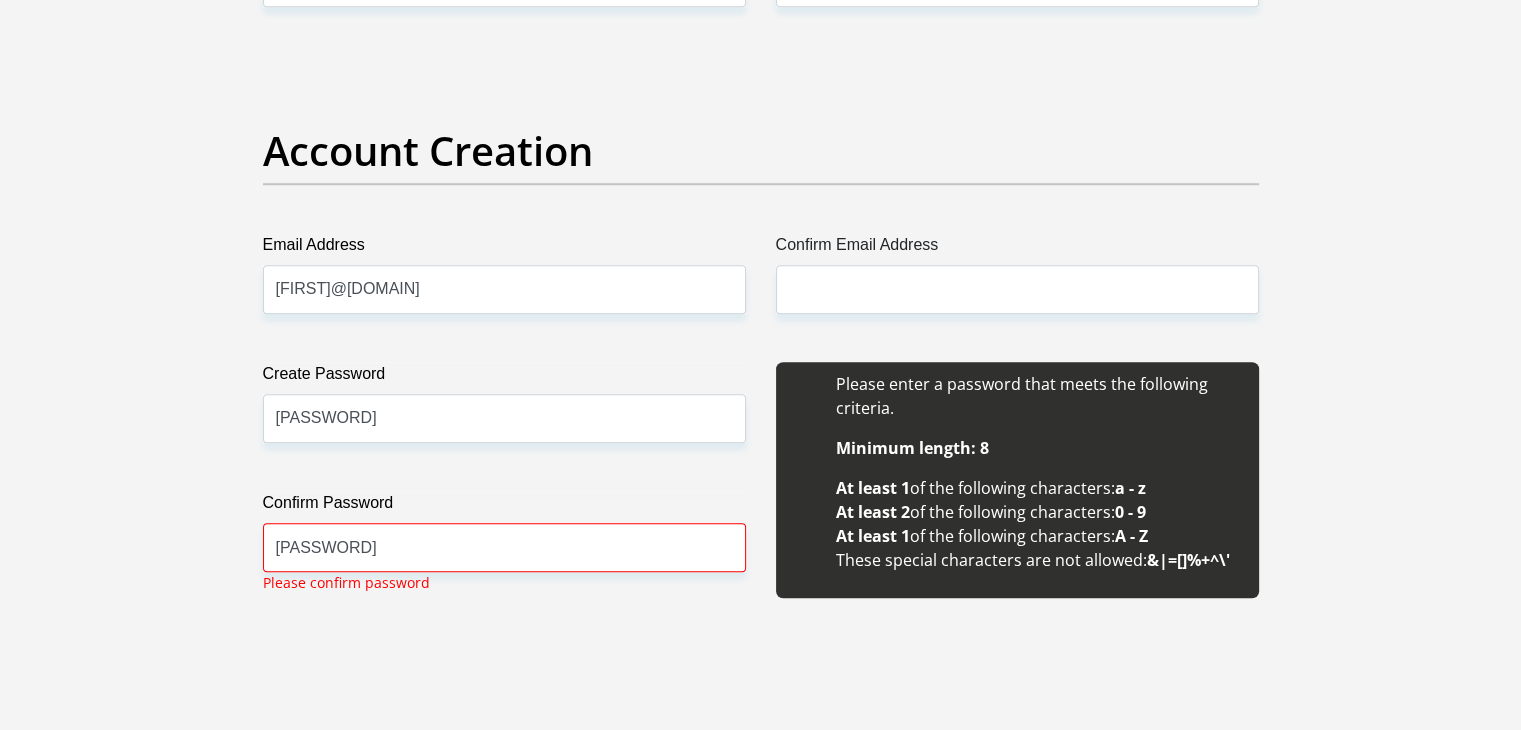 click on "Title
Mr
Ms
Mrs
Dr
Other
First Name
[FIRST]
Surname
[LAST]
ID Number
[ID_NUMBER]
Please input valid ID number
Race
Black
Coloured
Indian
White
Other
Contact Number
[PHONE]
Please input valid contact number
Nationality
South Africa
Afghanistan
Aland Islands  Albania  Algeria" at bounding box center [761, 1967] 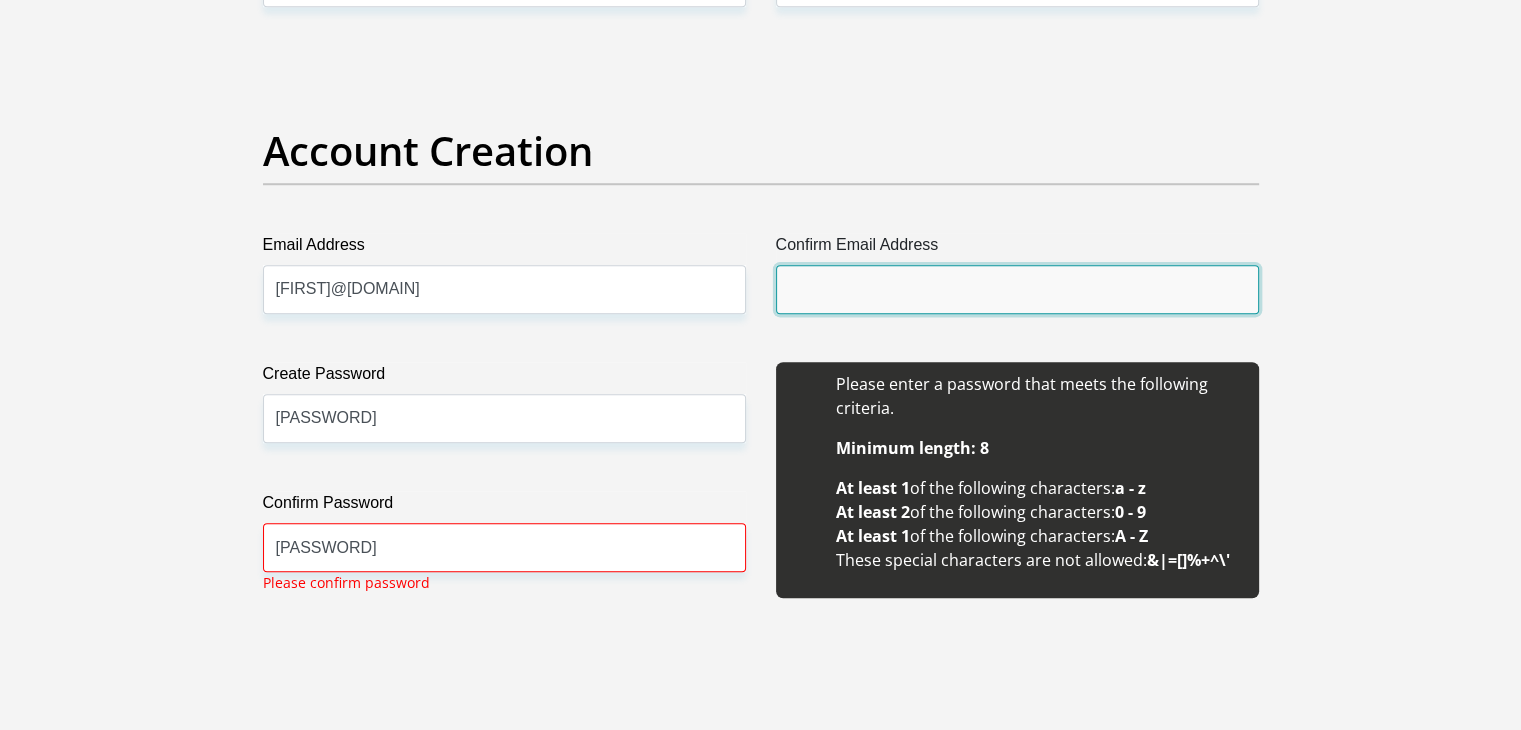 click on "Confirm Email Address" at bounding box center (1017, 289) 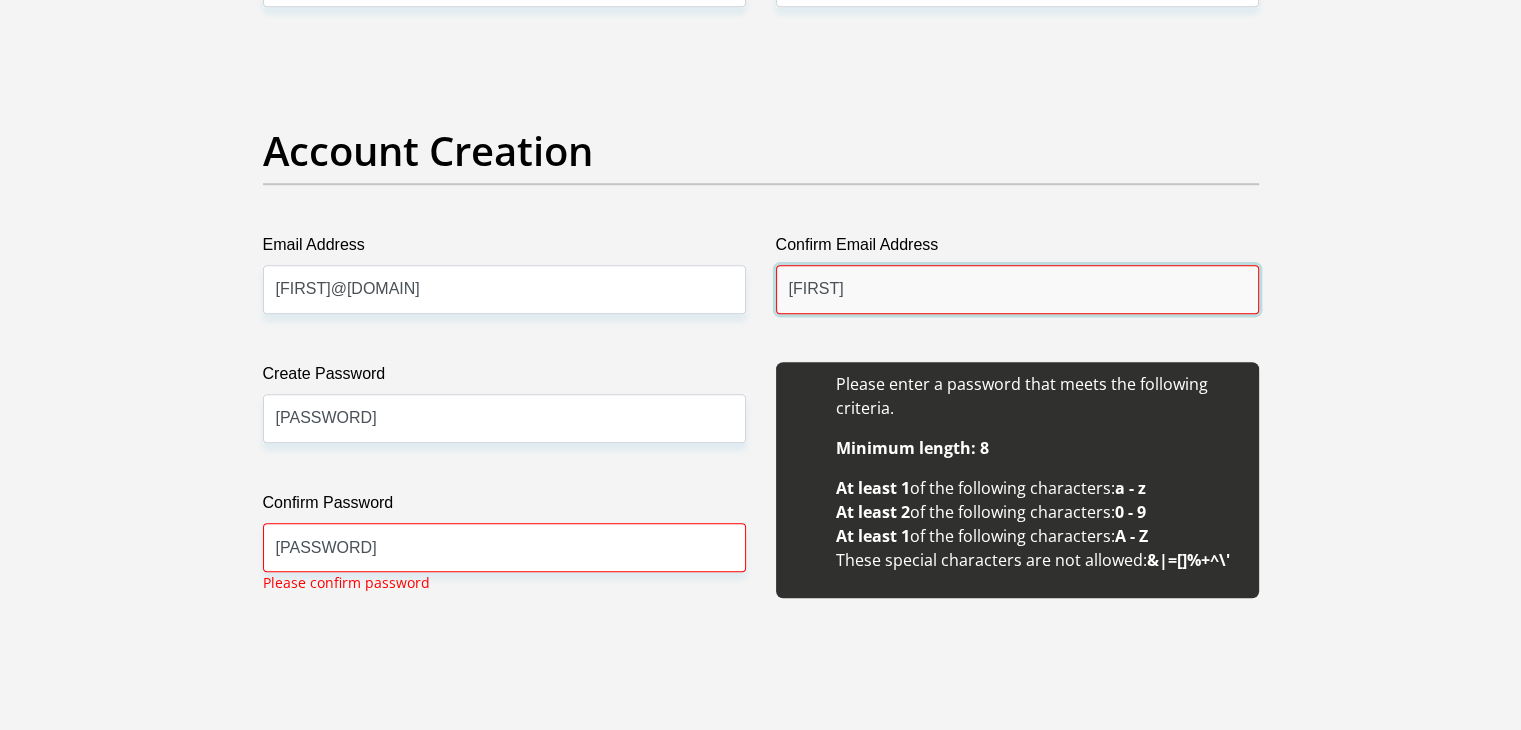 type on "L" 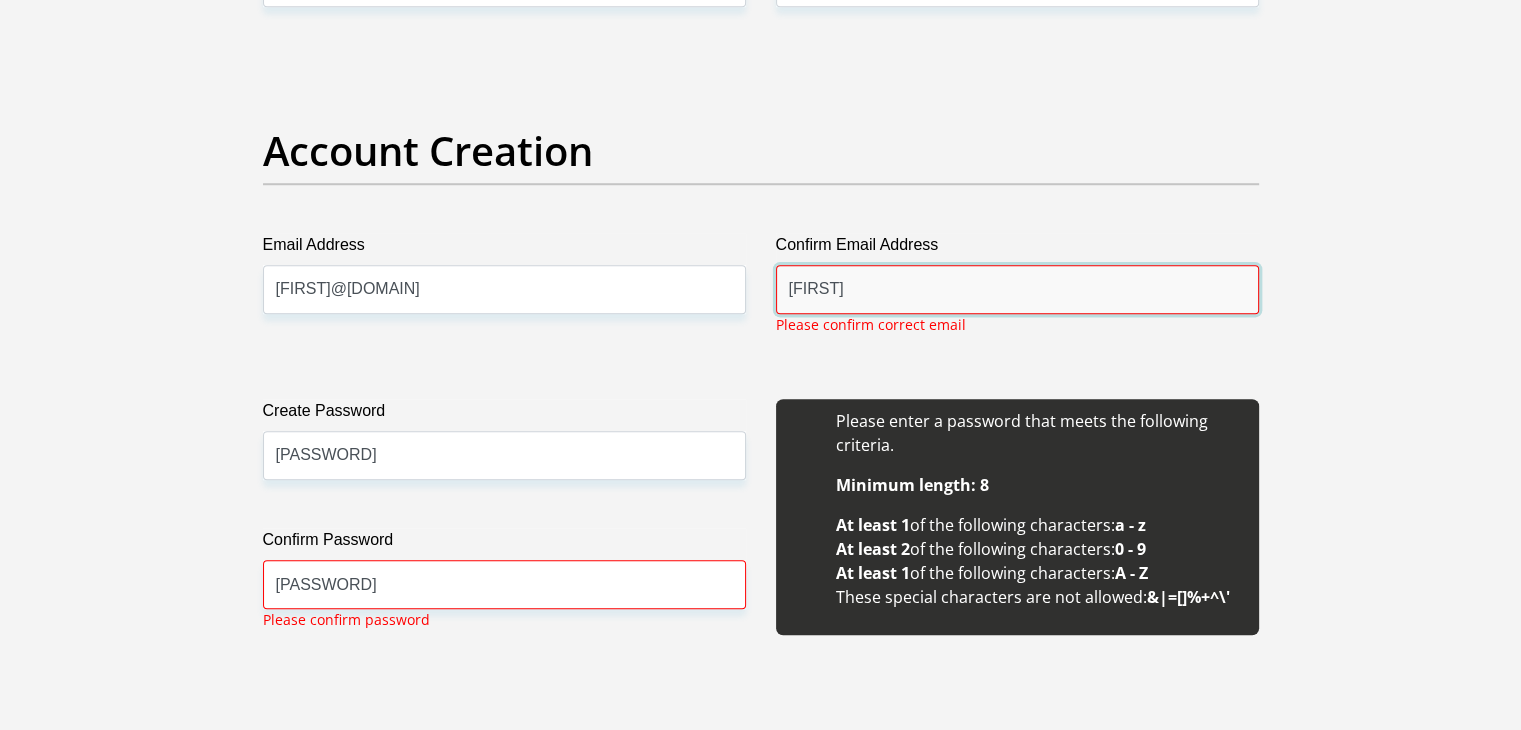 type on "[FIRST]" 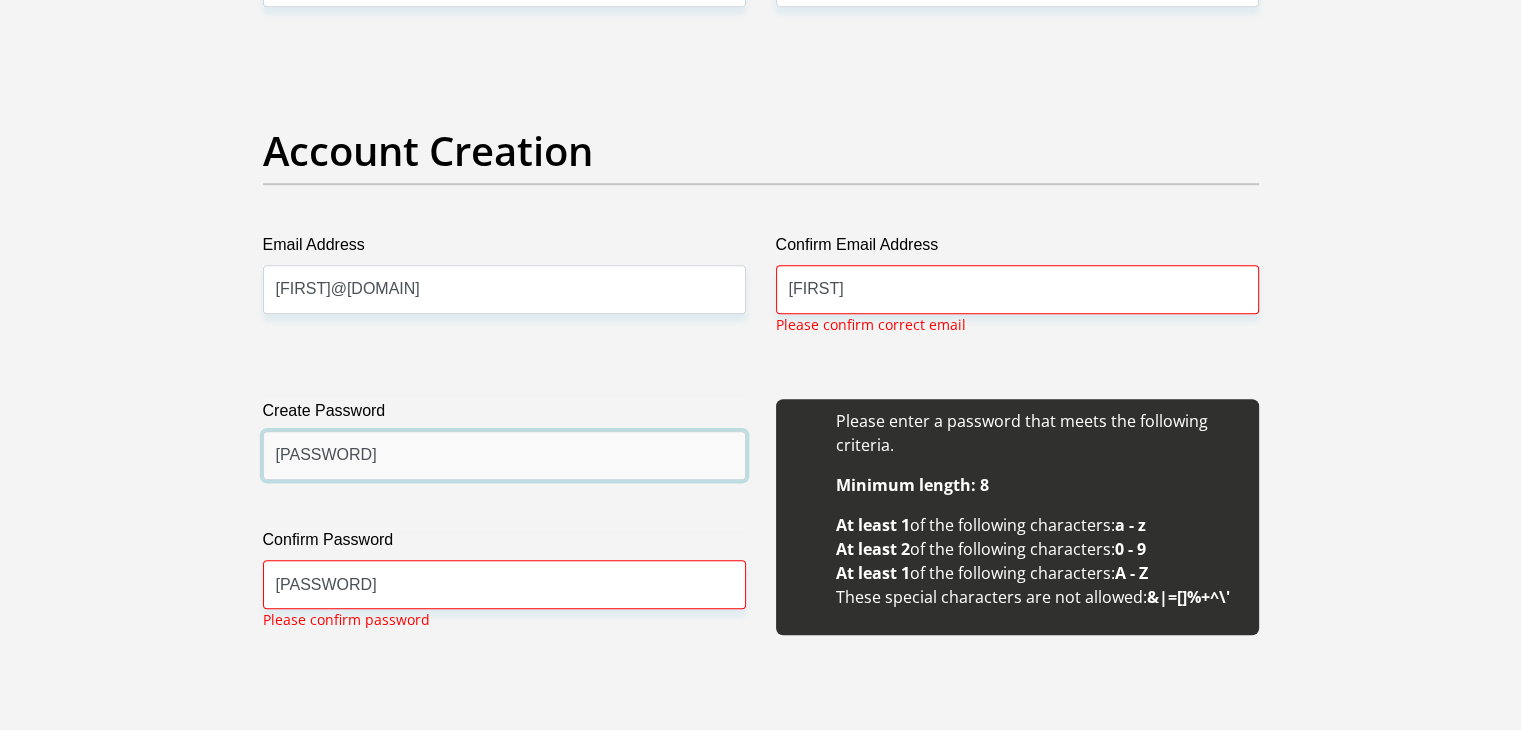 click on "[PASSWORD]" at bounding box center (504, 455) 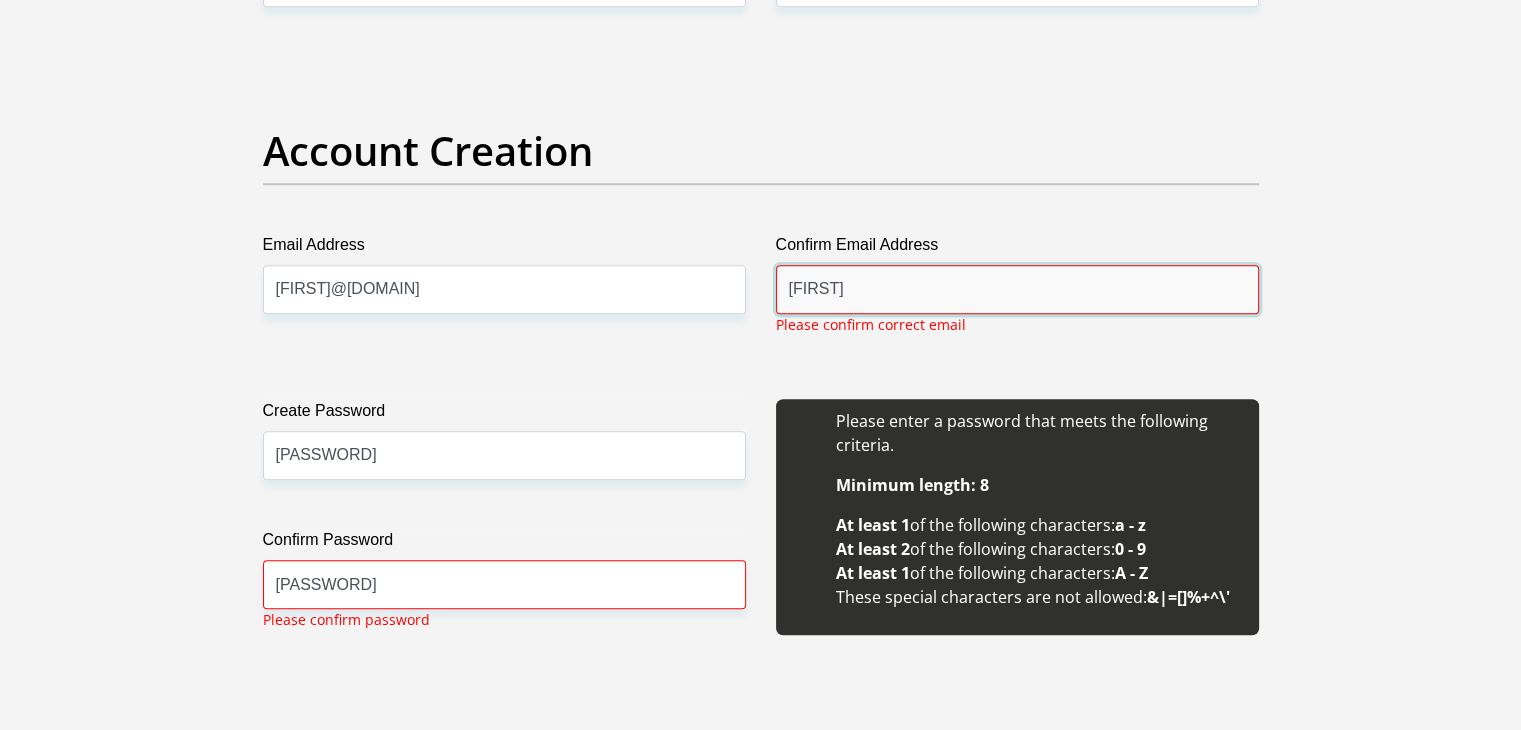 click on "[FIRST]" at bounding box center [1017, 289] 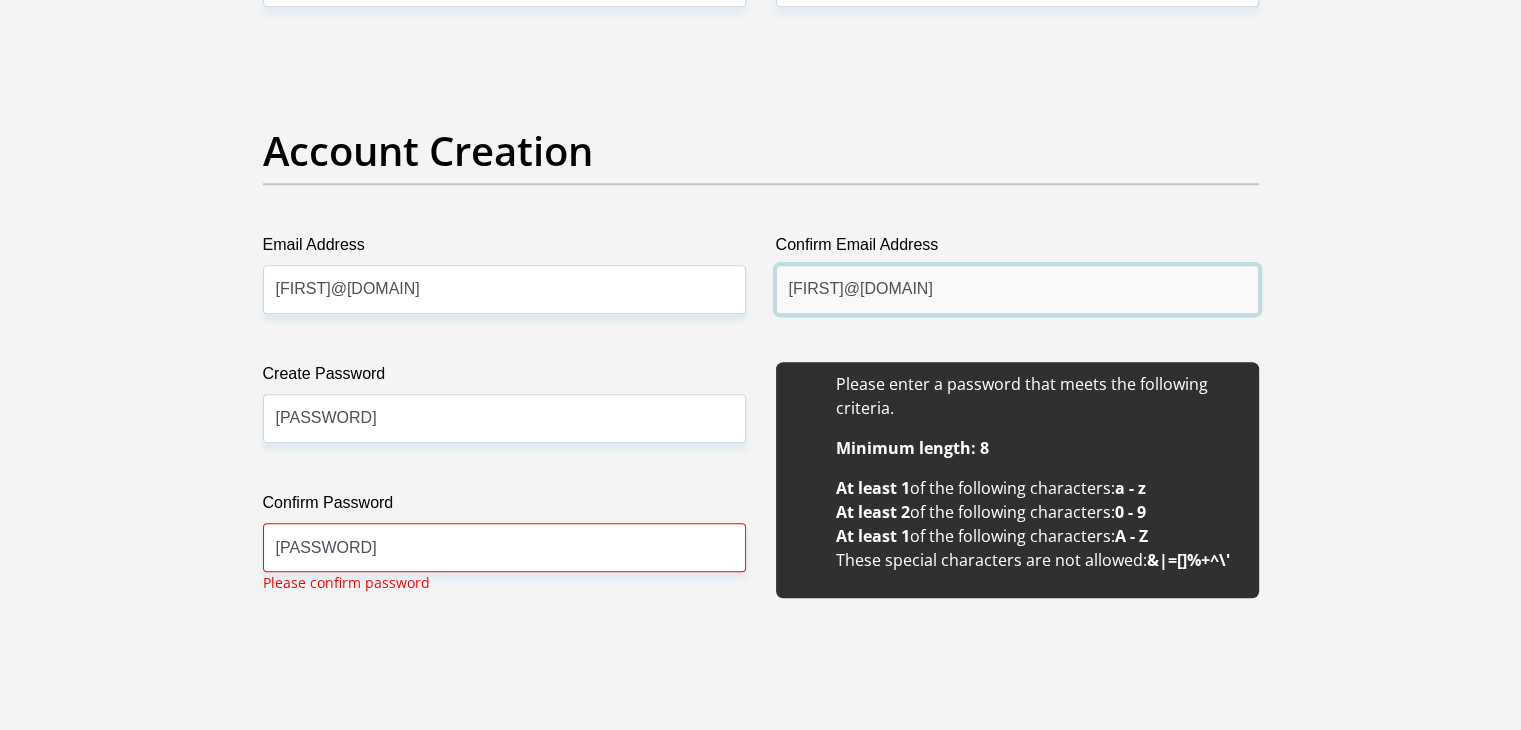 type on "[FIRST]@[DOMAIN]" 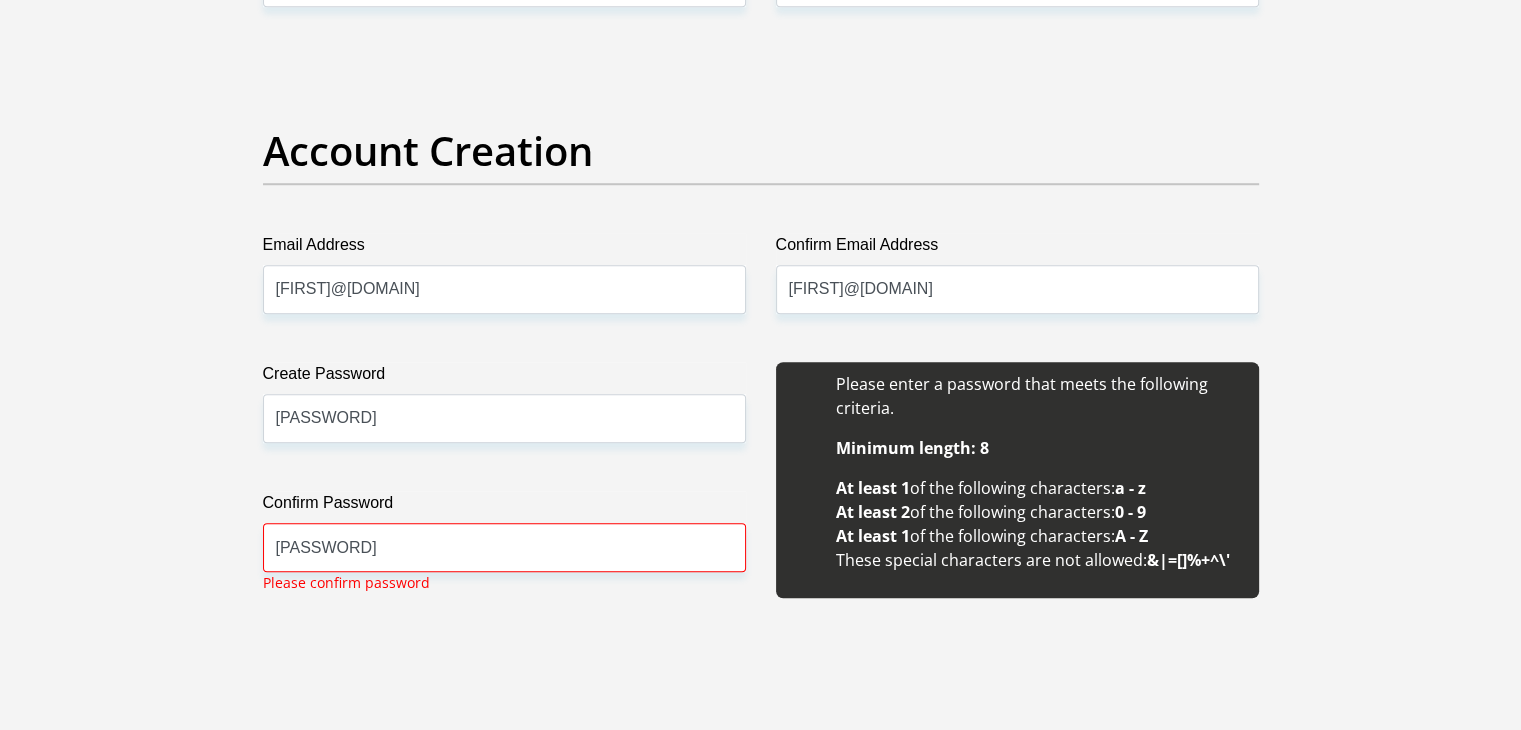 click on "Personal Details
Title
Mr
Ms
Mrs
Dr
Other
First Name
[FIRST]
Surname
[LAST]
ID Number
[ID_NUMBER]
Please input valid ID number
Race
Black
Coloured
Indian
White
Other
Contact Number
[PHONE]
Please input valid contact number" at bounding box center [760, 1973] 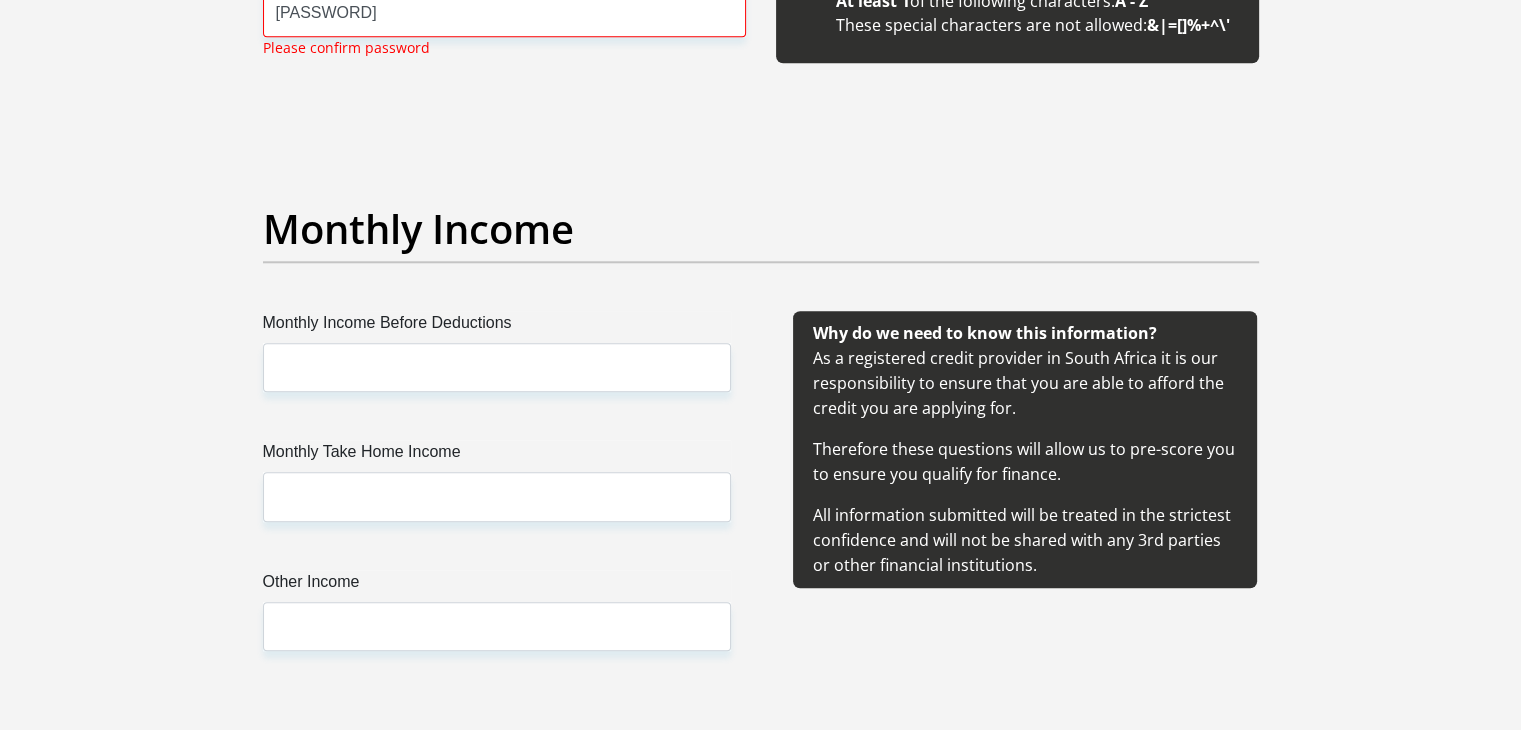 scroll, scrollTop: 2200, scrollLeft: 0, axis: vertical 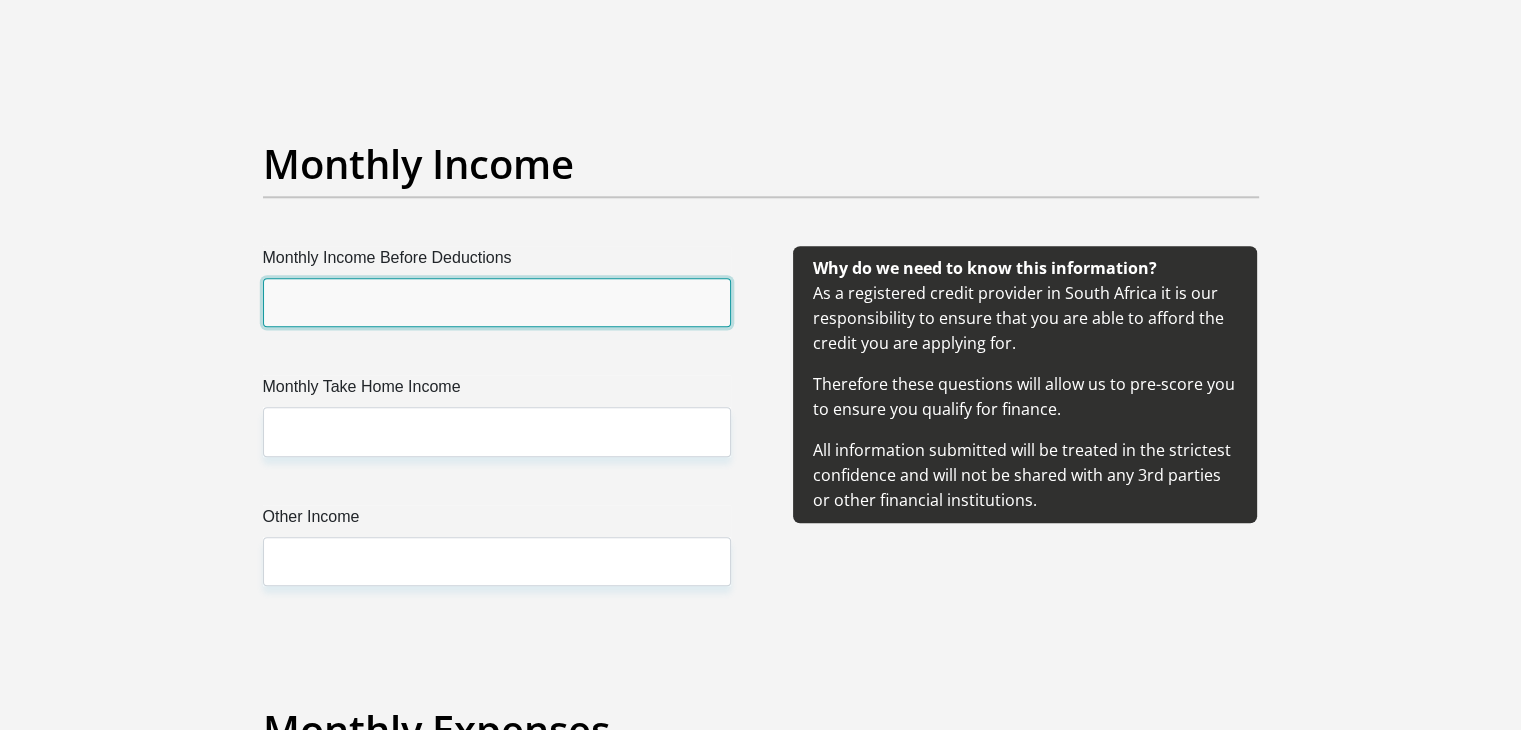 click on "Monthly Income Before Deductions" at bounding box center (497, 302) 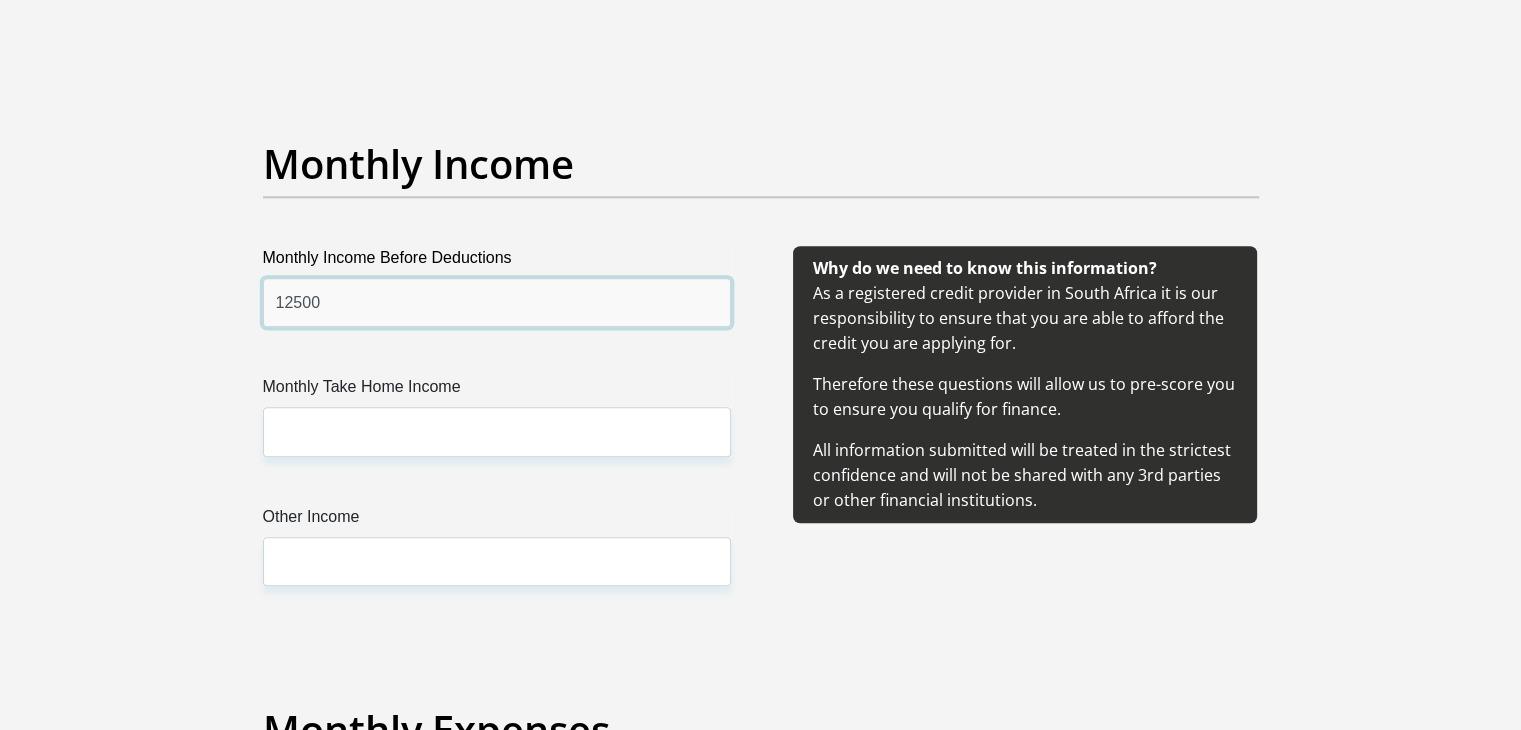 type on "12500" 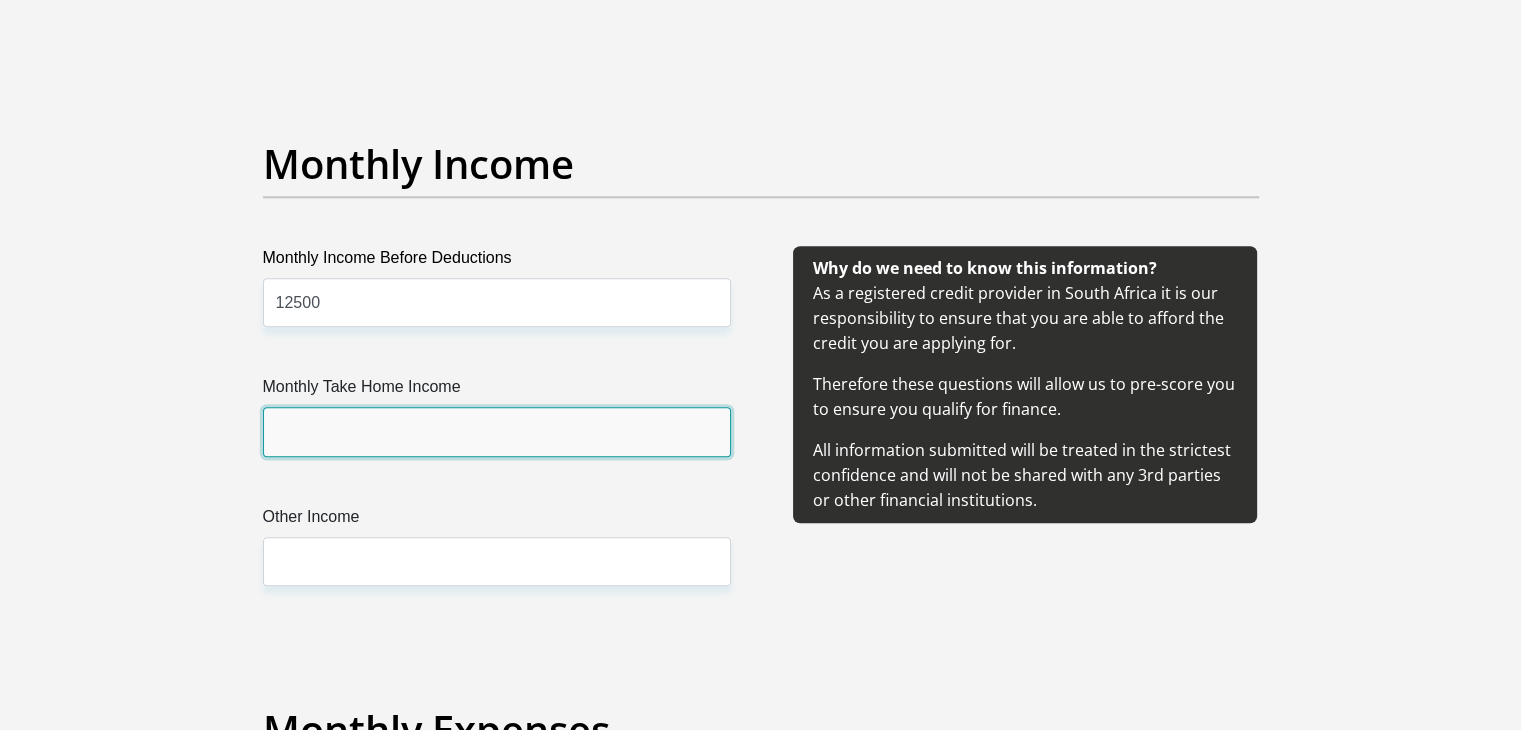 click on "Monthly Take Home Income" at bounding box center (497, 431) 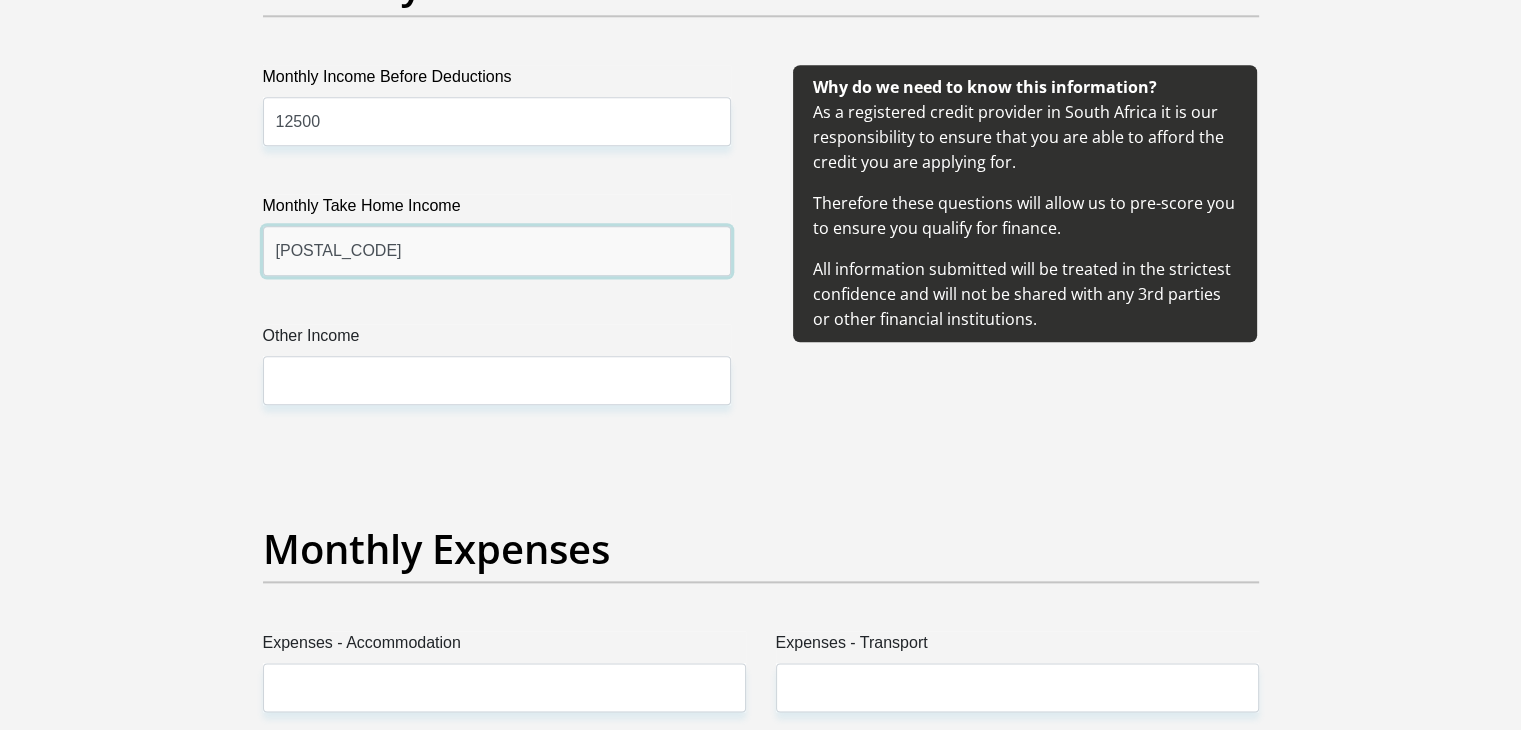 scroll, scrollTop: 2400, scrollLeft: 0, axis: vertical 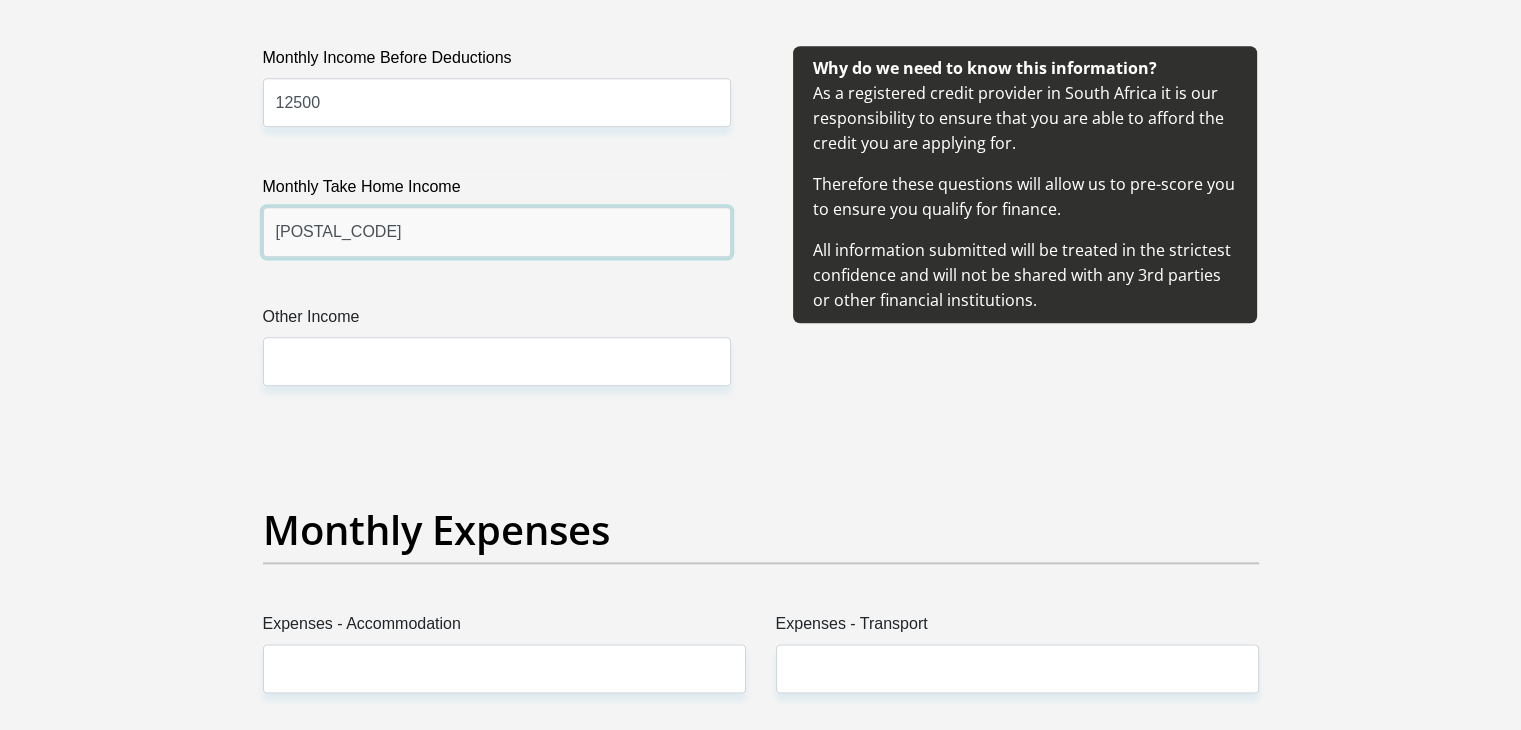 type on "[POSTAL_CODE]" 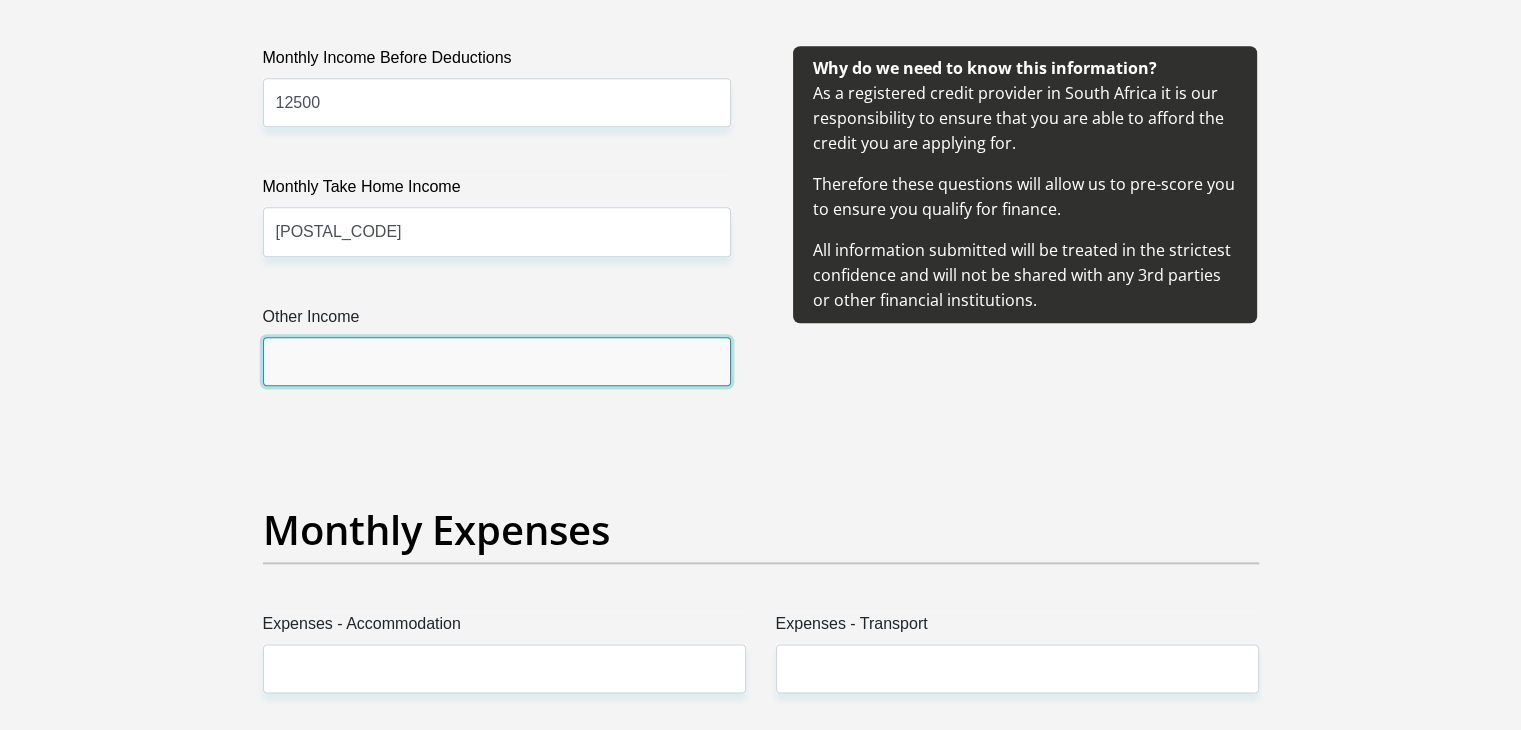 click on "Other Income" at bounding box center [497, 361] 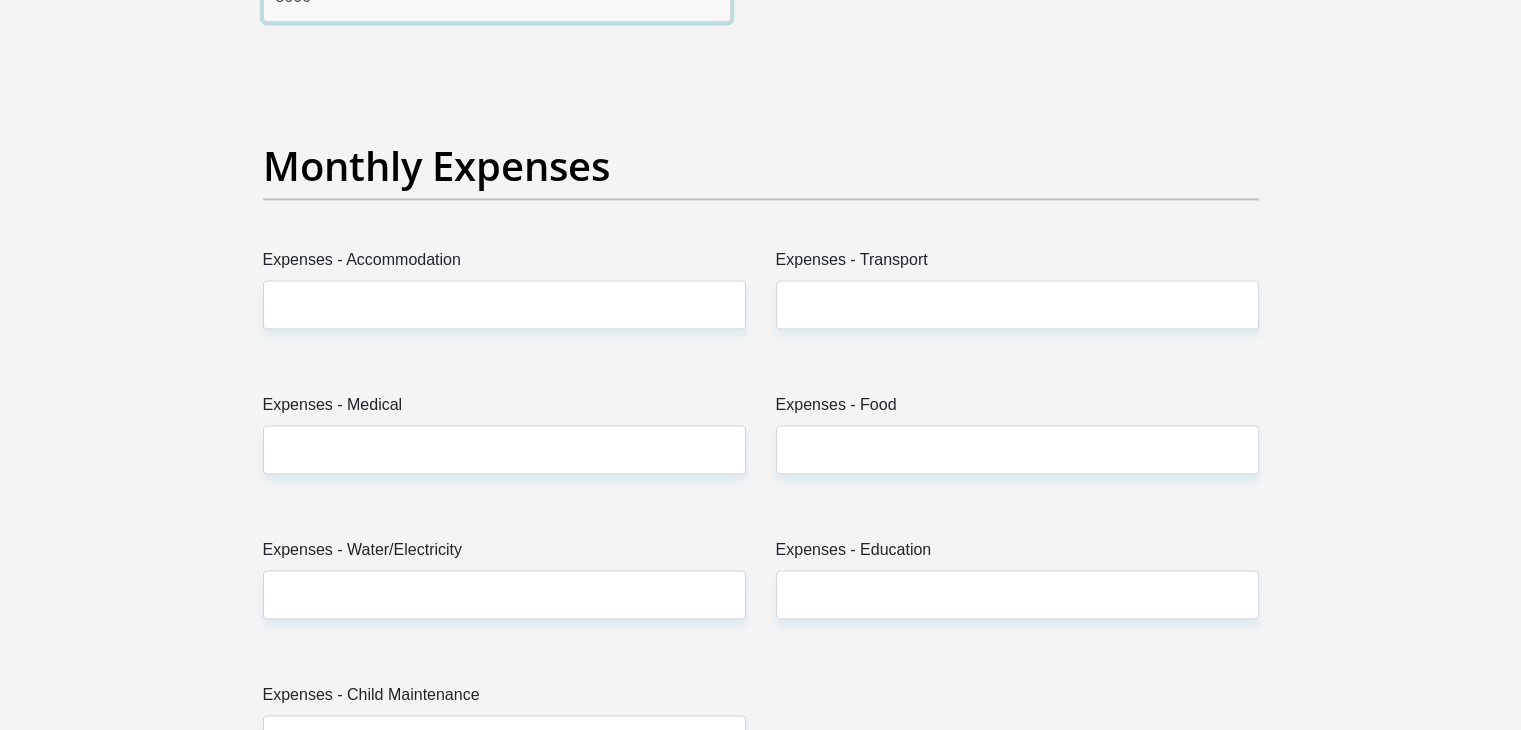 scroll, scrollTop: 2800, scrollLeft: 0, axis: vertical 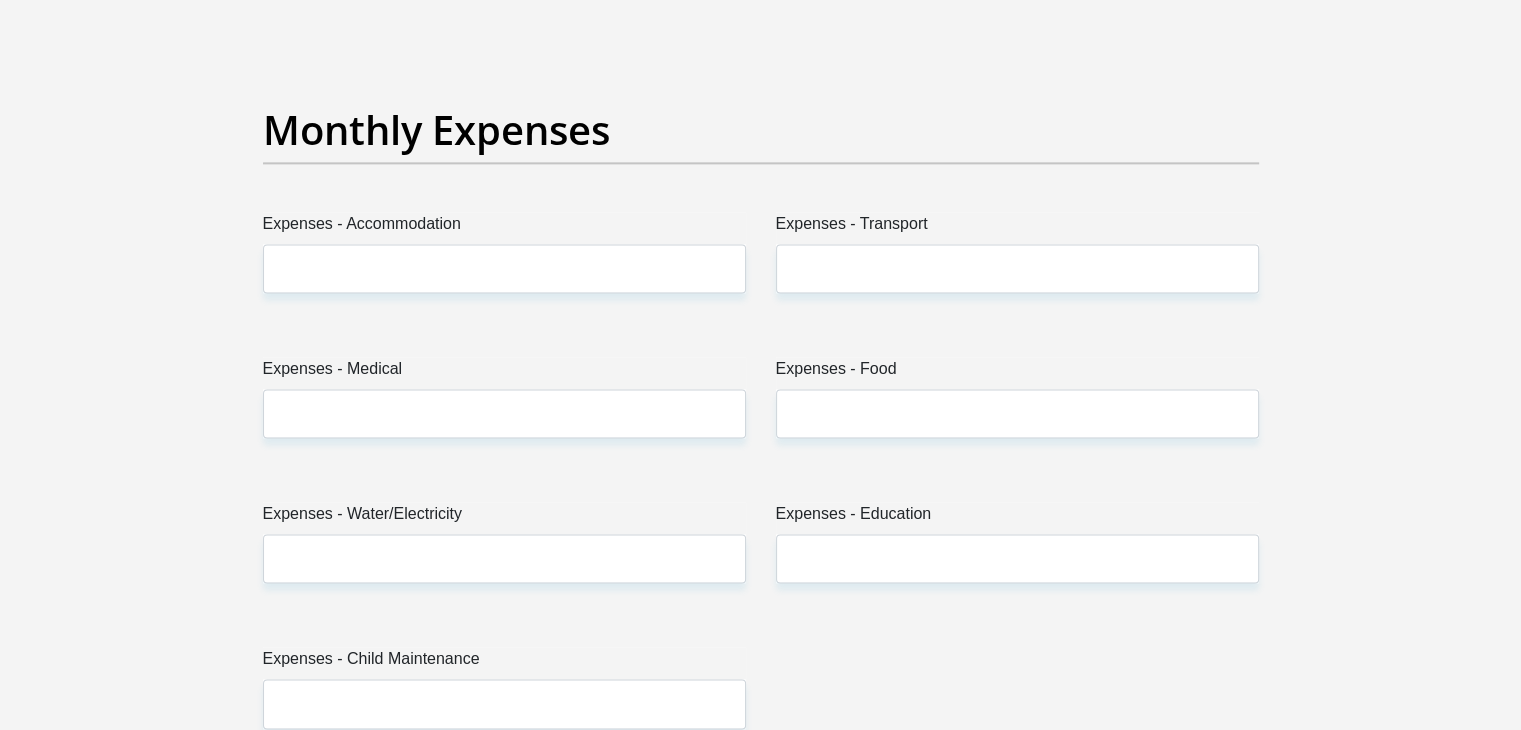 type on "5000" 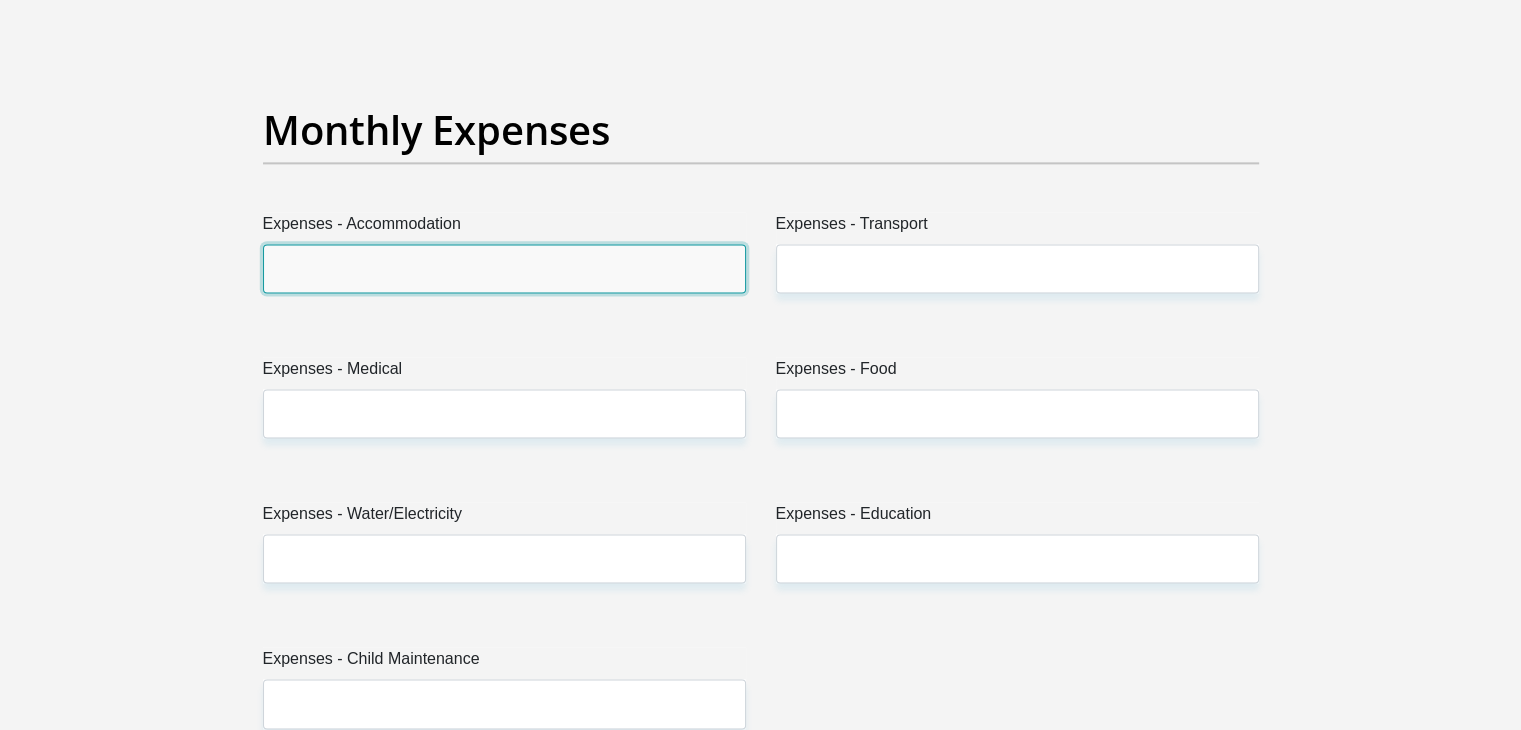 click on "Expenses - Accommodation" at bounding box center (504, 268) 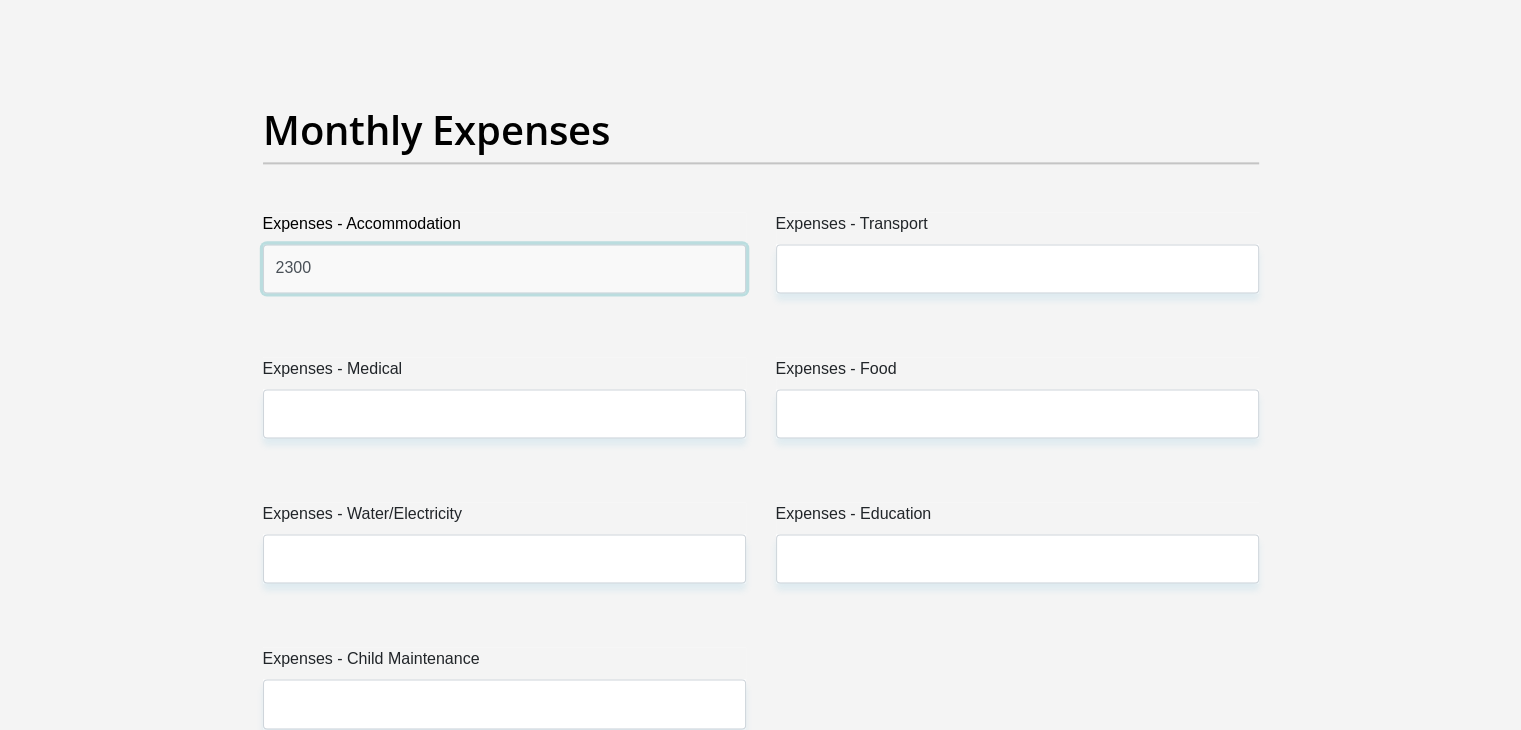 type on "2300" 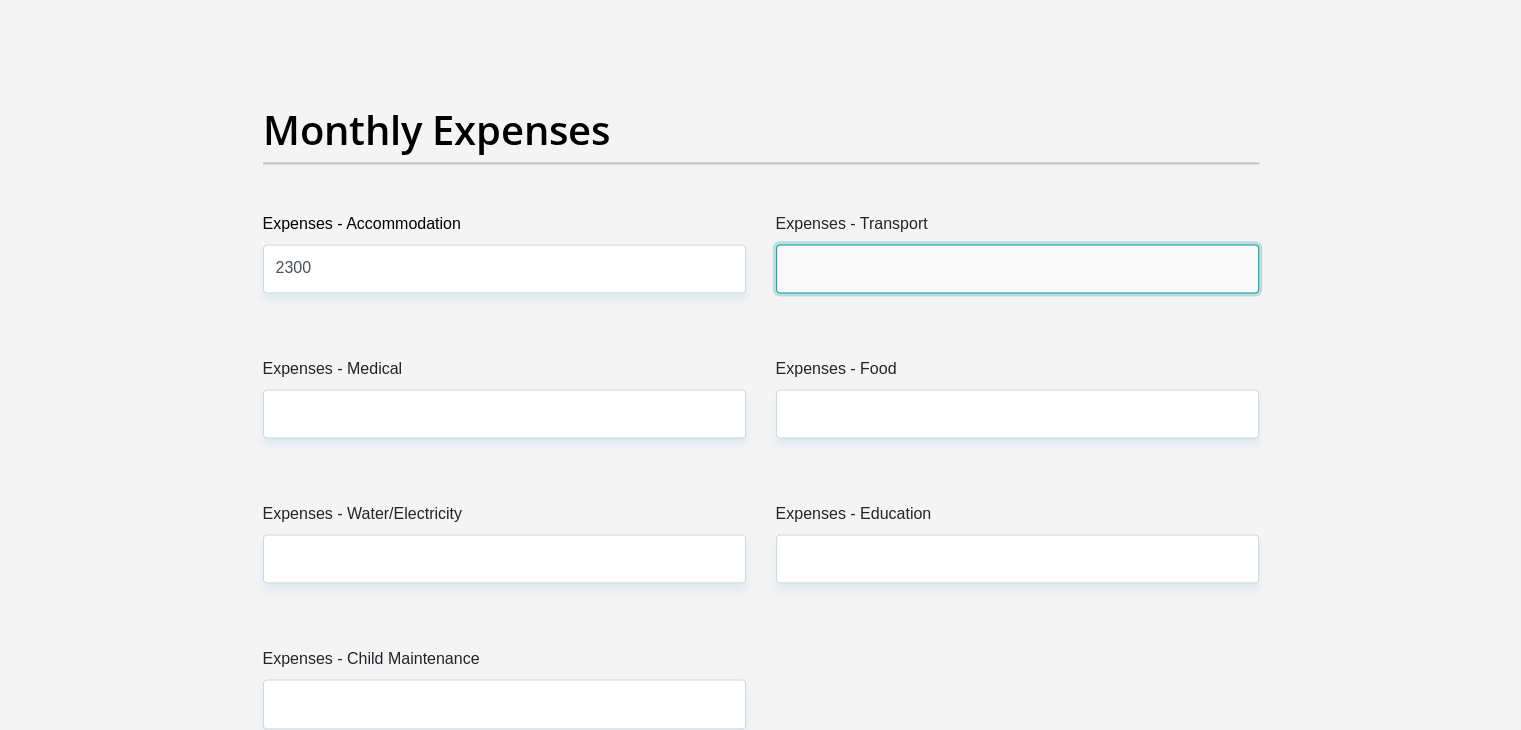 click on "Expenses - Transport" at bounding box center [1017, 268] 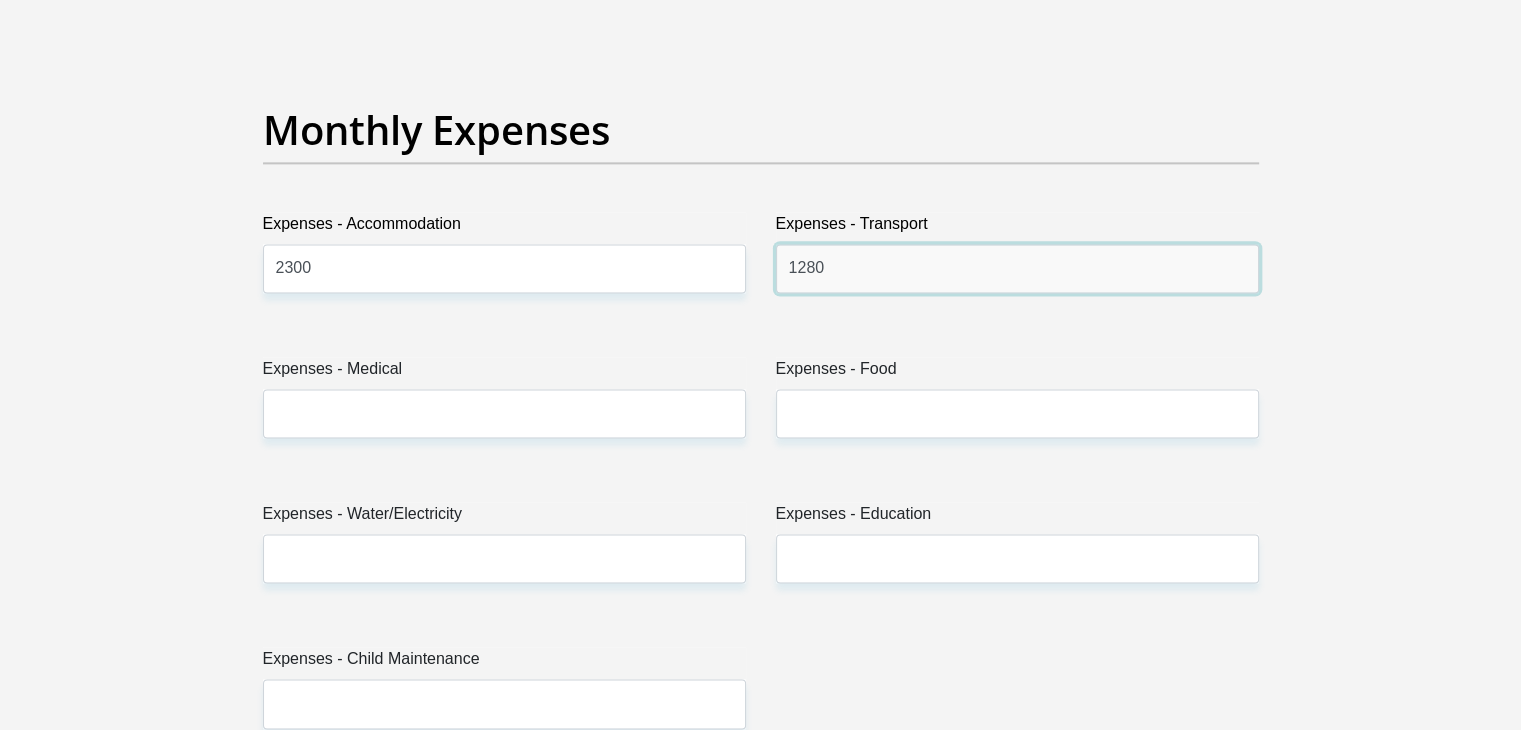 type on "1280" 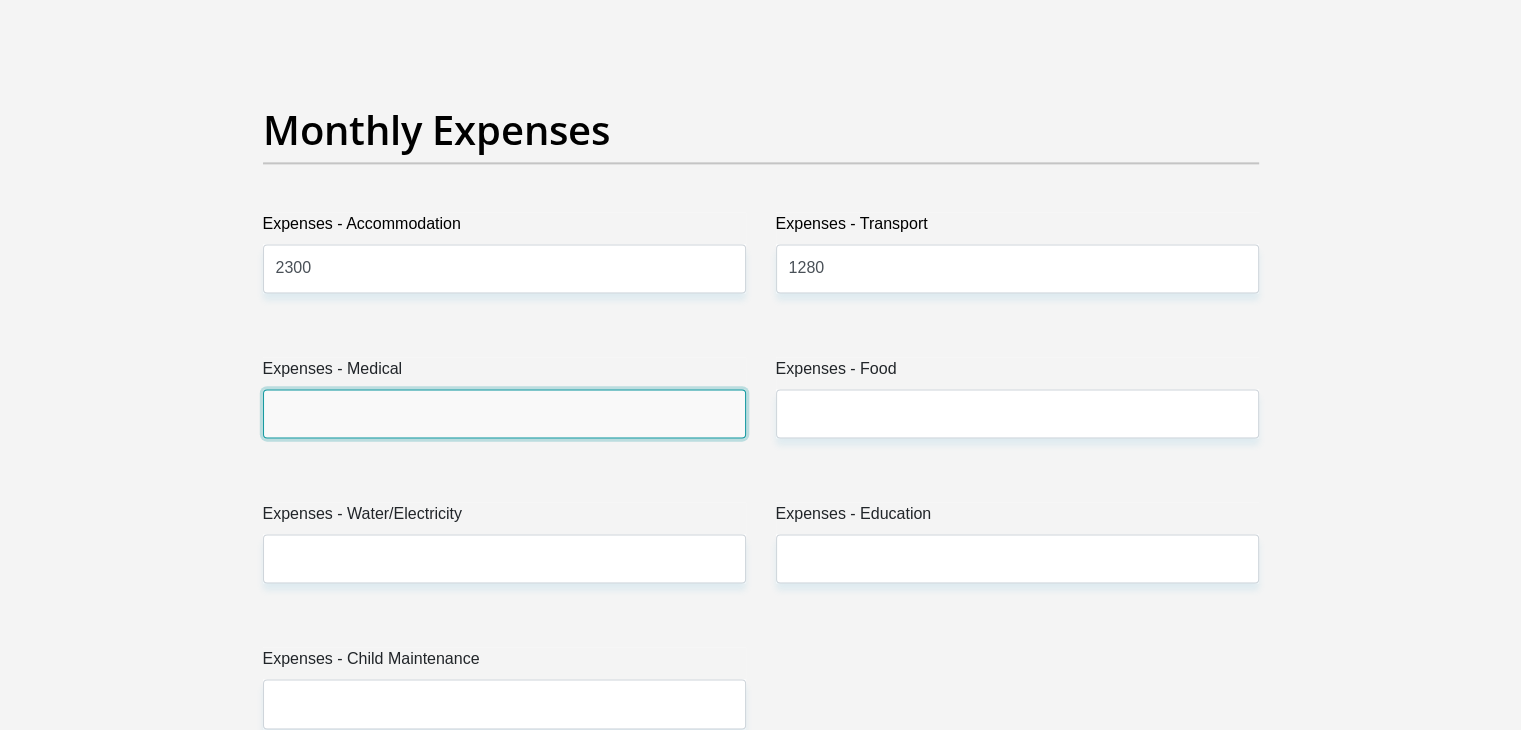 click on "Expenses - Medical" at bounding box center [504, 413] 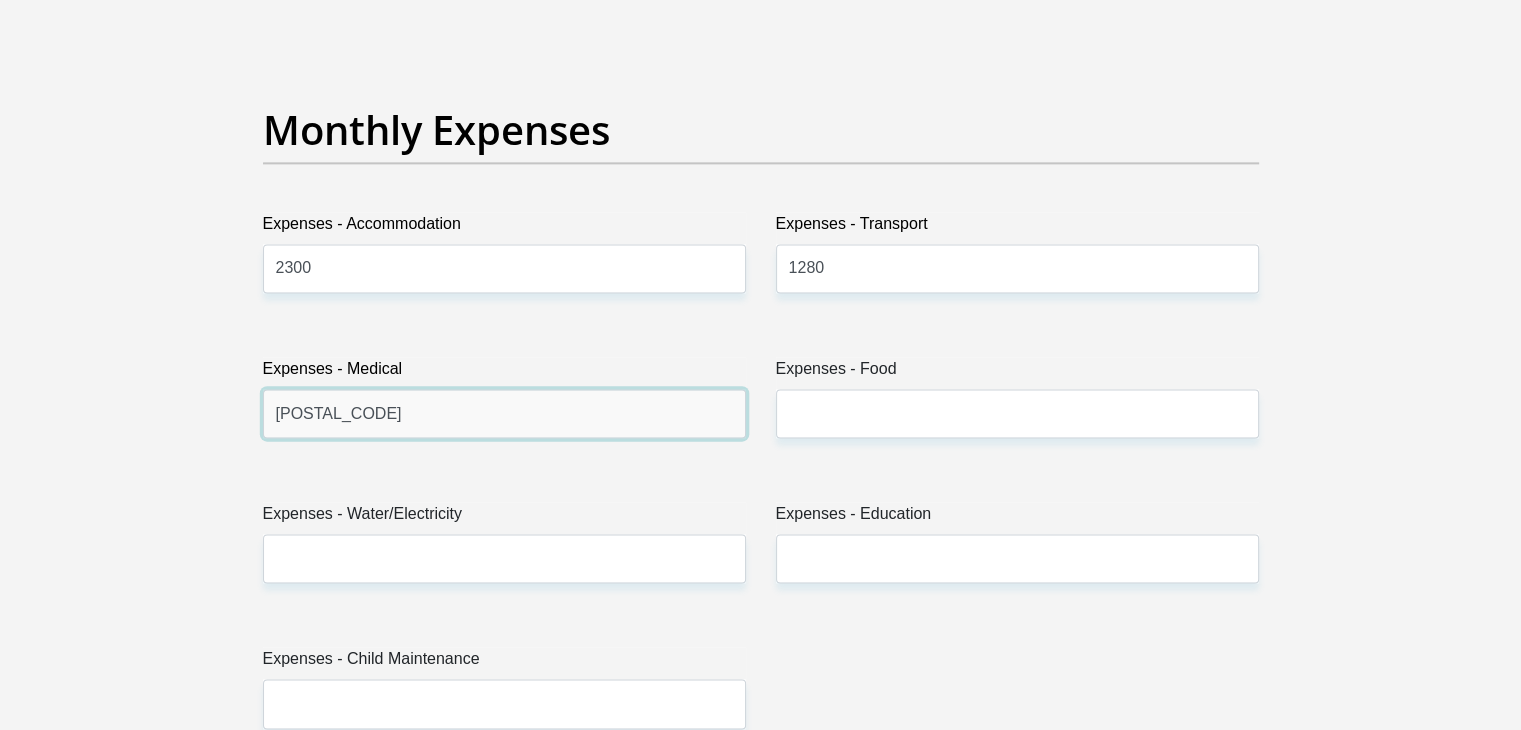 type on "[POSTAL_CODE]" 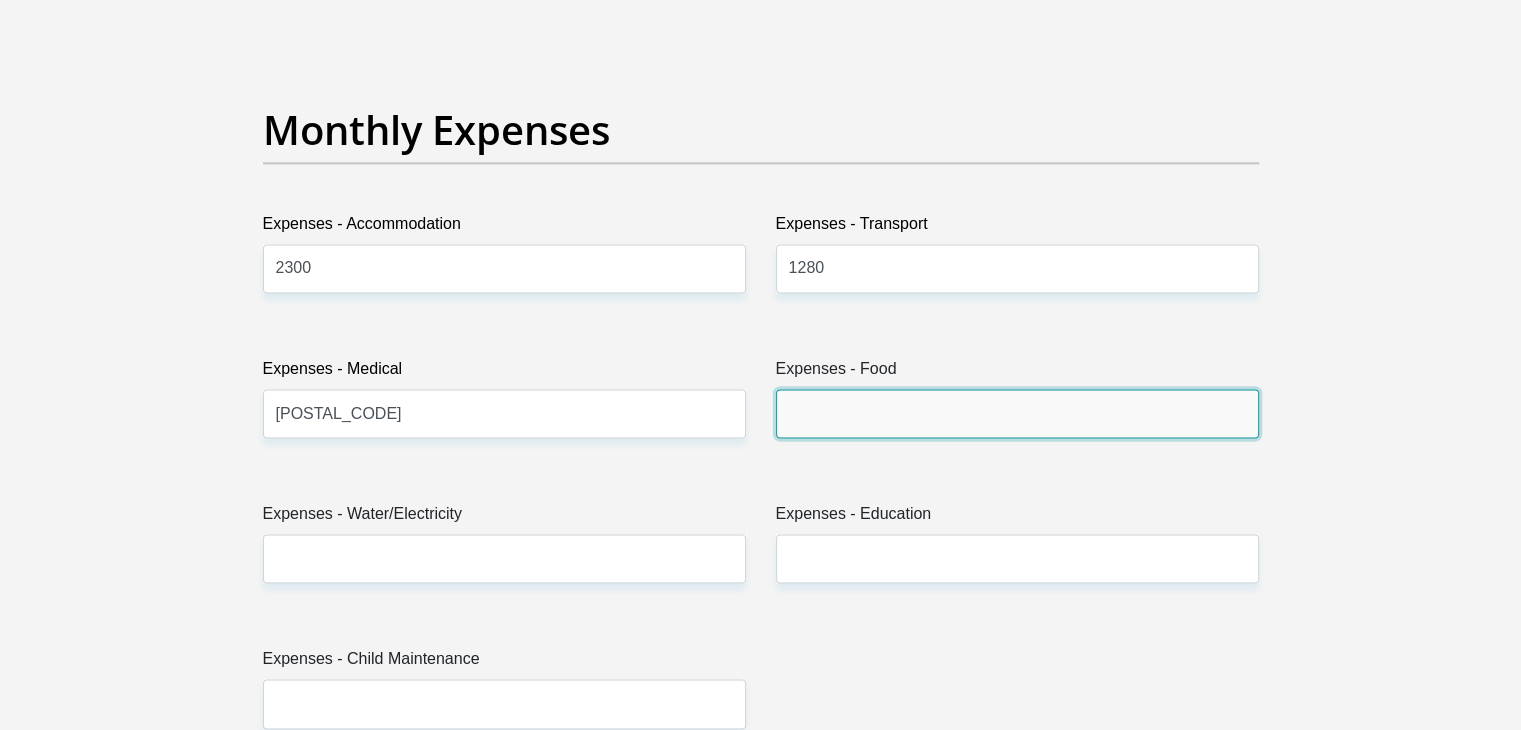 click on "Expenses - Food" at bounding box center (1017, 413) 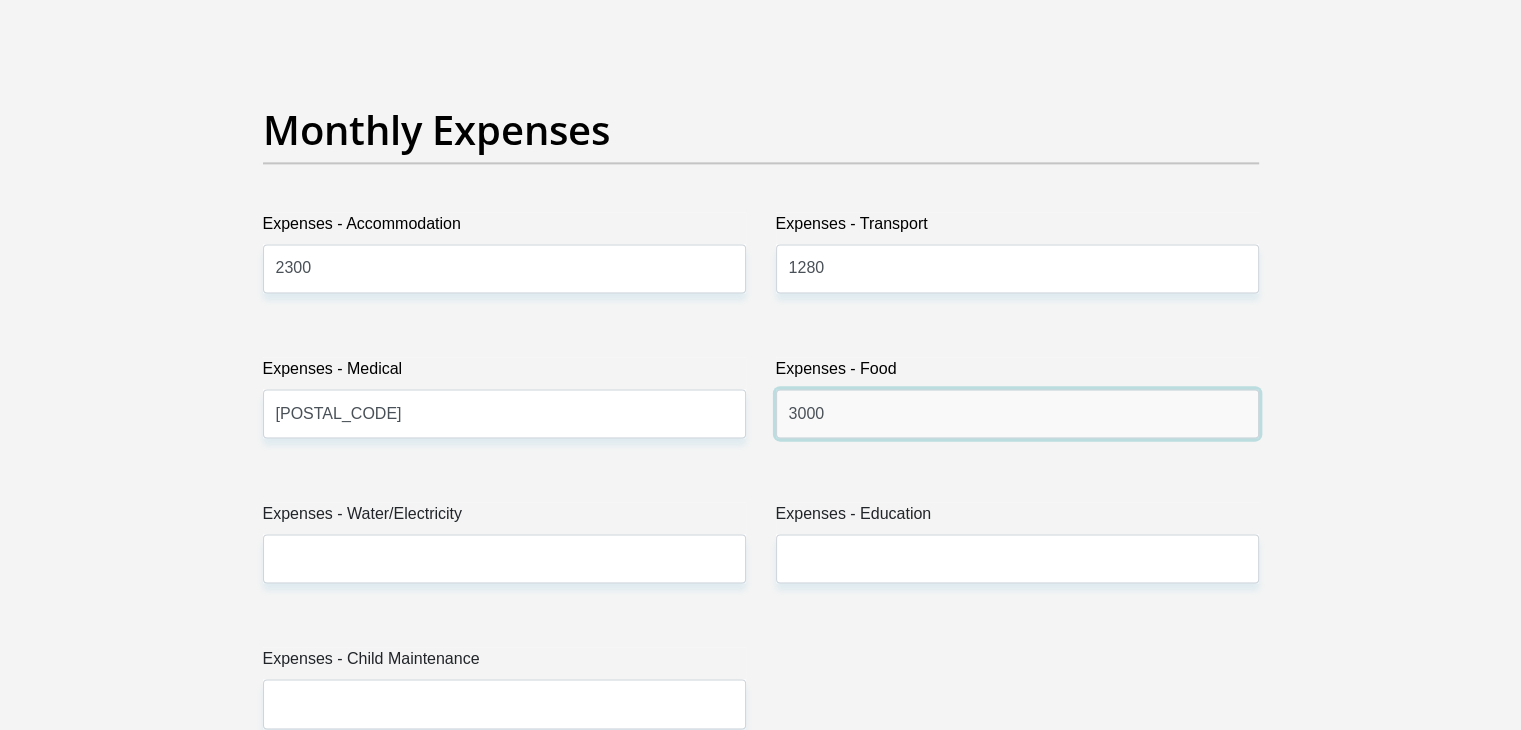 type on "3000" 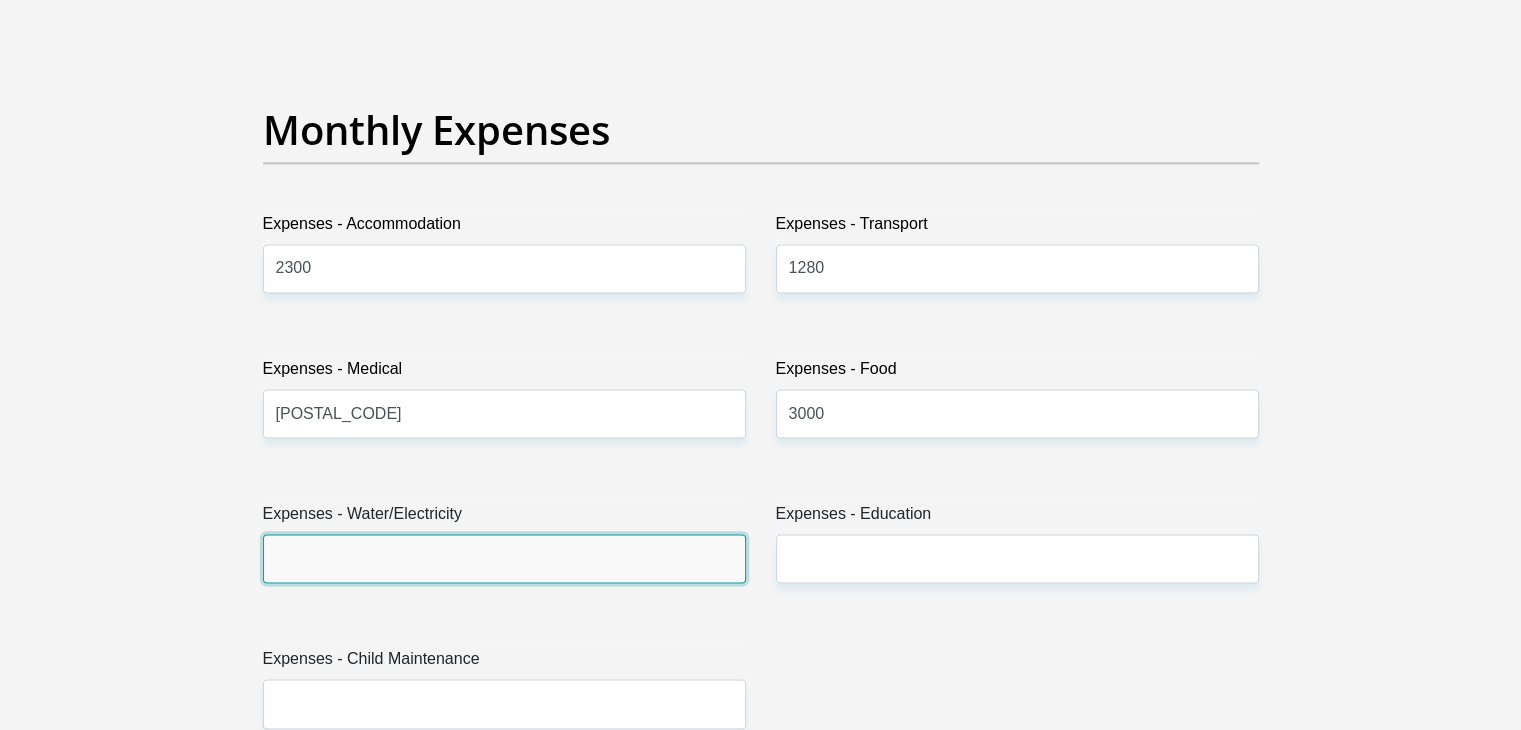 click on "Expenses - Water/Electricity" at bounding box center (504, 558) 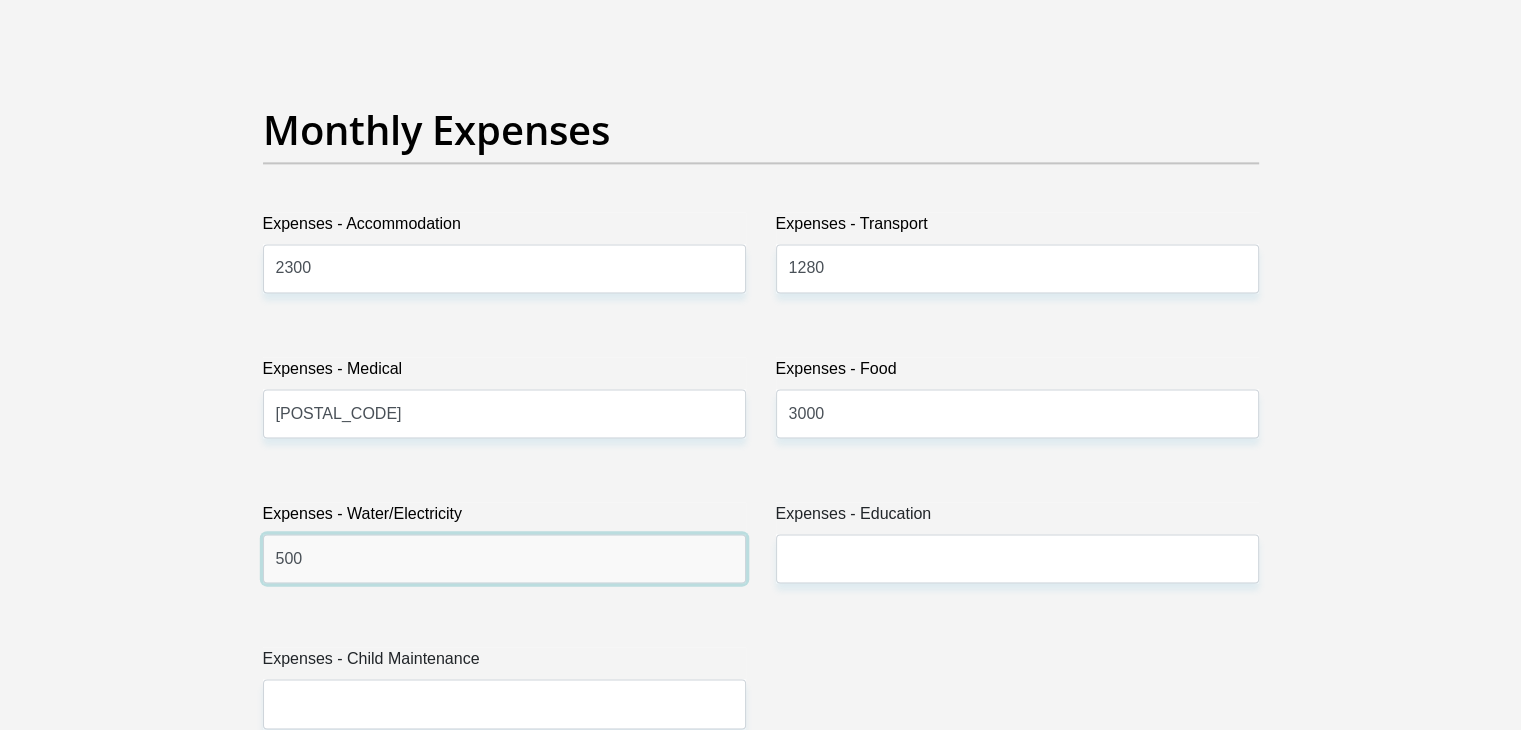 type on "500" 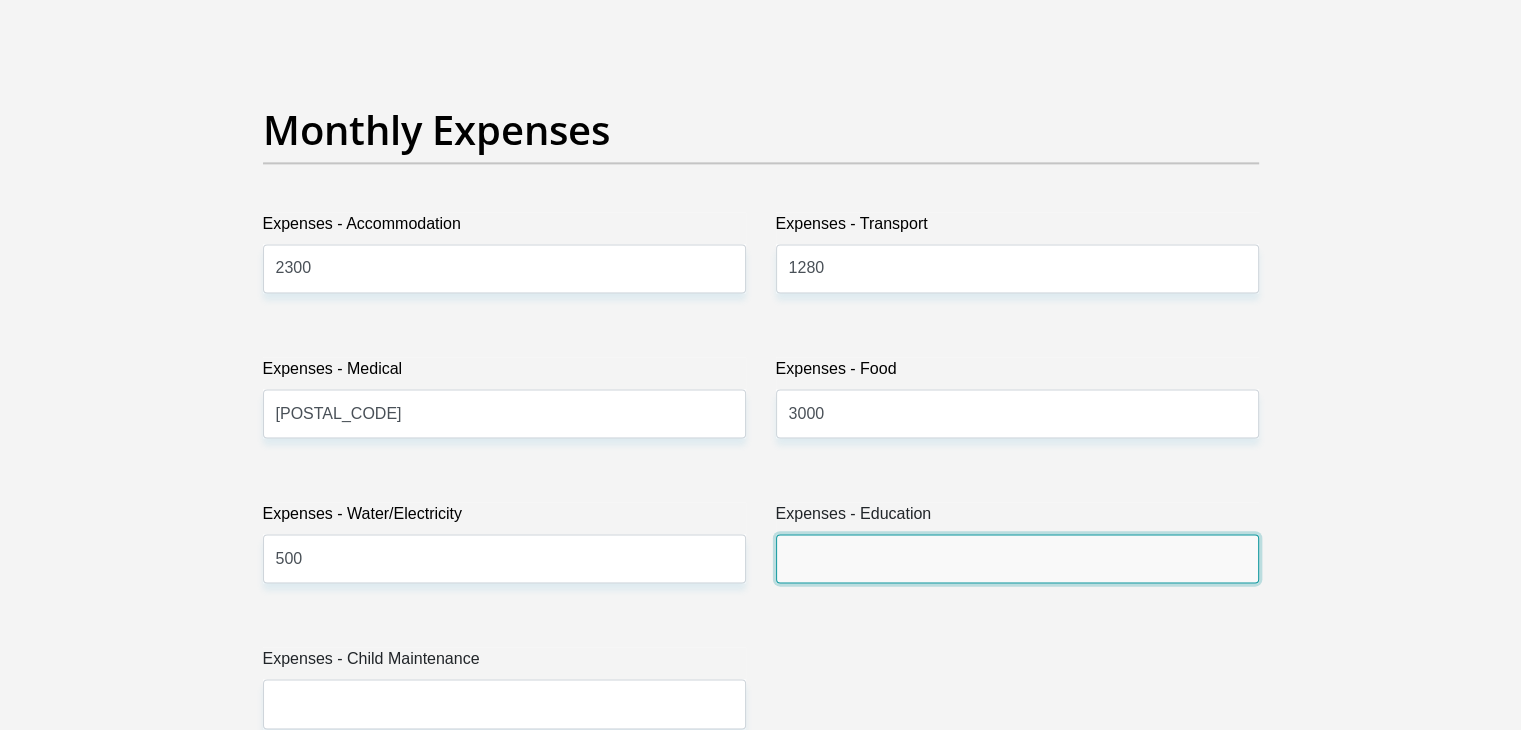 click on "Expenses - Education" at bounding box center (1017, 558) 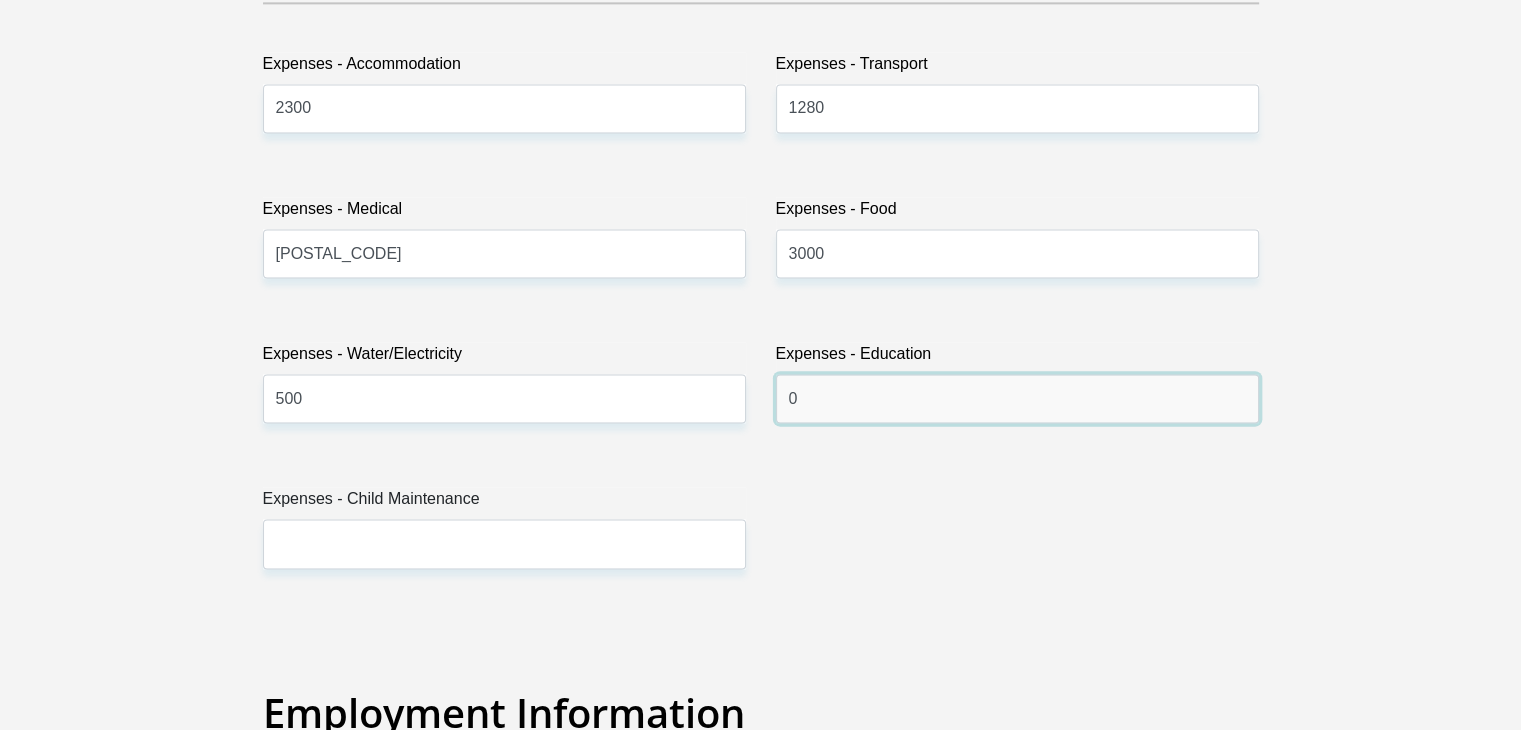 scroll, scrollTop: 3000, scrollLeft: 0, axis: vertical 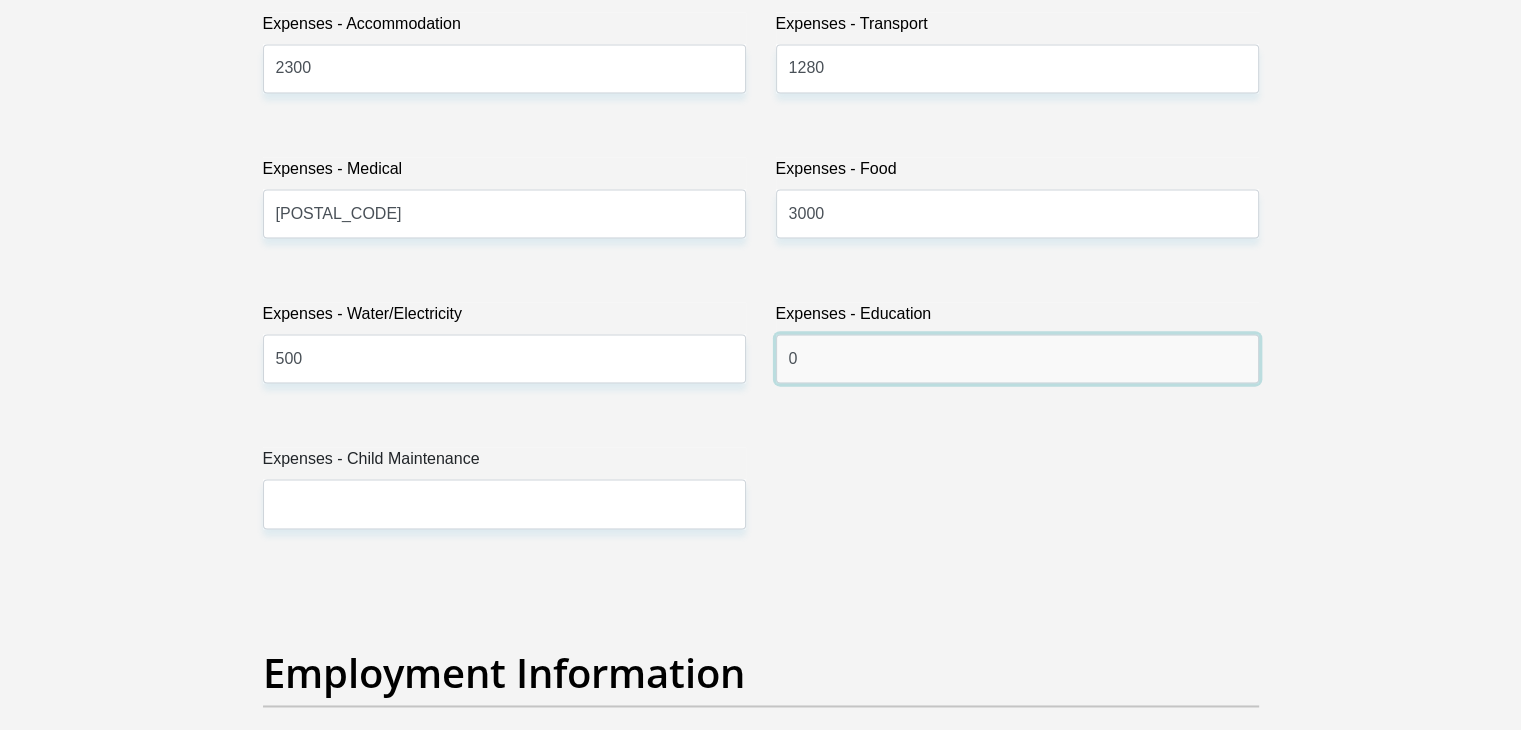 type on "0" 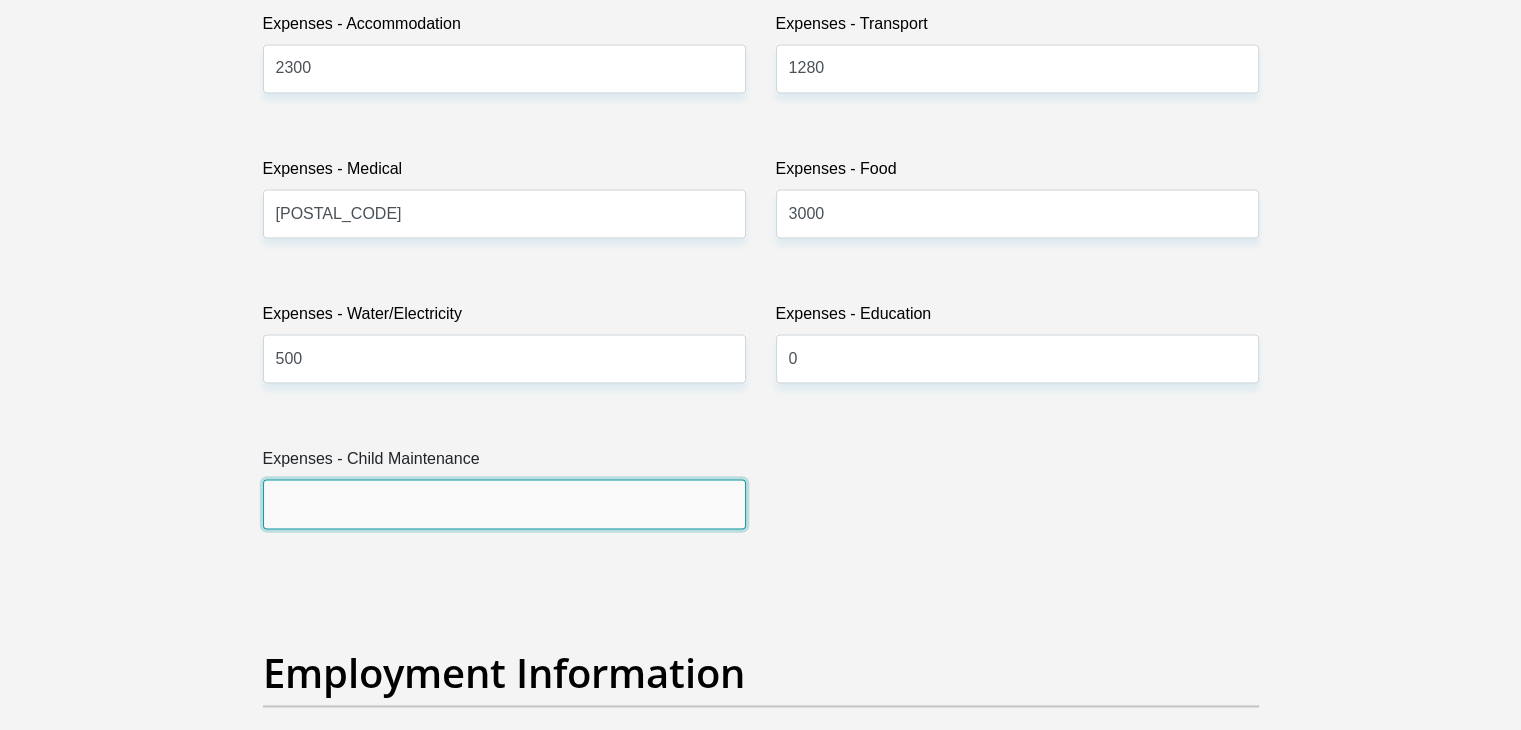 click on "Expenses - Child Maintenance" at bounding box center (504, 503) 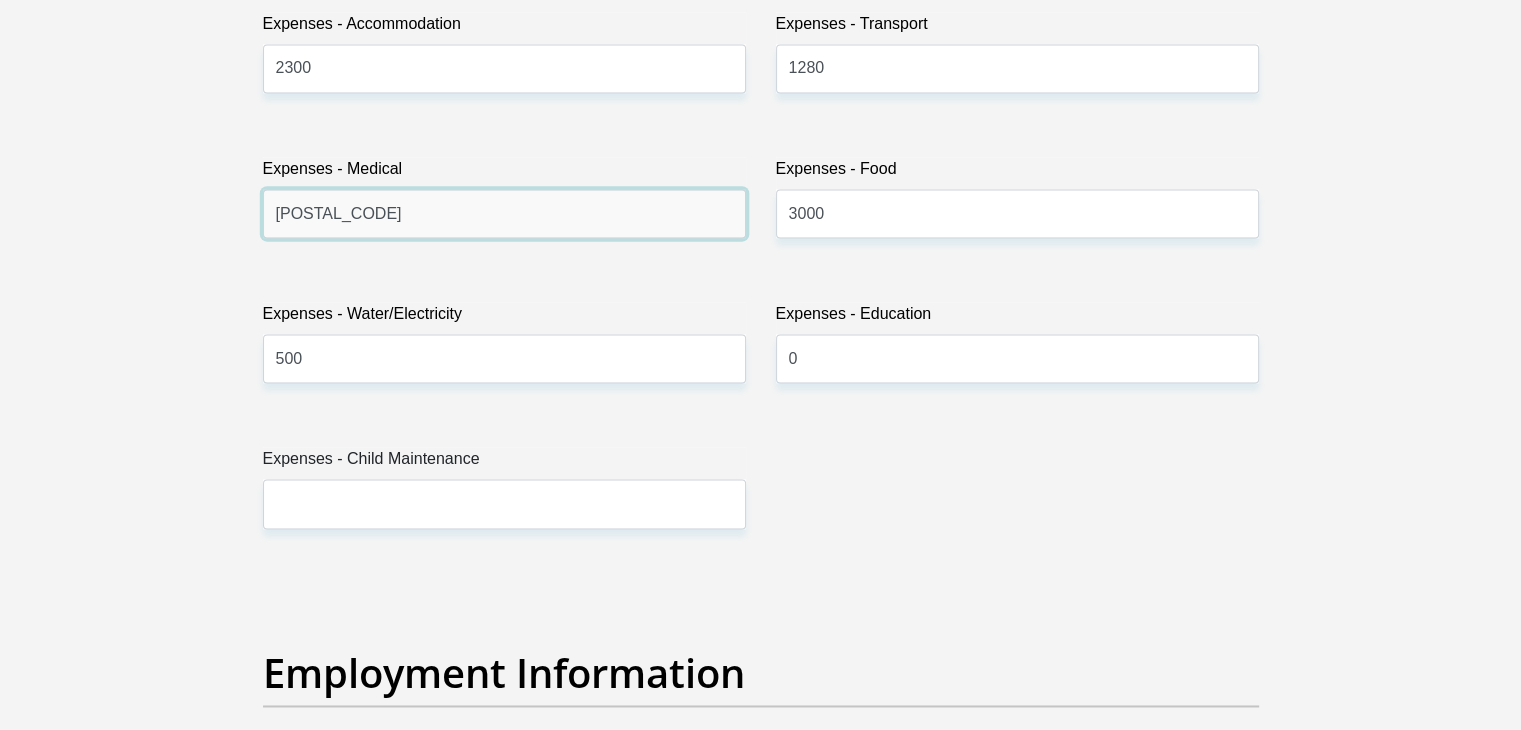 click on "[POSTAL_CODE]" at bounding box center [504, 213] 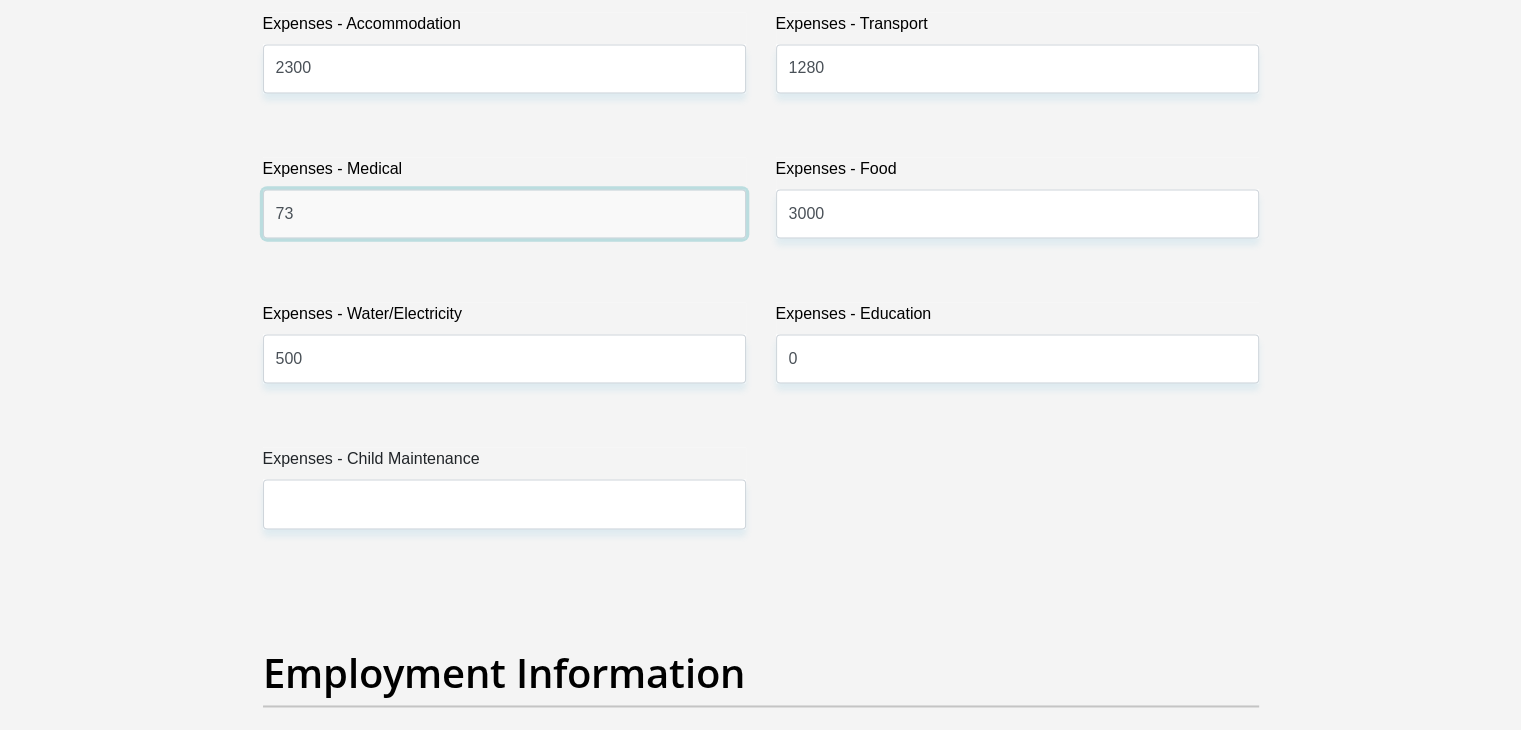 type on "7" 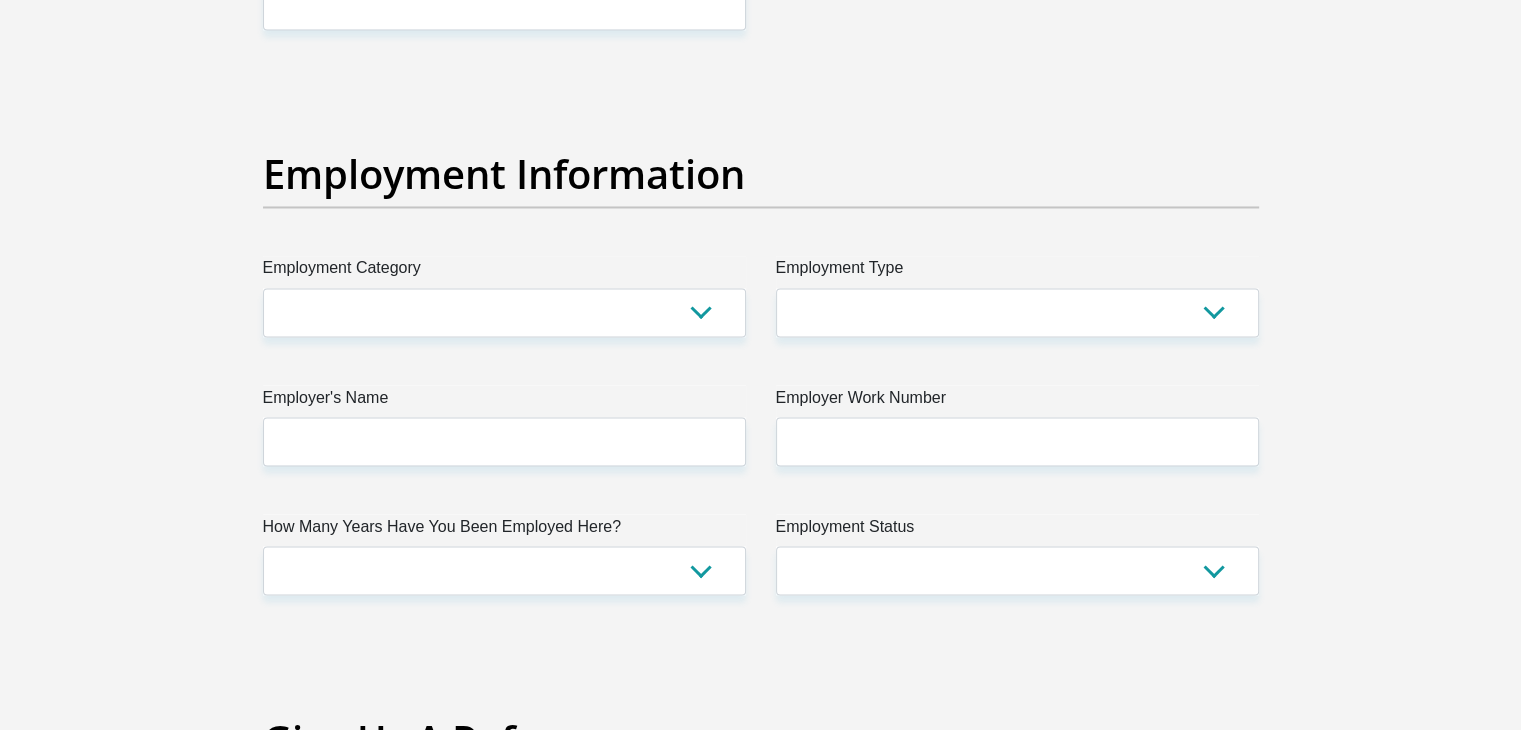 scroll, scrollTop: 3500, scrollLeft: 0, axis: vertical 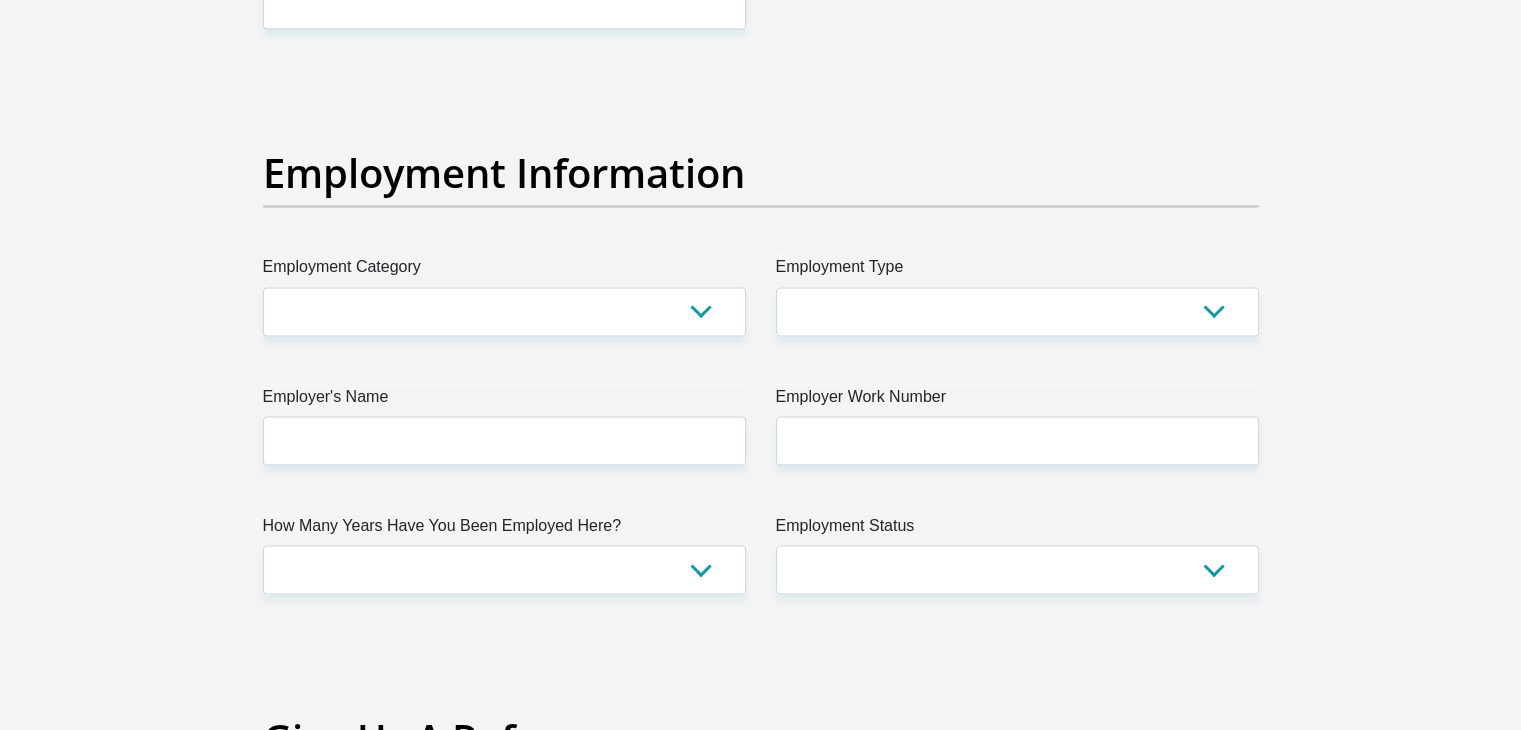 type on "0" 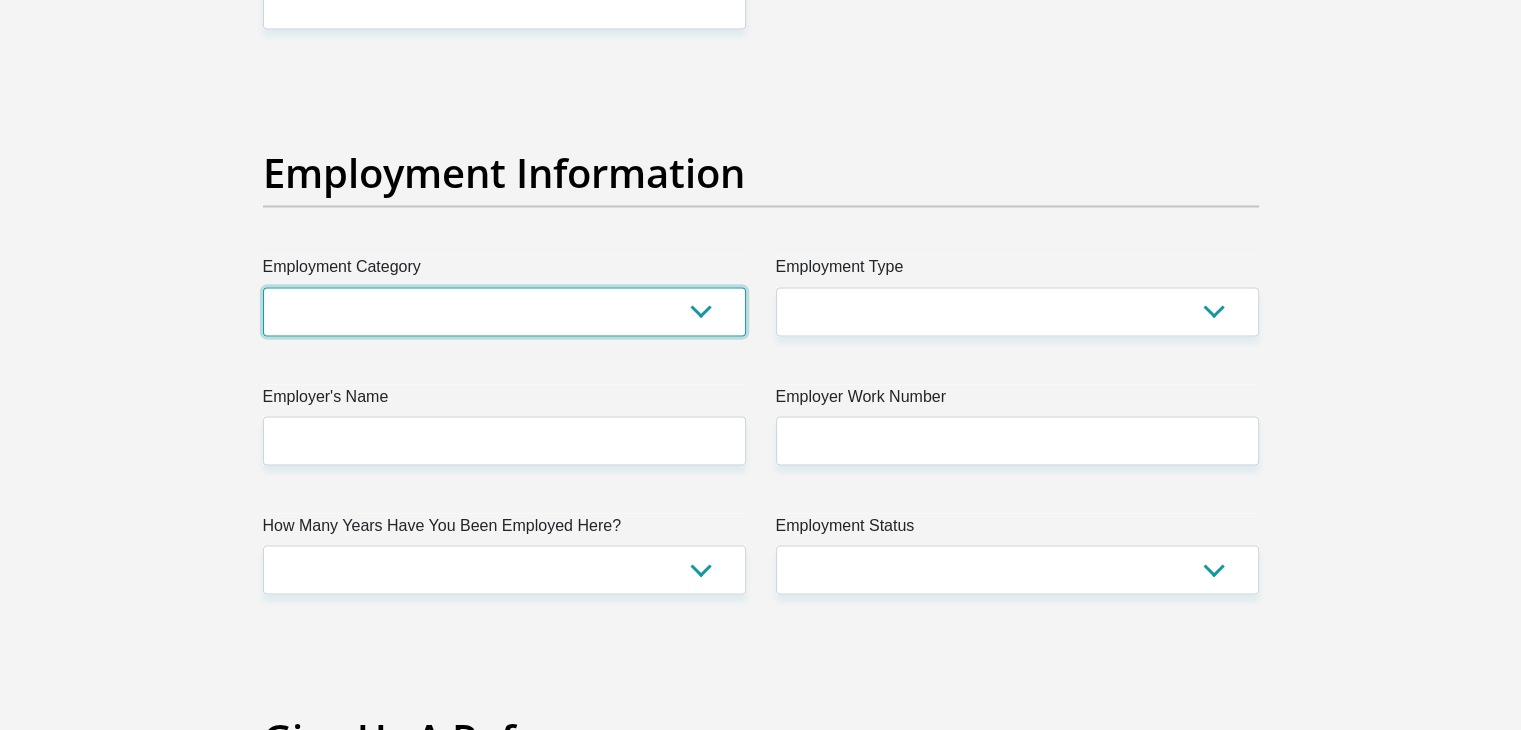 click on "AGRICULTURE
ALCOHOL & TOBACCO
CONSTRUCTION MATERIALS
METALLURGY
EQUIPMENT FOR RENEWABLE ENERGY
SPECIALIZED CONTRACTORS
CAR
GAMING (INCL. INTERNET
OTHER WHOLESALE
UNLICENSED PHARMACEUTICALS
CURRENCY EXCHANGE HOUSES
OTHER FINANCIAL INSTITUTIONS & INSURANCE
REAL ESTATE AGENTS
OIL & GAS
OTHER MATERIALS (E.G. IRON ORE)
PRECIOUS STONES & PRECIOUS METALS
POLITICAL ORGANIZATIONS
RELIGIOUS ORGANIZATIONS(NOT SECTS)
ACTI. HAVING BUSINESS DEAL WITH PUBLIC ADMINISTRATION
LAUNDROMATS" at bounding box center [504, 311] 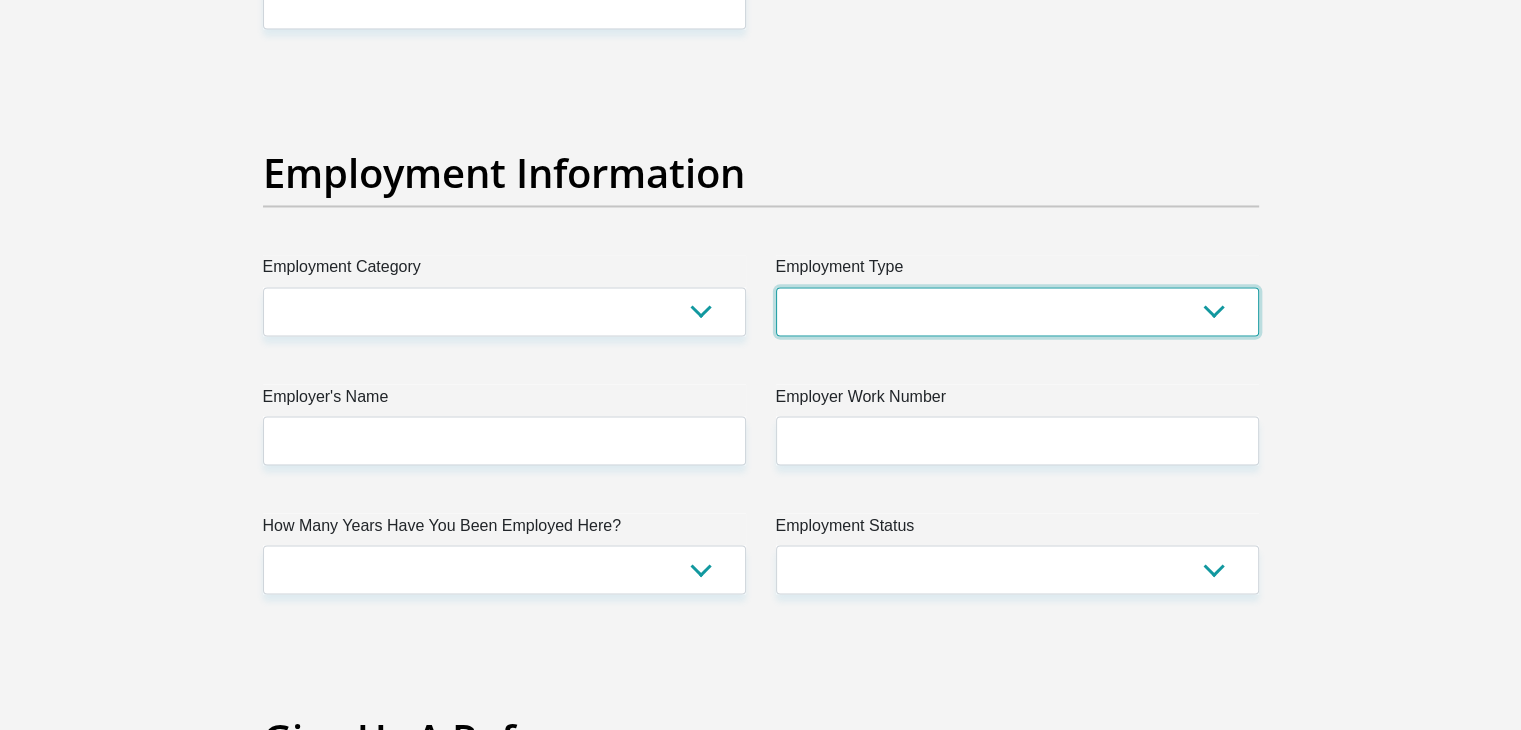 click on "College/Lecturer
Craft Seller
Creative
Driver
Executive
Farmer
Forces - Non Commissioned
Forces - Officer
Hawker
Housewife
Labourer
Licenced Professional
Manager
Miner
Non Licenced Professional
Office Staff/Clerk
Outside Worker
Pensioner
Permanent Teacher
Production/Manufacturing
Sales
Self-Employed
Semi-Professional Worker
Service Industry  Social Worker  Student" at bounding box center [1017, 311] 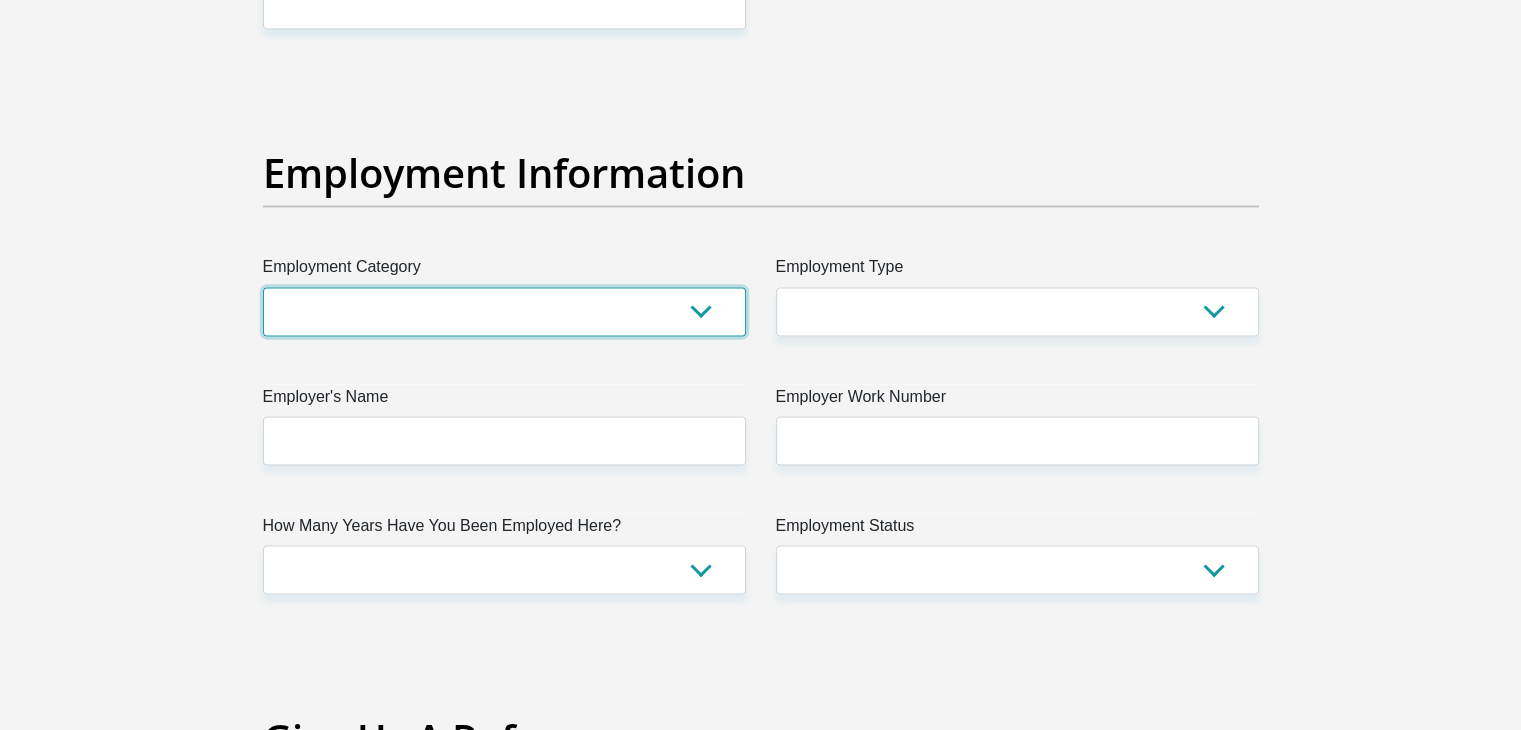 click on "AGRICULTURE
ALCOHOL & TOBACCO
CONSTRUCTION MATERIALS
METALLURGY
EQUIPMENT FOR RENEWABLE ENERGY
SPECIALIZED CONTRACTORS
CAR
GAMING (INCL. INTERNET
OTHER WHOLESALE
UNLICENSED PHARMACEUTICALS
CURRENCY EXCHANGE HOUSES
OTHER FINANCIAL INSTITUTIONS & INSURANCE
REAL ESTATE AGENTS
OIL & GAS
OTHER MATERIALS (E.G. IRON ORE)
PRECIOUS STONES & PRECIOUS METALS
POLITICAL ORGANIZATIONS
RELIGIOUS ORGANIZATIONS(NOT SECTS)
ACTI. HAVING BUSINESS DEAL WITH PUBLIC ADMINISTRATION
LAUNDROMATS" at bounding box center (504, 311) 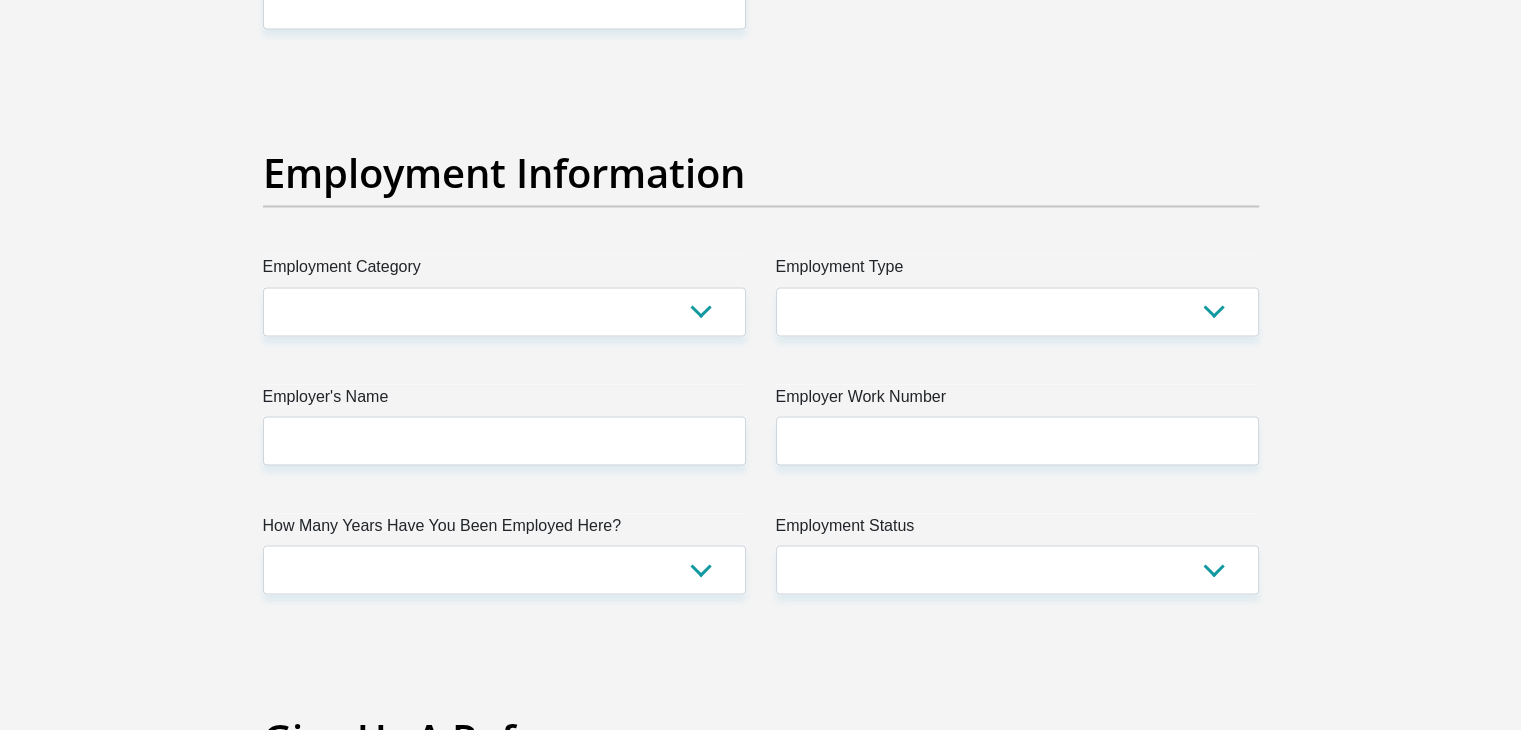 click on "Personal Details
Title
Mr
Ms
Mrs
Dr
Other
First Name
[FIRST]
Surname
[LAST]
ID Number
[ID_NUMBER]
Please input valid ID number
Race
Black
Coloured
Indian
White
Other
Contact Number
[PHONE]
Please input valid contact number" at bounding box center [760, 73] 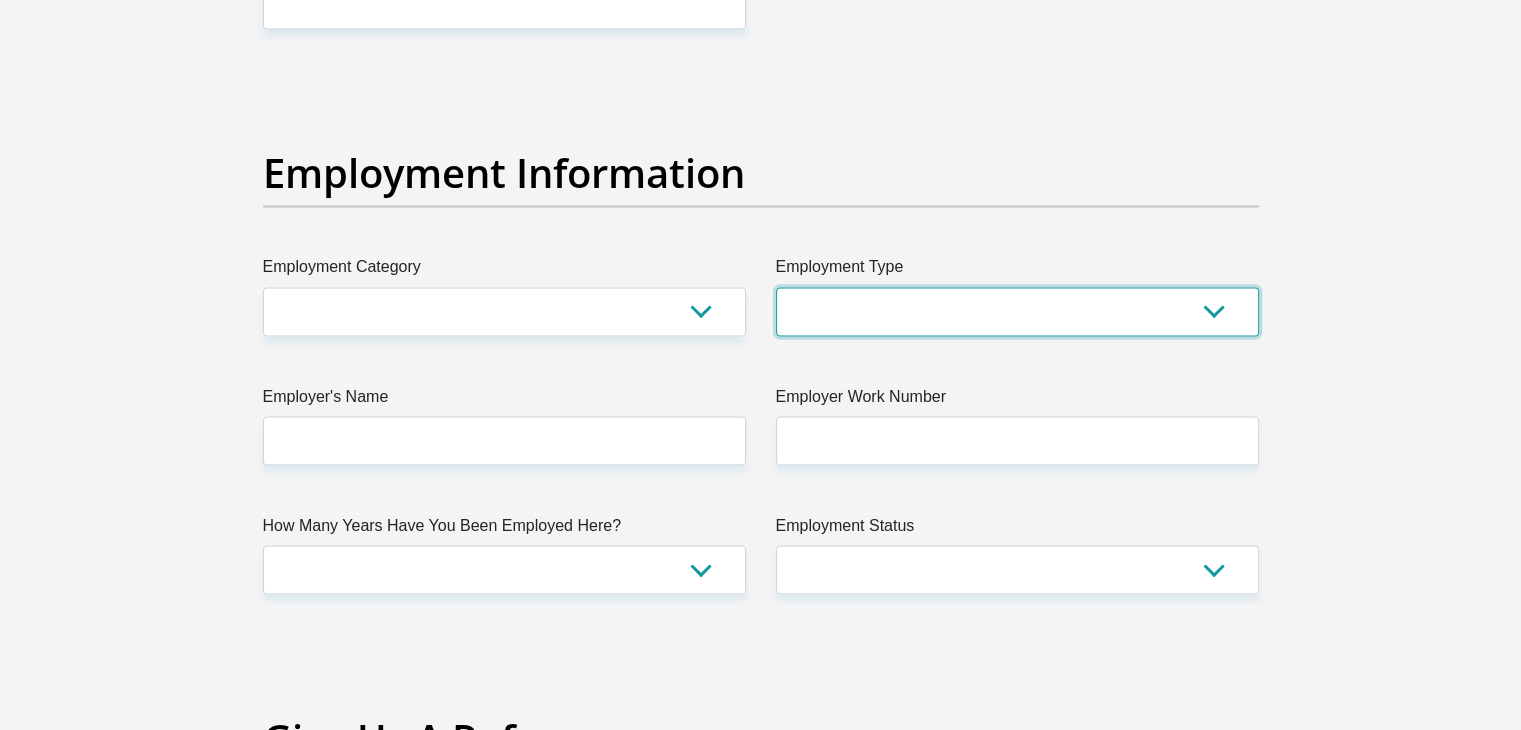 click on "College/Lecturer
Craft Seller
Creative
Driver
Executive
Farmer
Forces - Non Commissioned
Forces - Officer
Hawker
Housewife
Labourer
Licenced Professional
Manager
Miner
Non Licenced Professional
Office Staff/Clerk
Outside Worker
Pensioner
Permanent Teacher
Production/Manufacturing
Sales
Self-Employed
Semi-Professional Worker
Service Industry  Social Worker  Student" at bounding box center (1017, 311) 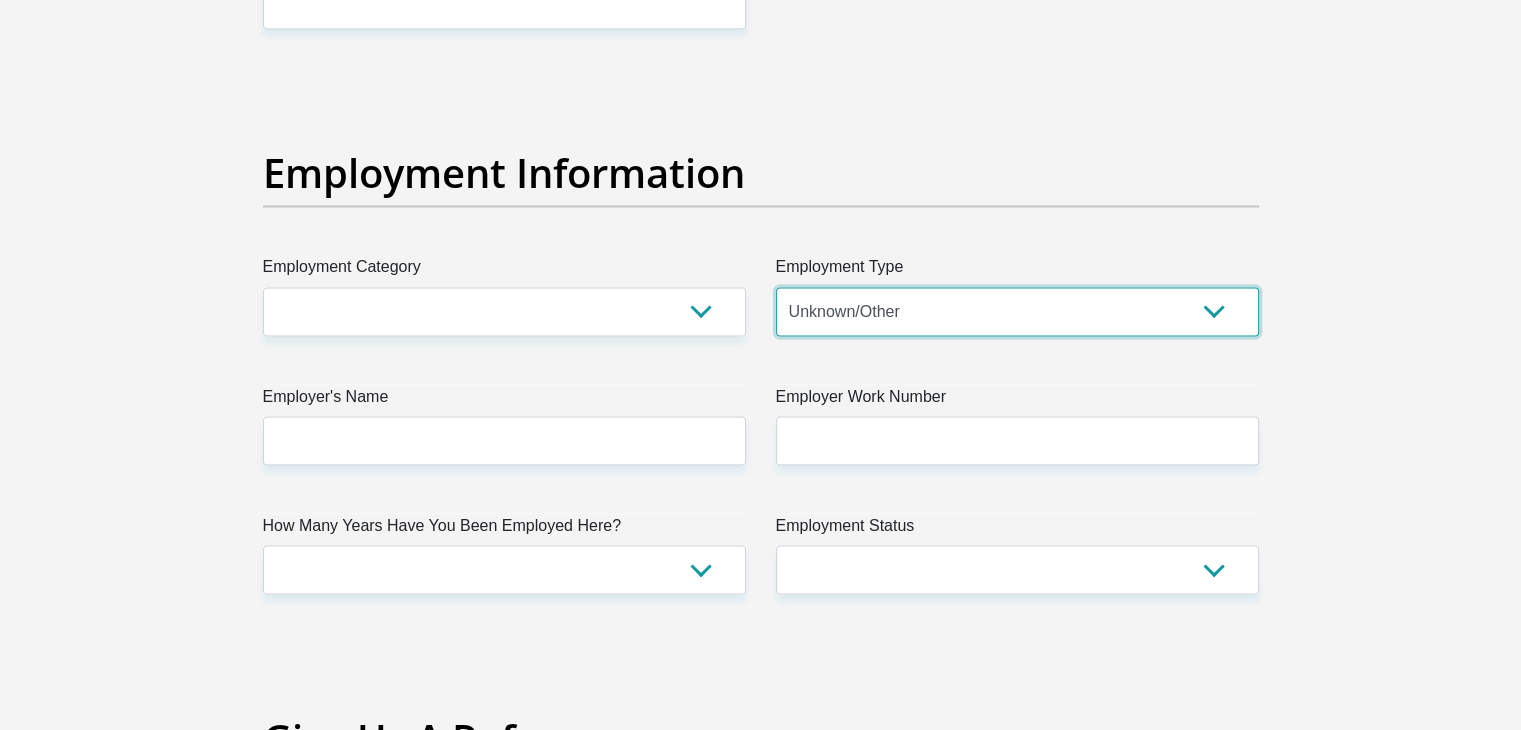 click on "College/Lecturer
Craft Seller
Creative
Driver
Executive
Farmer
Forces - Non Commissioned
Forces - Officer
Hawker
Housewife
Labourer
Licenced Professional
Manager
Miner
Non Licenced Professional
Office Staff/Clerk
Outside Worker
Pensioner
Permanent Teacher
Production/Manufacturing
Sales
Self-Employed
Semi-Professional Worker
Service Industry  Social Worker  Student" at bounding box center (1017, 311) 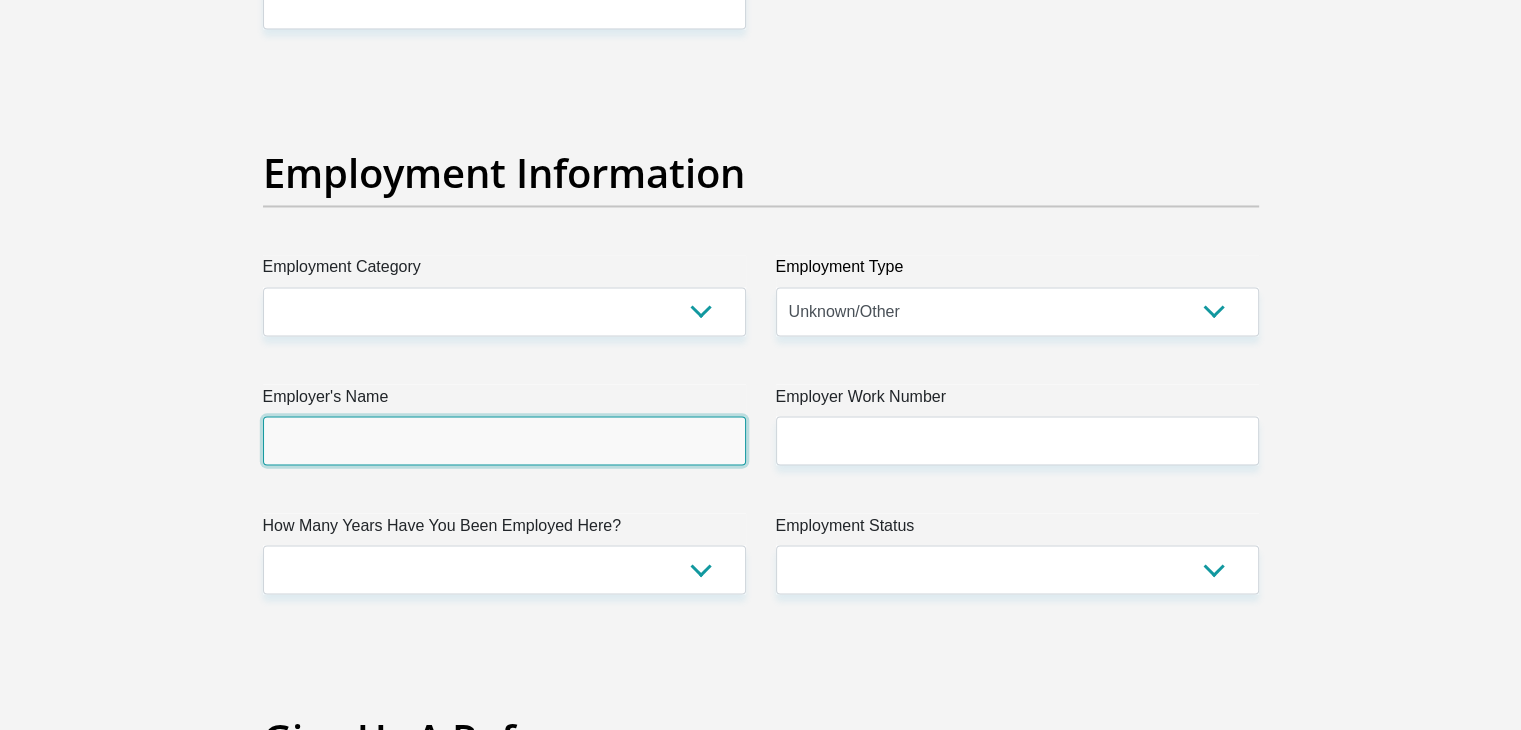 click on "Employer's Name" at bounding box center (504, 440) 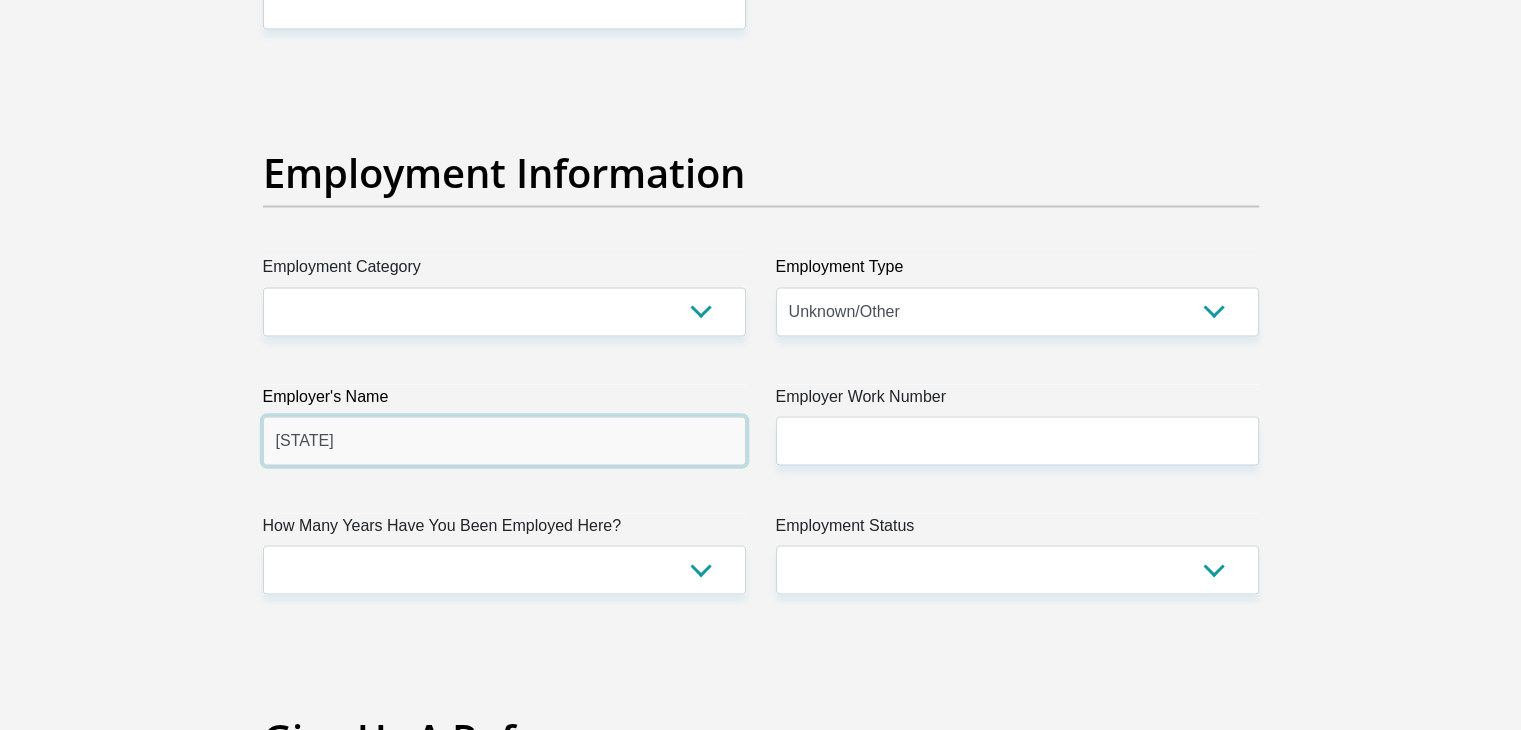 type on "[STATE]" 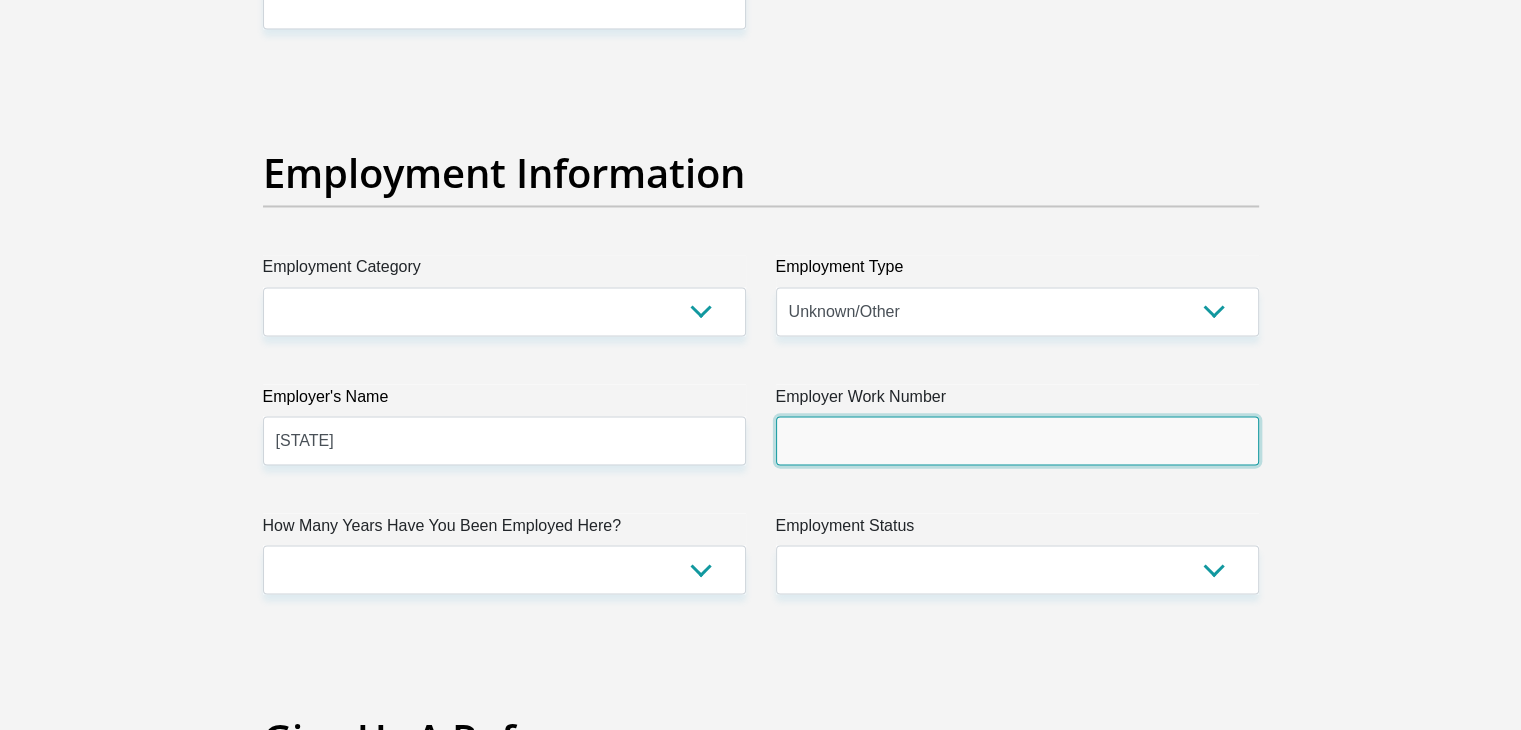 click on "Employer Work Number" at bounding box center (1017, 440) 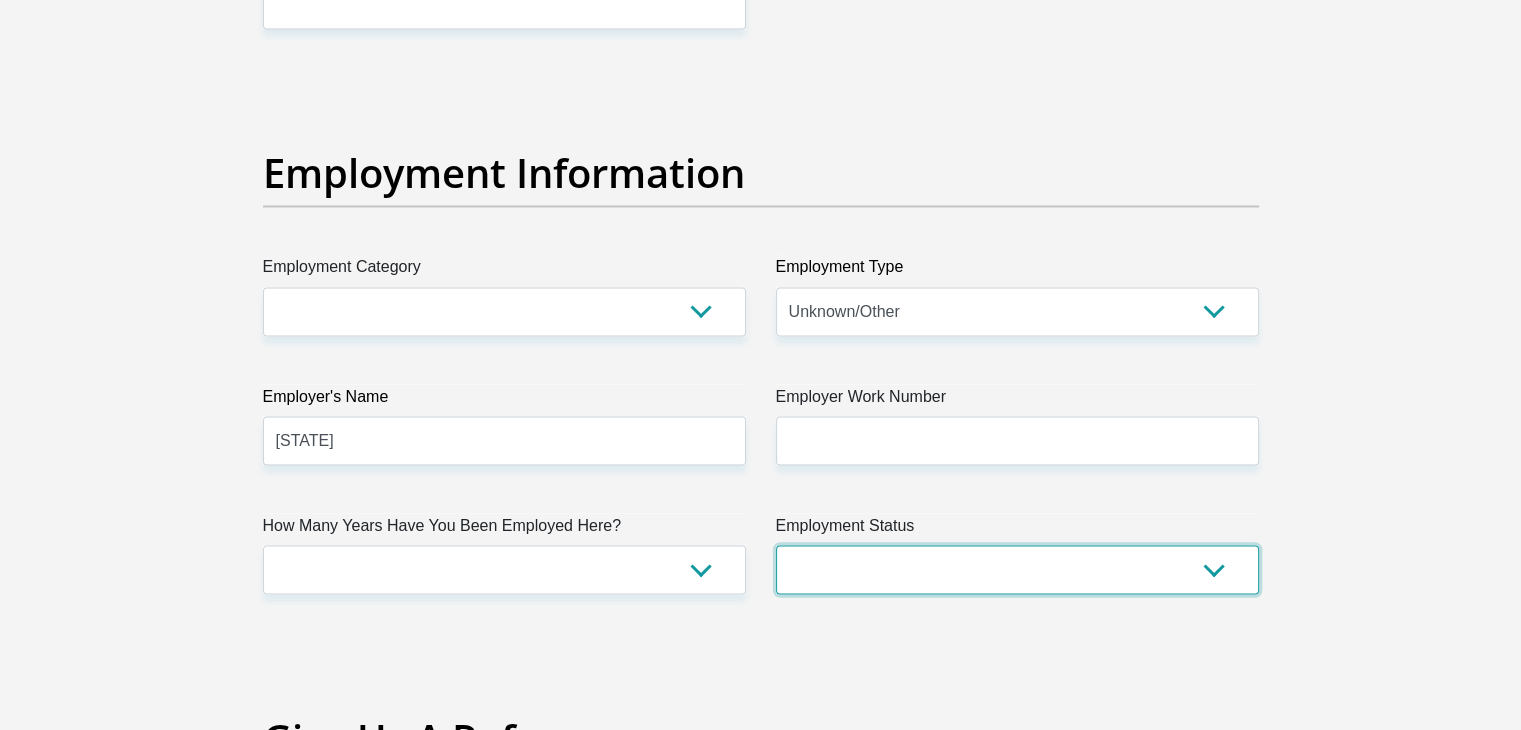 click on "Permanent/Full-time
Part-time/Casual
Contract Worker
Self-Employed
Housewife
Retired
Student
Medically Boarded
Disability
Unemployed" at bounding box center (1017, 569) 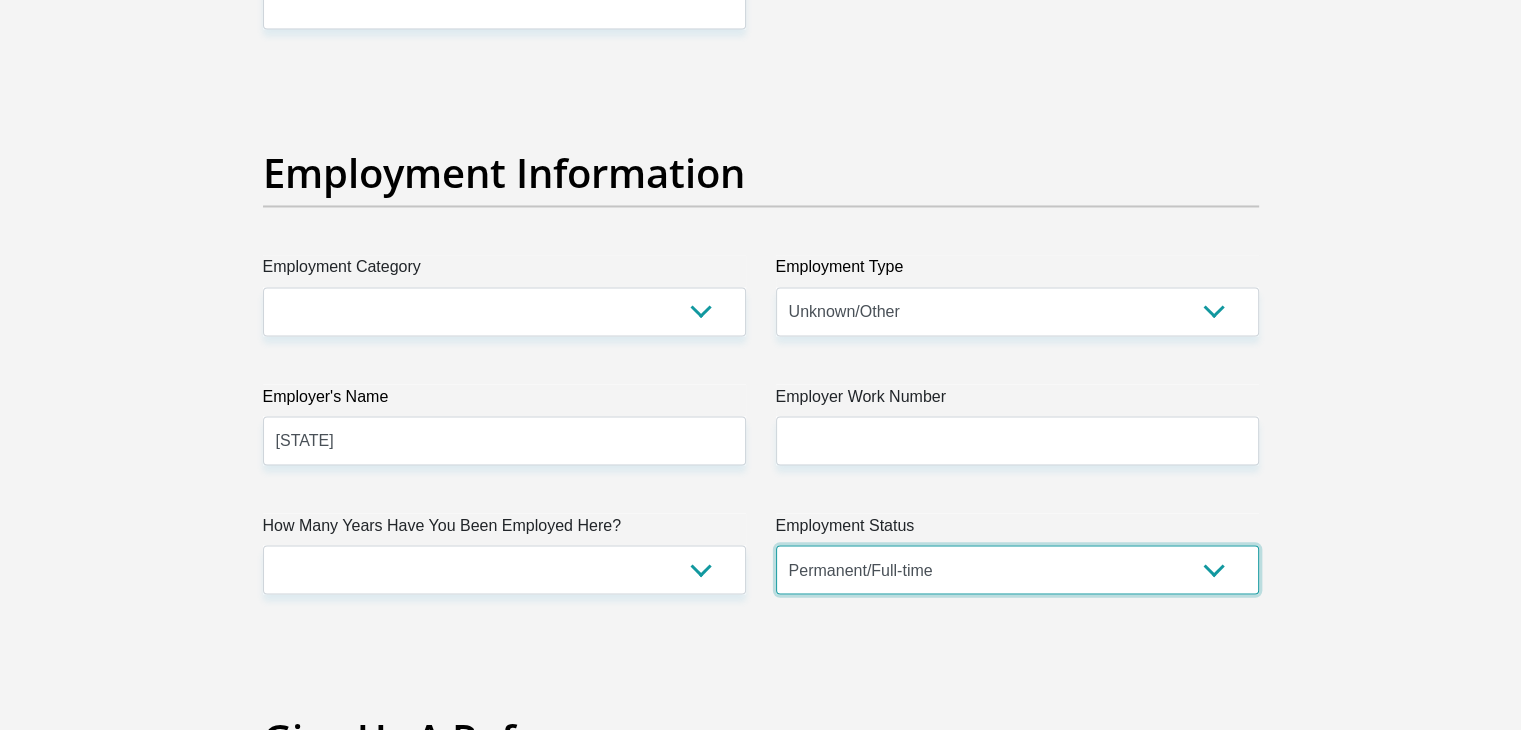 click on "Permanent/Full-time
Part-time/Casual
Contract Worker
Self-Employed
Housewife
Retired
Student
Medically Boarded
Disability
Unemployed" at bounding box center (1017, 569) 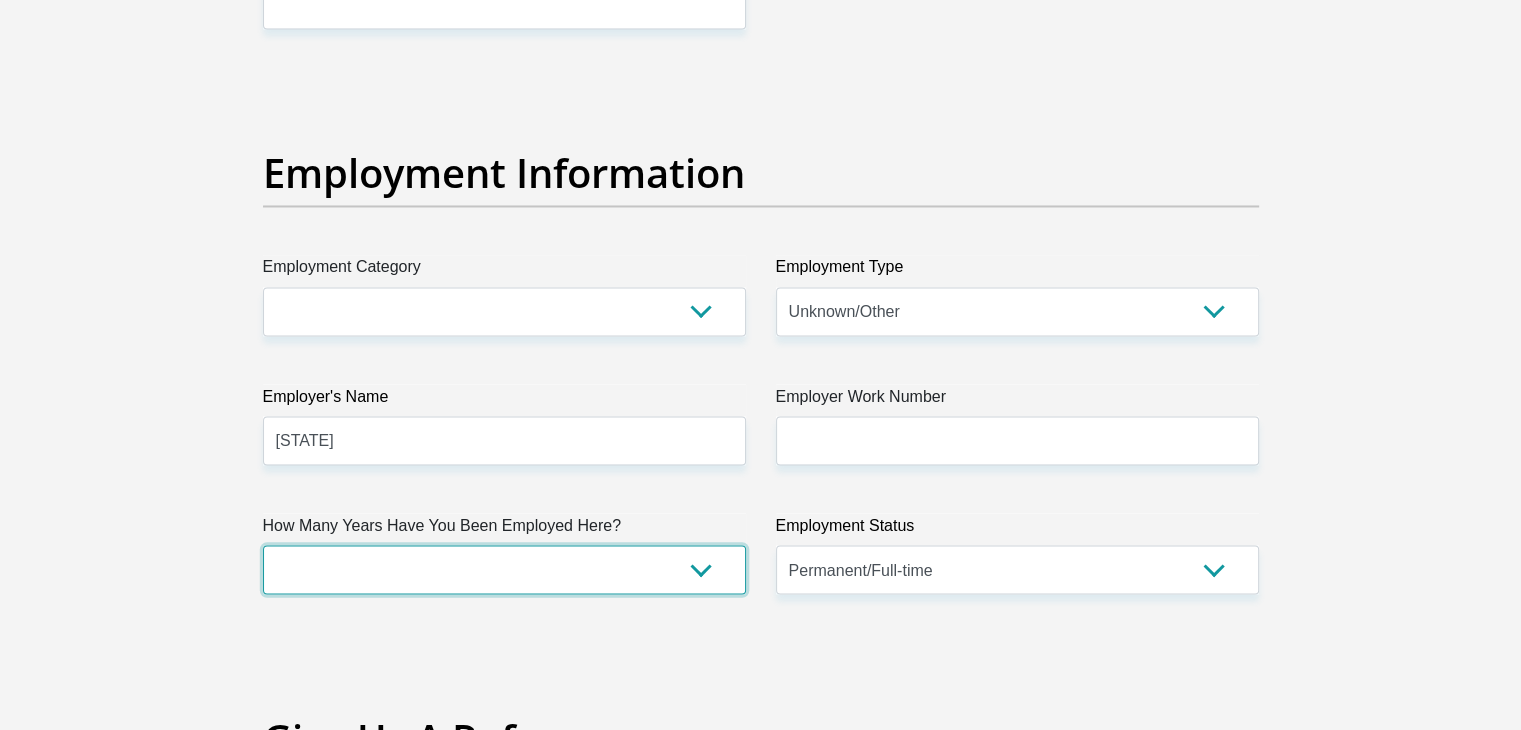 click on "less than 1 year
1-3 years
3-5 years
5+ years" at bounding box center (504, 569) 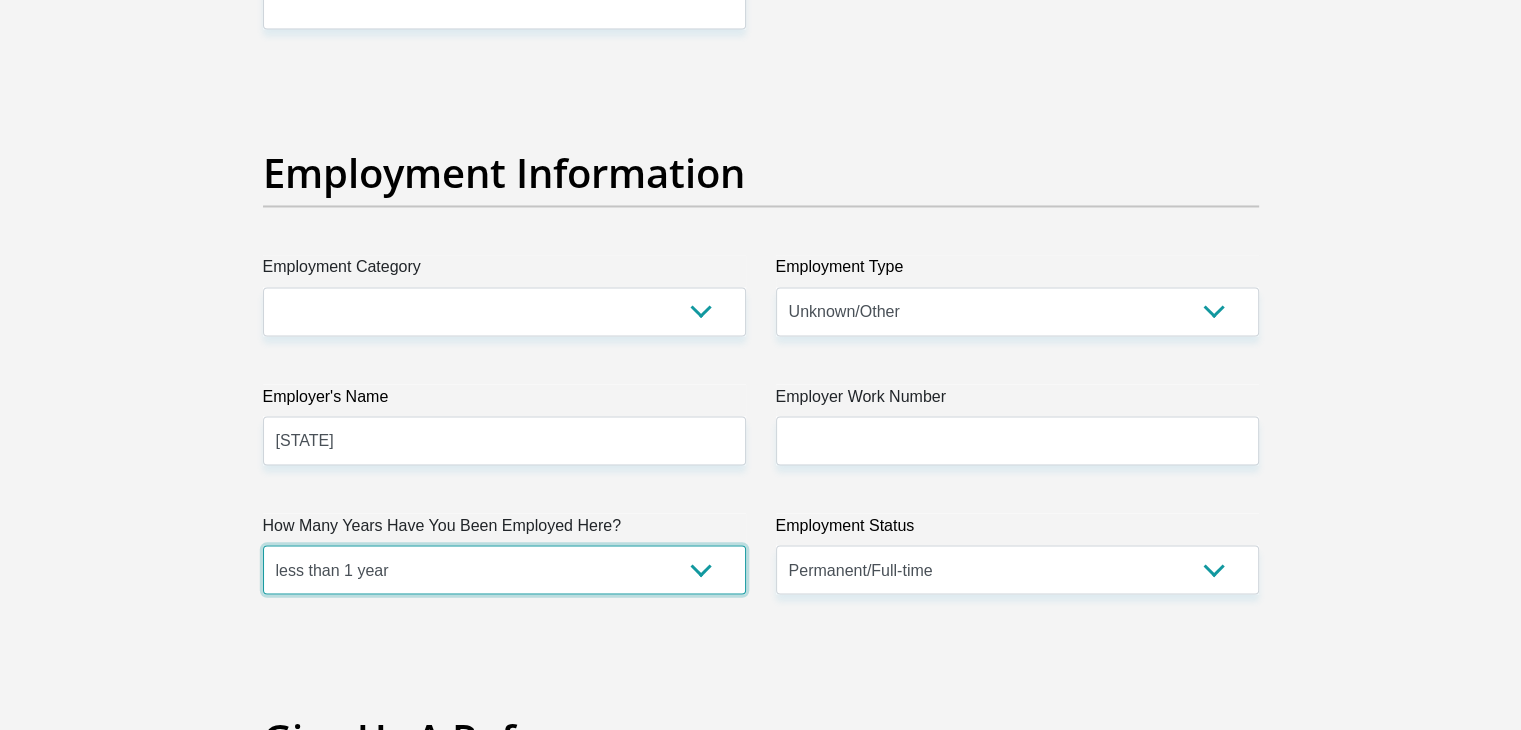click on "less than 1 year
1-3 years
3-5 years
5+ years" at bounding box center [504, 569] 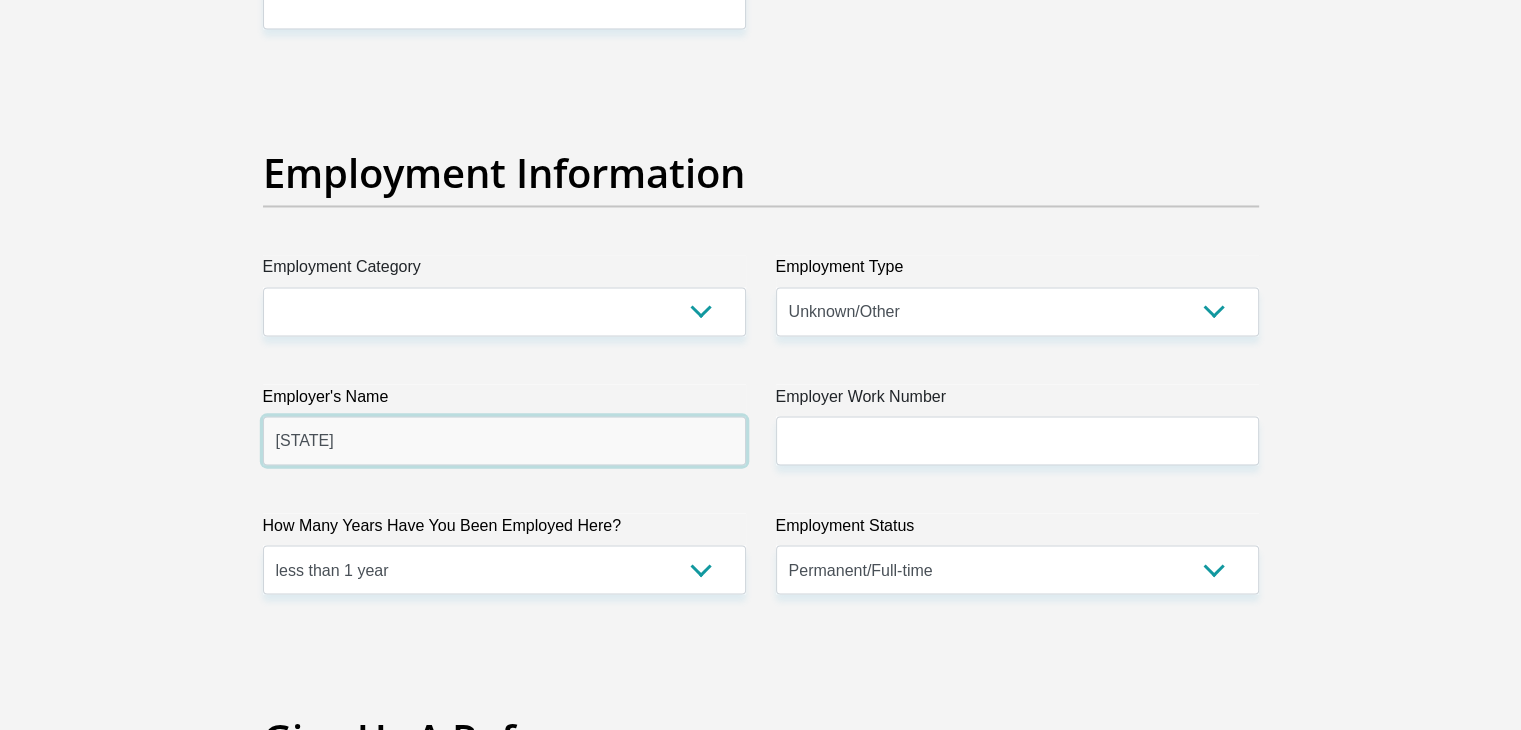 click on "[STATE]" at bounding box center (504, 440) 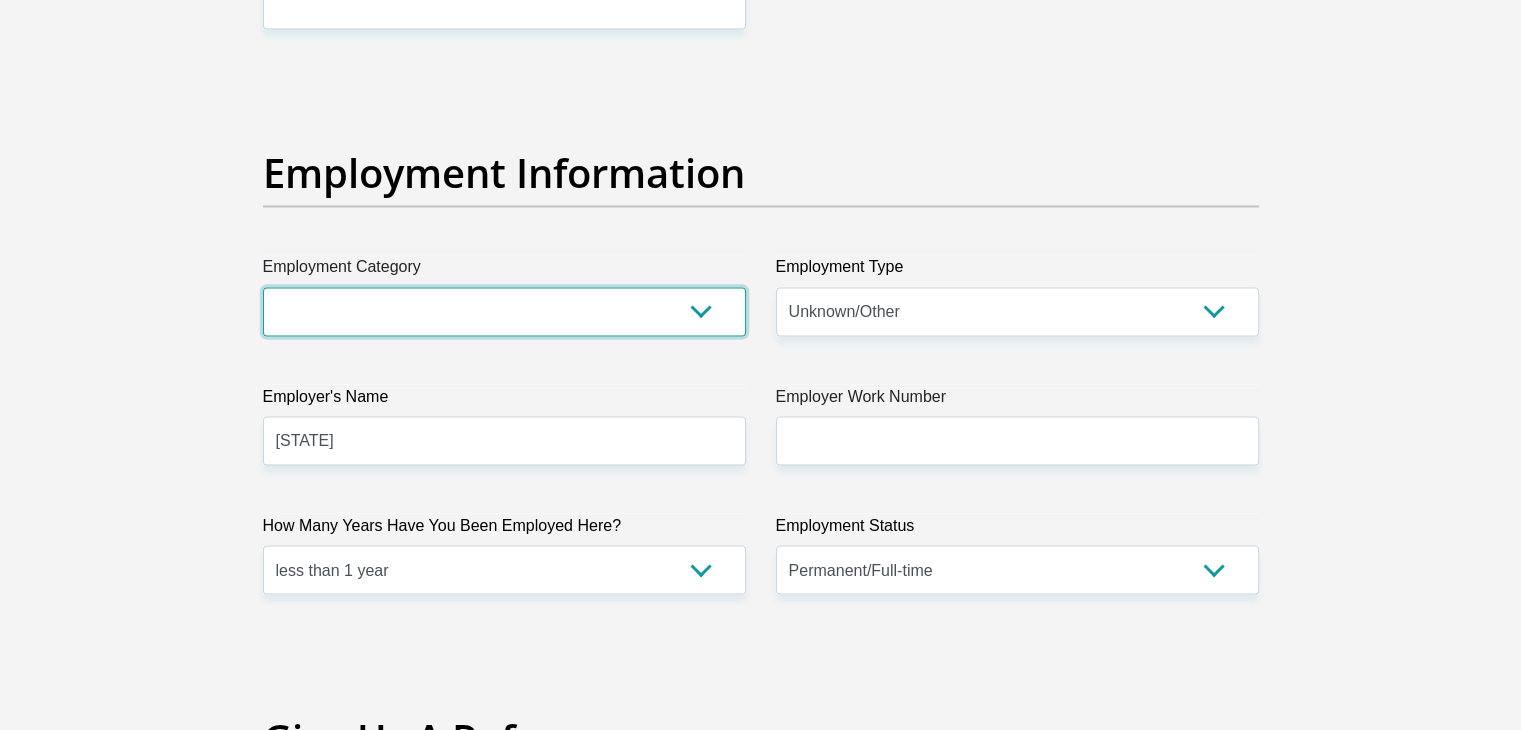click on "AGRICULTURE
ALCOHOL & TOBACCO
CONSTRUCTION MATERIALS
METALLURGY
EQUIPMENT FOR RENEWABLE ENERGY
SPECIALIZED CONTRACTORS
CAR
GAMING (INCL. INTERNET
OTHER WHOLESALE
UNLICENSED PHARMACEUTICALS
CURRENCY EXCHANGE HOUSES
OTHER FINANCIAL INSTITUTIONS & INSURANCE
REAL ESTATE AGENTS
OIL & GAS
OTHER MATERIALS (E.G. IRON ORE)
PRECIOUS STONES & PRECIOUS METALS
POLITICAL ORGANIZATIONS
RELIGIOUS ORGANIZATIONS(NOT SECTS)
ACTI. HAVING BUSINESS DEAL WITH PUBLIC ADMINISTRATION
LAUNDROMATS" at bounding box center [504, 311] 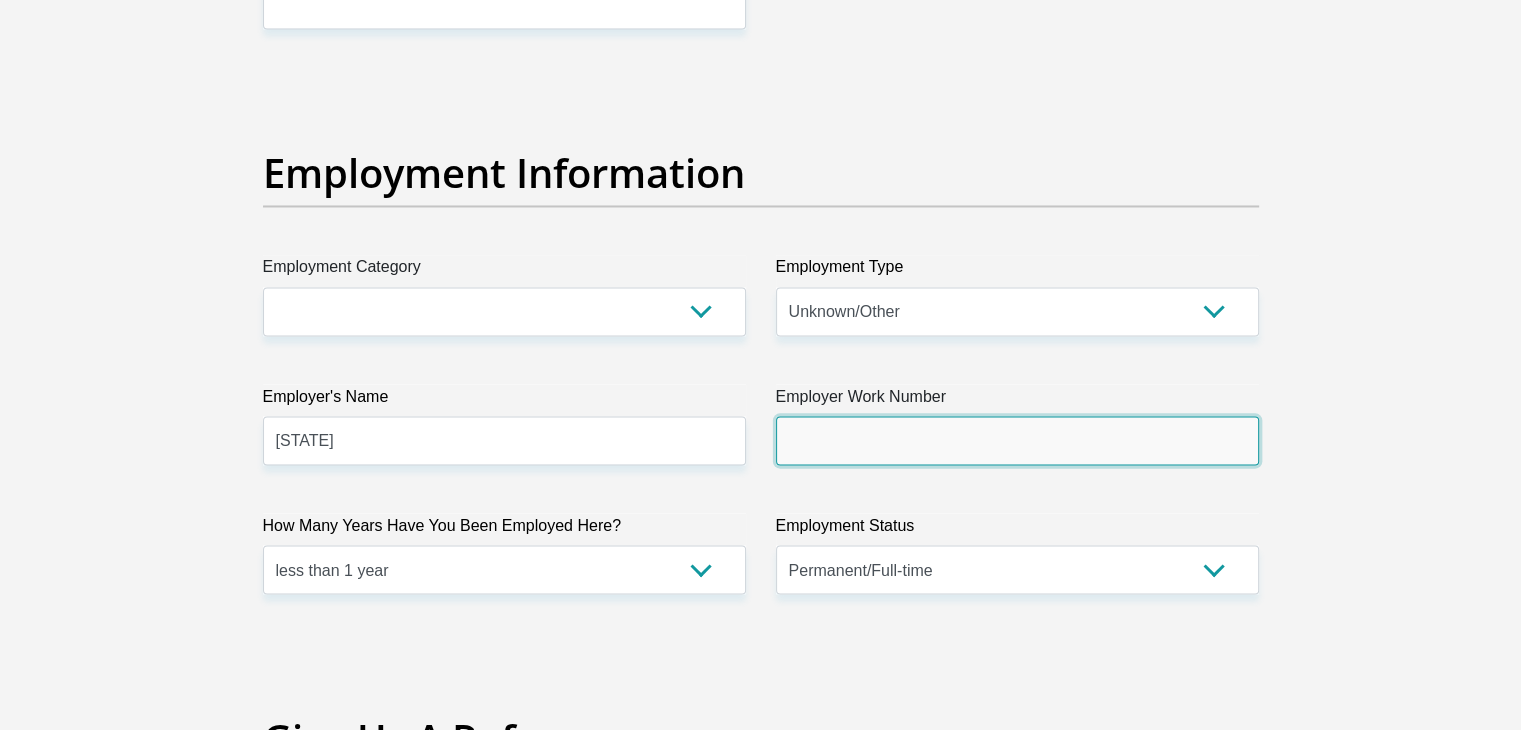 click on "Employer Work Number" at bounding box center (1017, 440) 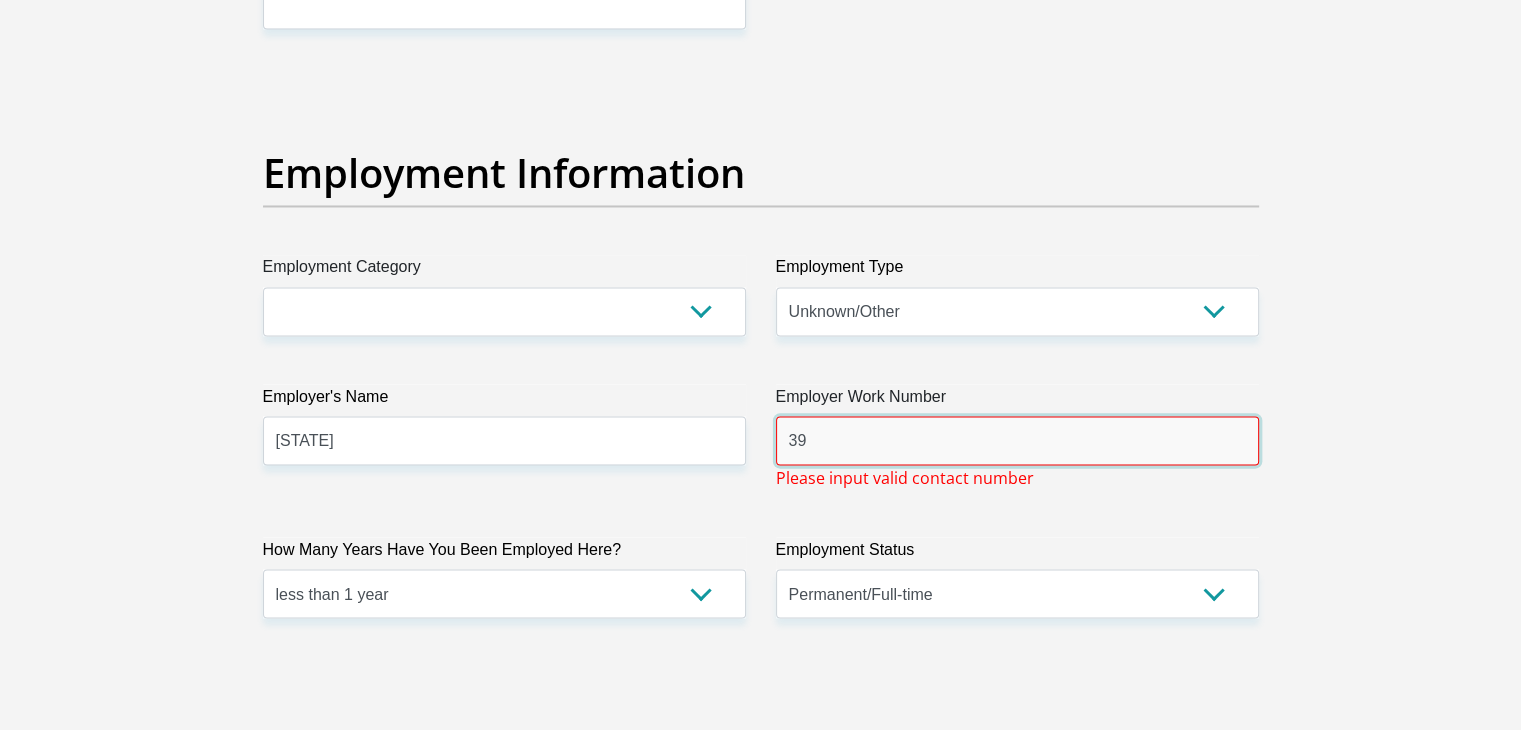 type on "3" 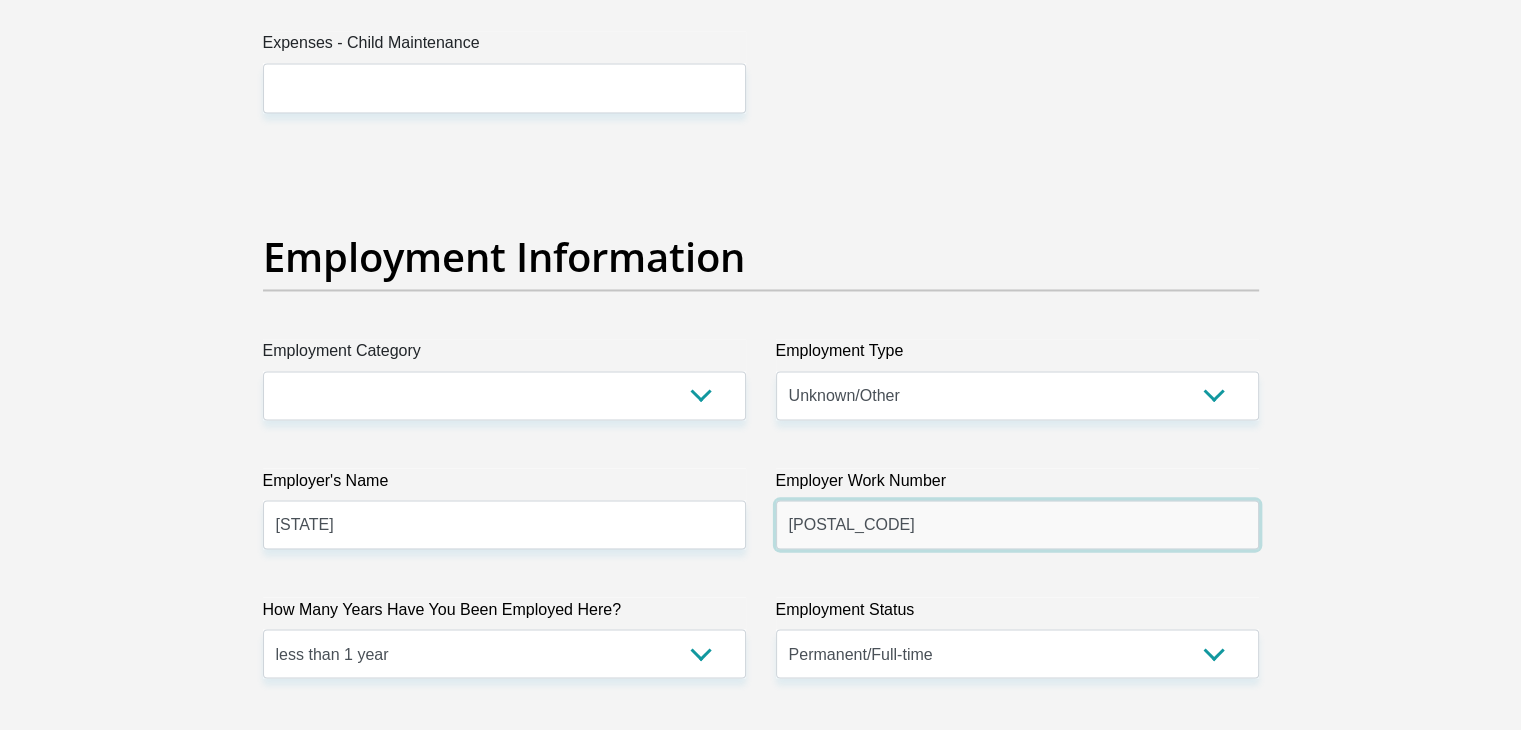 scroll, scrollTop: 3300, scrollLeft: 0, axis: vertical 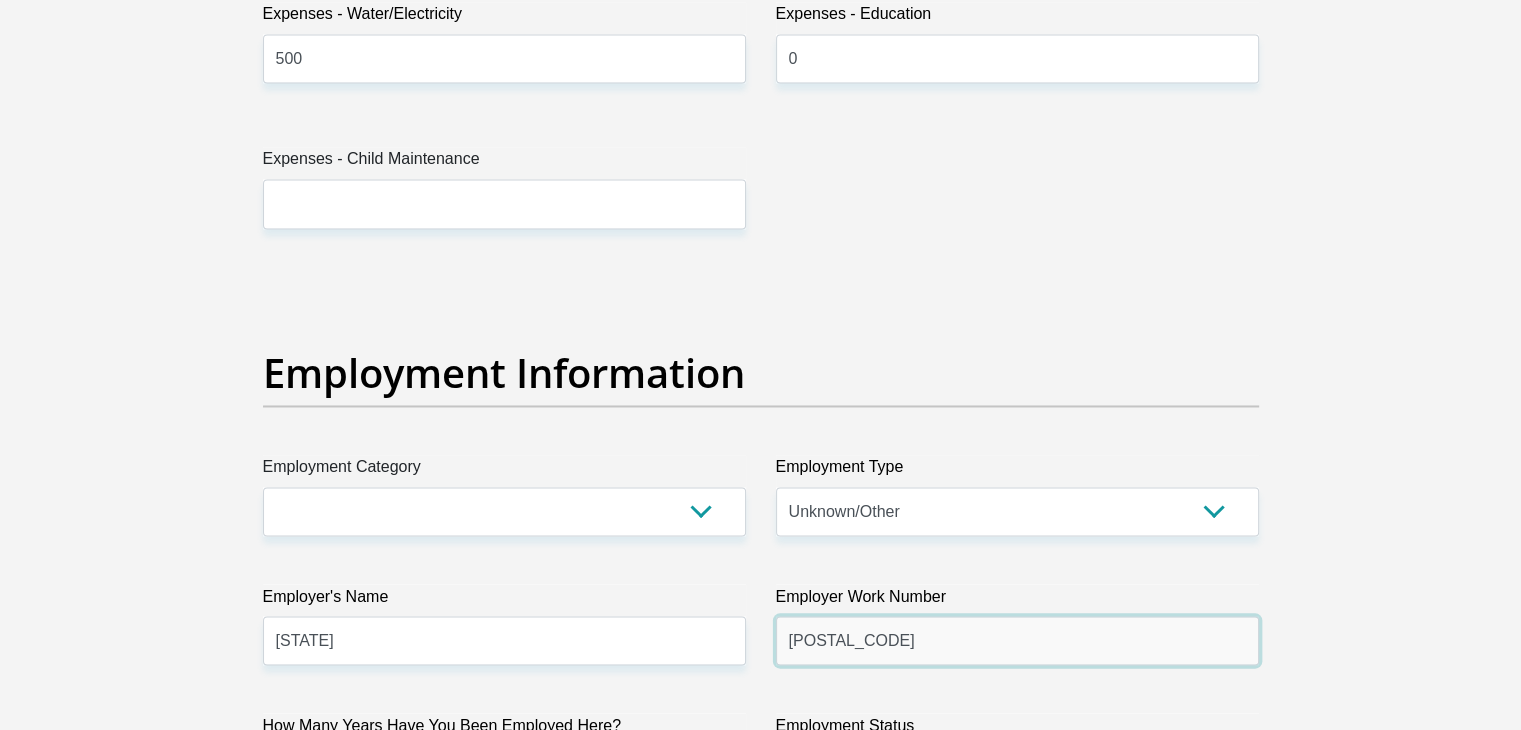type on "[POSTAL_CODE]" 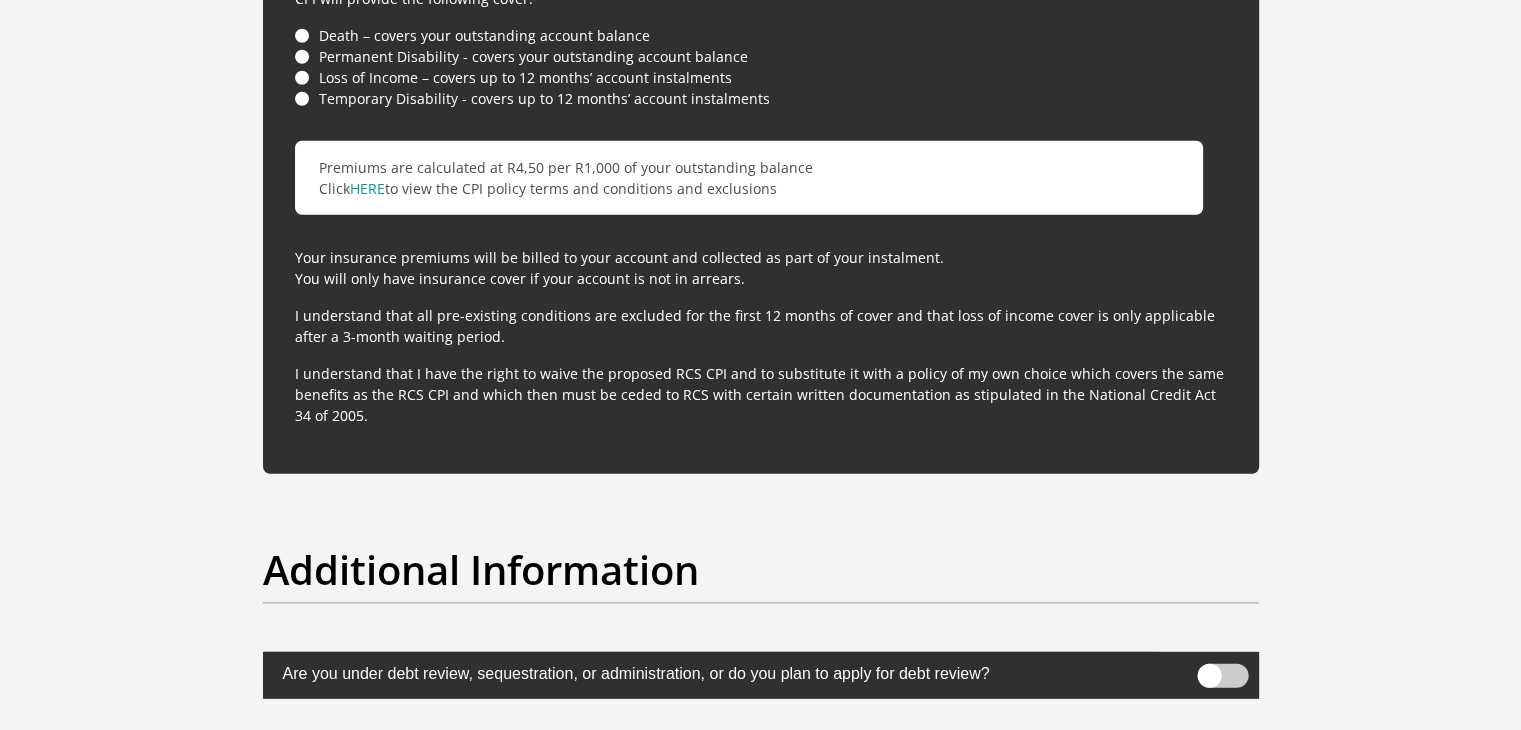 scroll, scrollTop: 5600, scrollLeft: 0, axis: vertical 